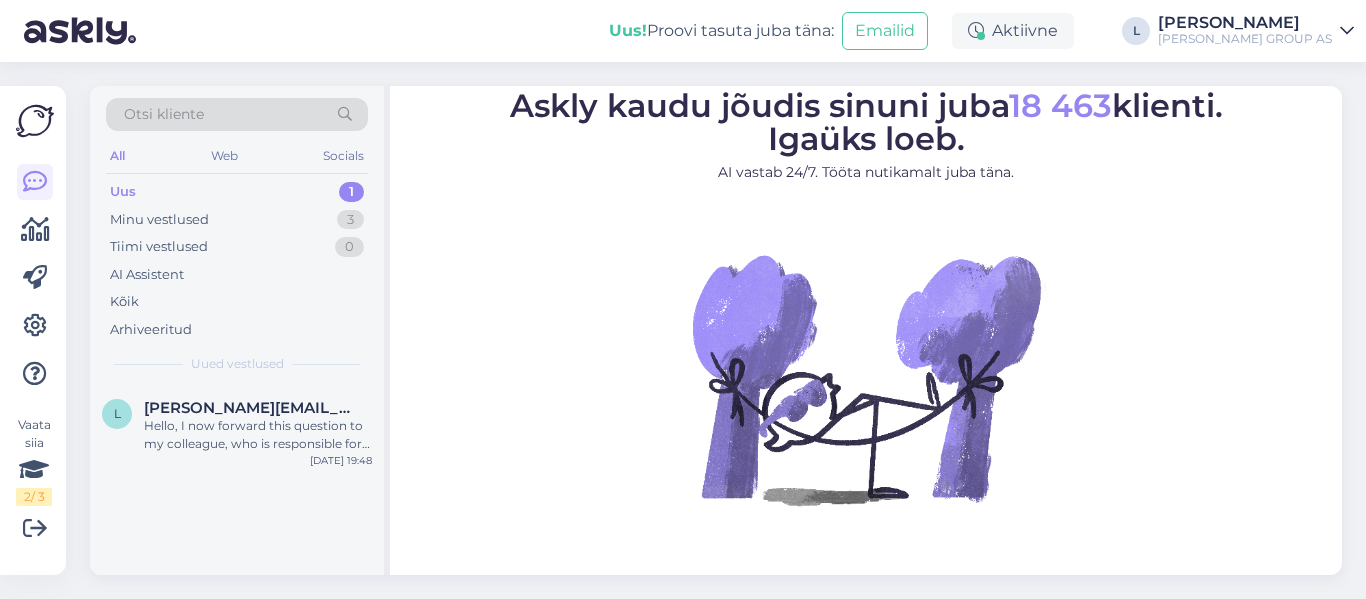 scroll, scrollTop: 0, scrollLeft: 0, axis: both 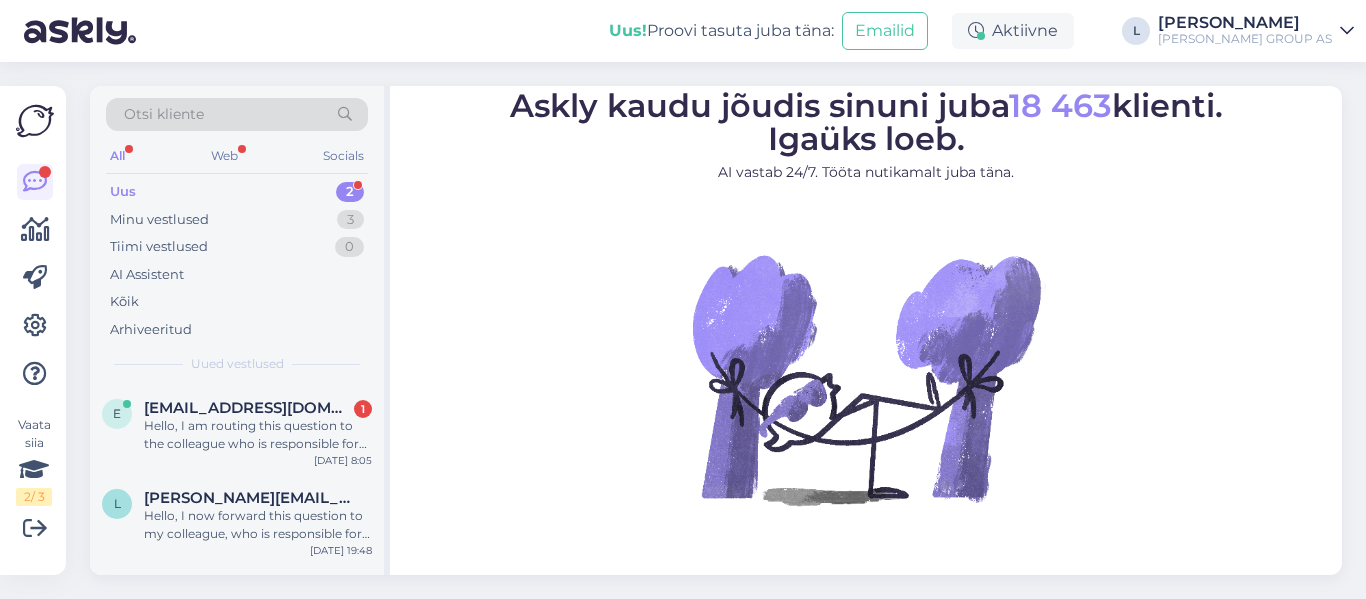 click on "Uus 2" at bounding box center [237, 192] 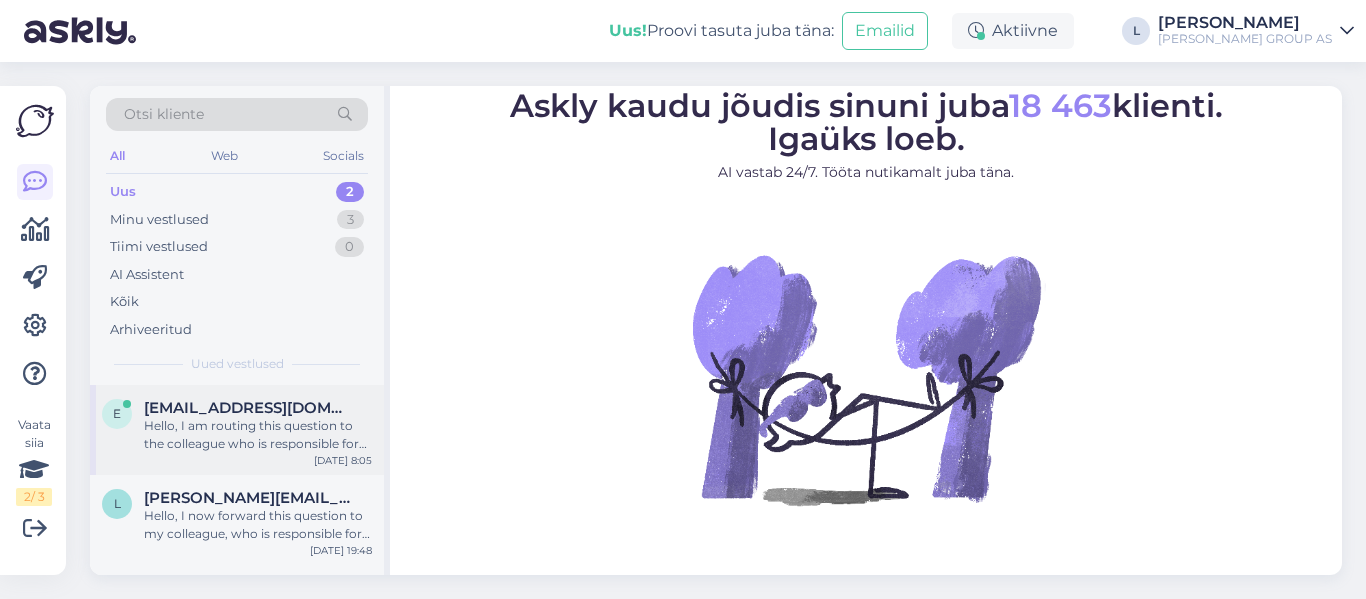click on "Hello, I am routing this question to the colleague who is responsible for this topic. The reply might take a bit. But it’ll be saved here for you to read later." at bounding box center (258, 435) 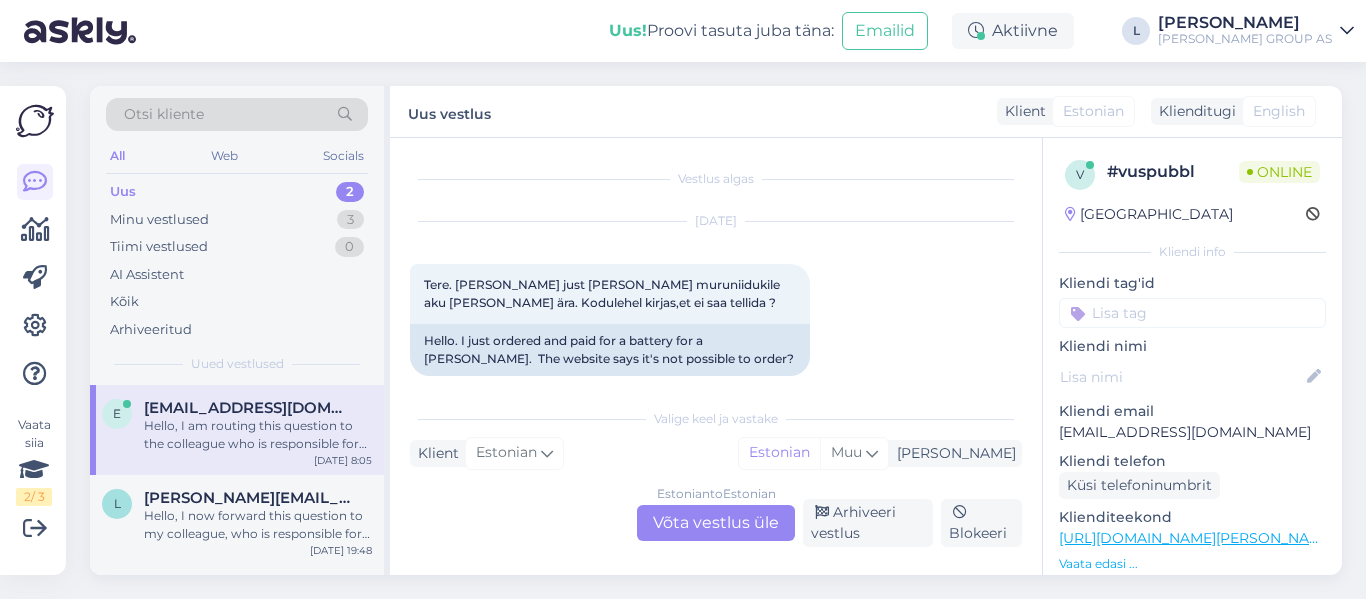 scroll, scrollTop: 210, scrollLeft: 0, axis: vertical 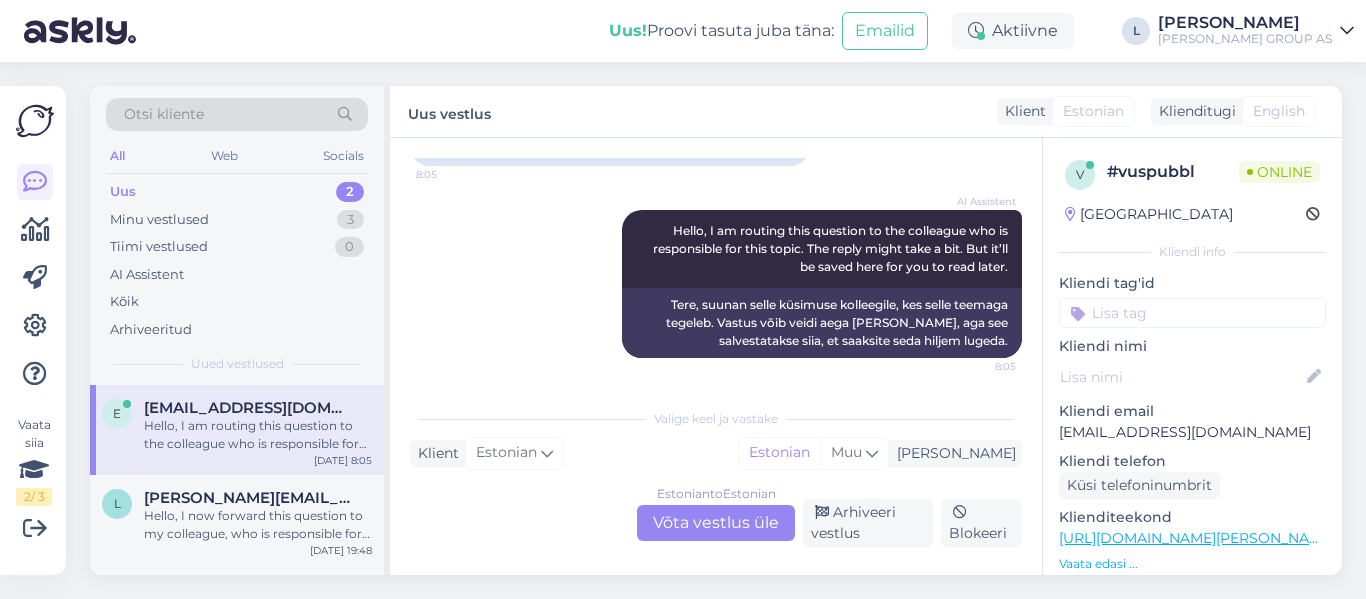 click on "Estonian  to  Estonian Võta vestlus üle" at bounding box center [716, 523] 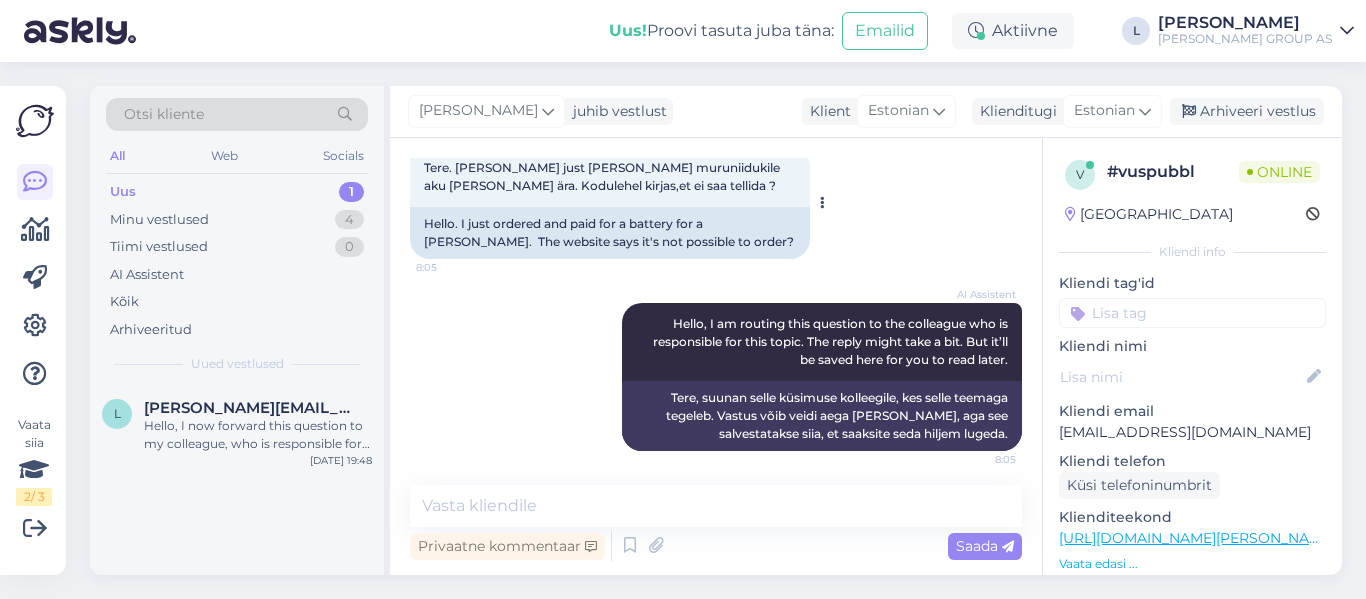 scroll, scrollTop: 123, scrollLeft: 0, axis: vertical 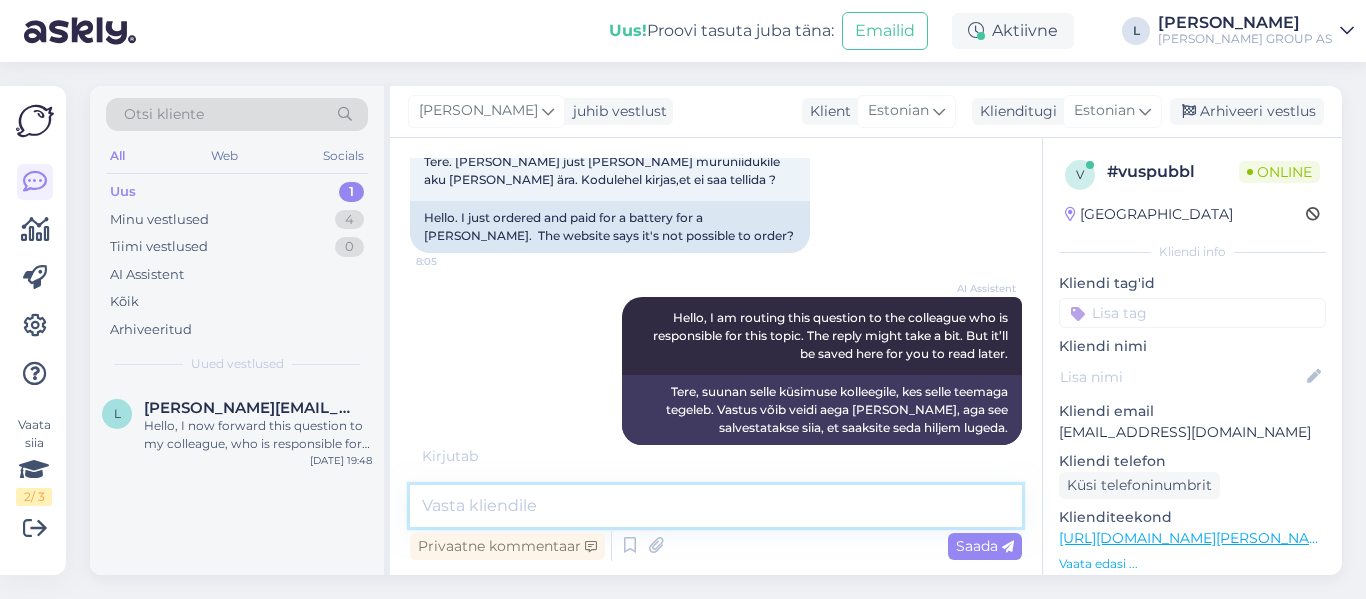 click at bounding box center (716, 506) 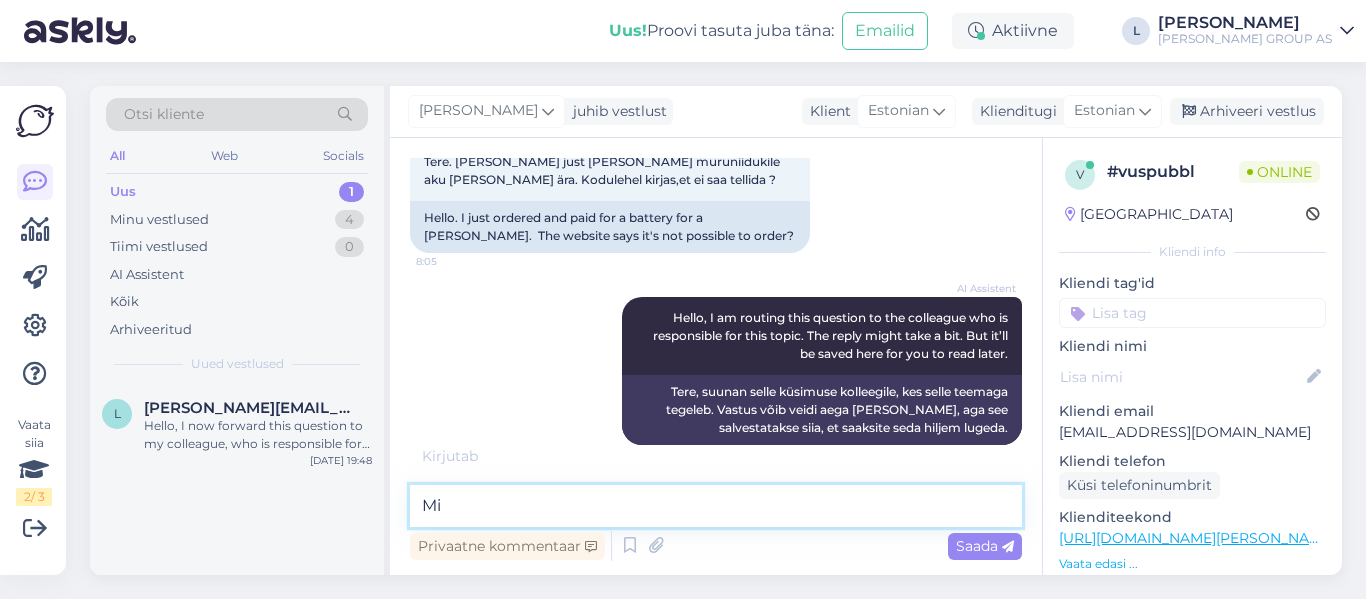 type on "M" 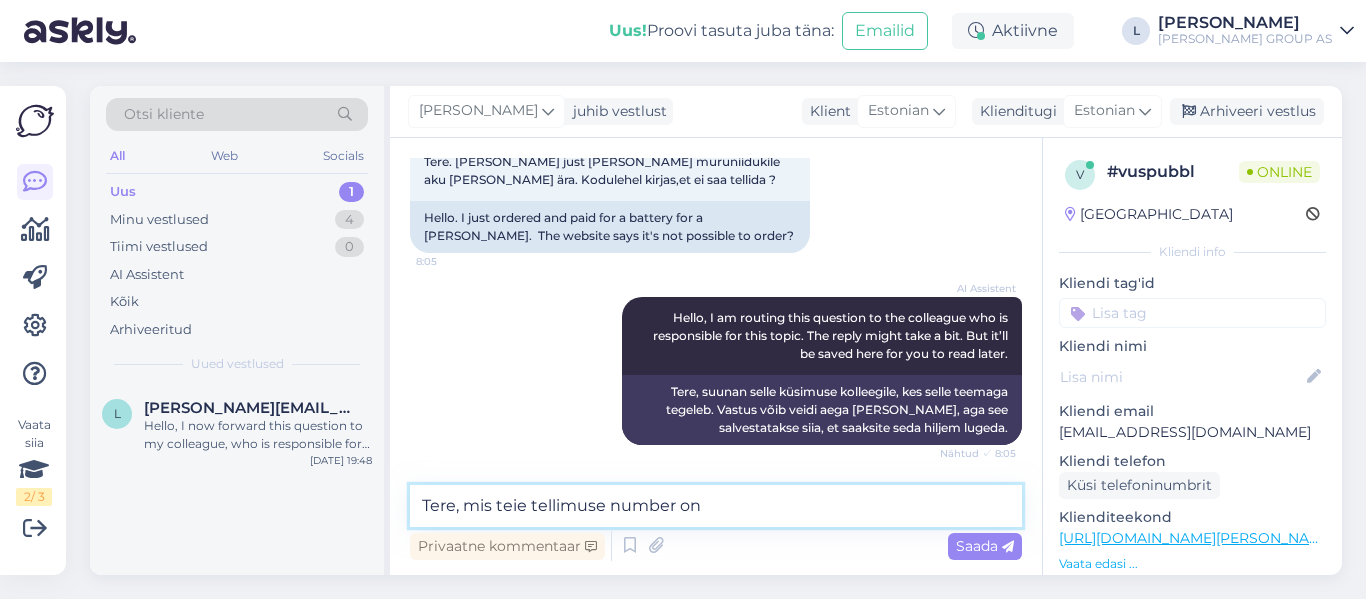 type on "Tere, mis teie tellimuse number on?" 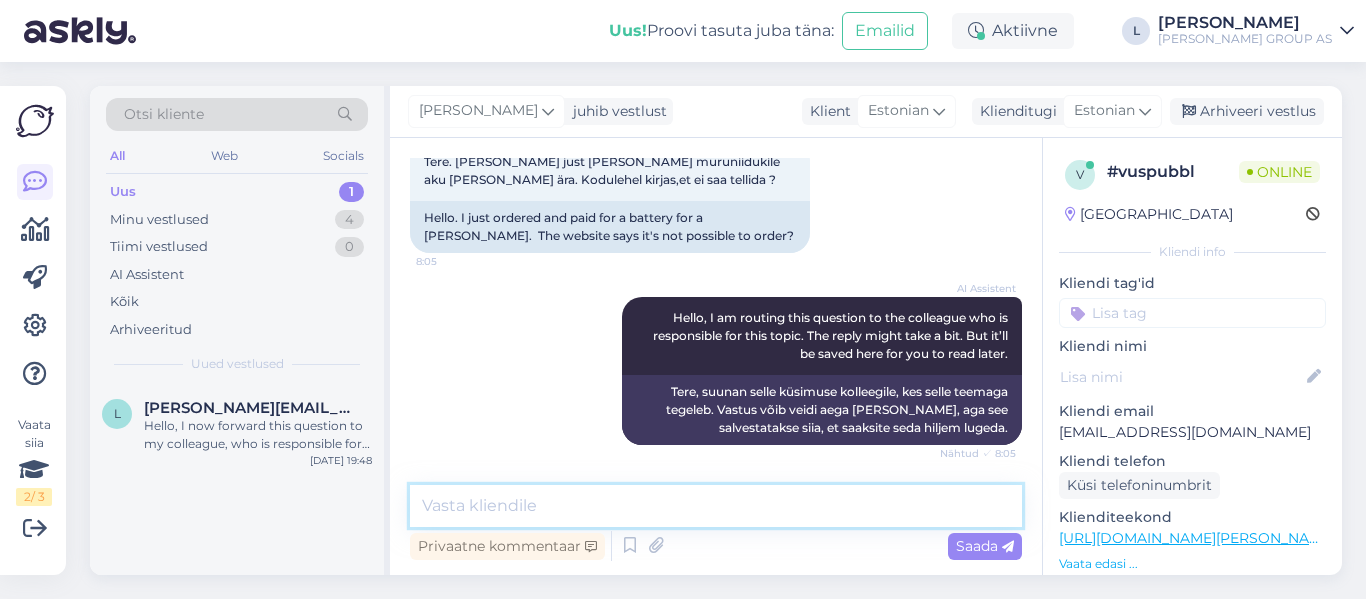 scroll, scrollTop: 209, scrollLeft: 0, axis: vertical 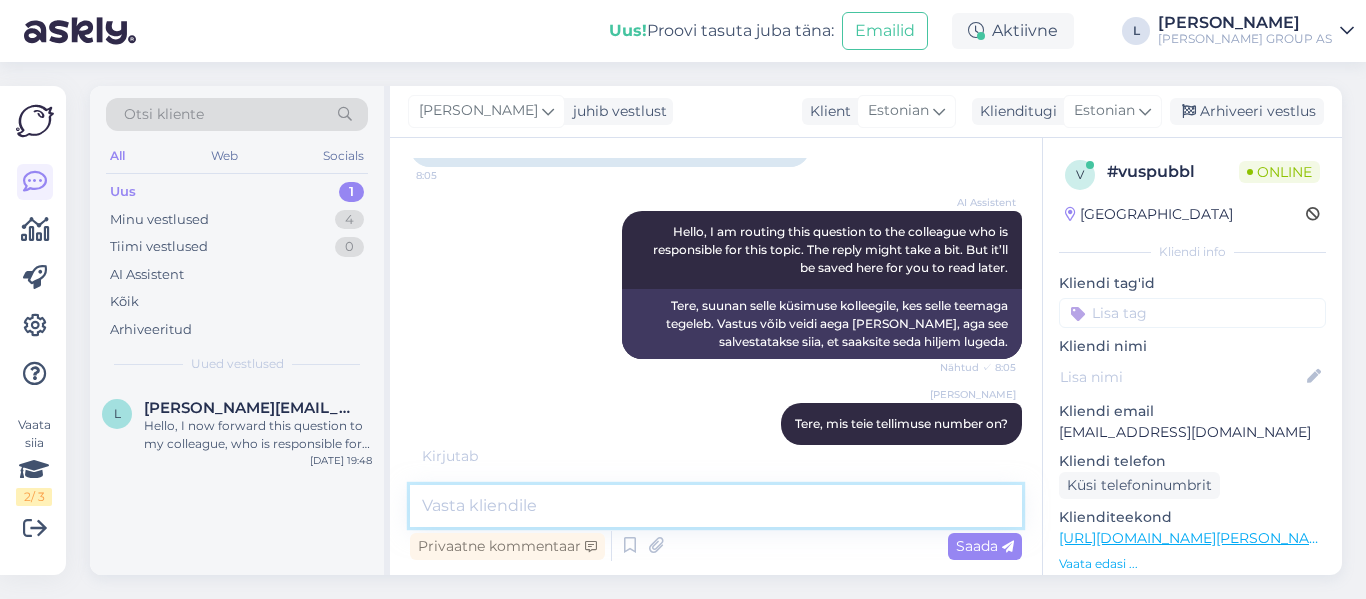 click at bounding box center [716, 506] 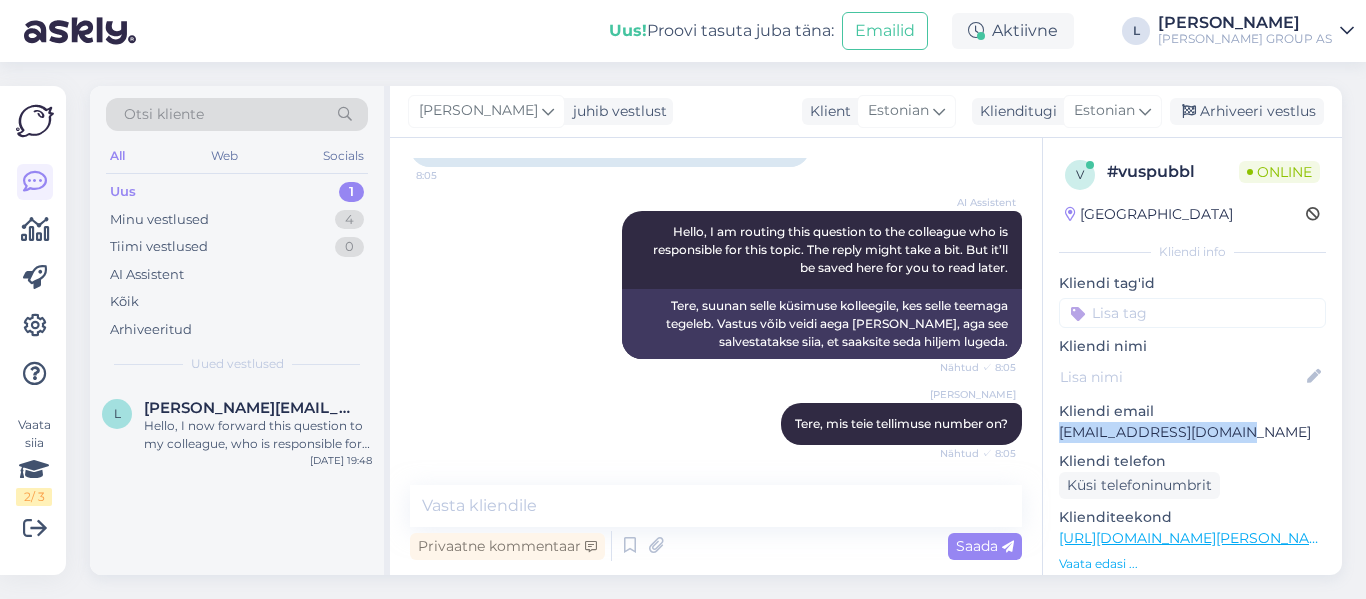 drag, startPoint x: 1253, startPoint y: 436, endPoint x: 1056, endPoint y: 432, distance: 197.0406 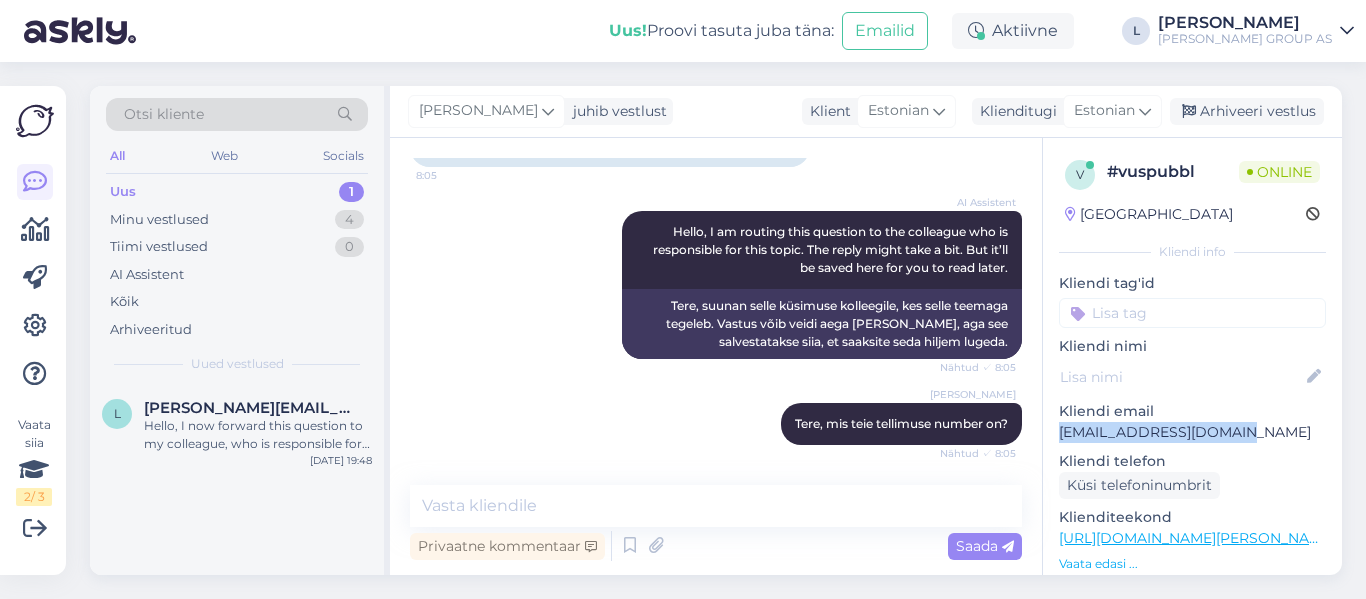 click on "v # vuspubbl Online     [GEOGRAPHIC_DATA] Kliendi info Kliendi tag'id  Kliendi nimi Kliendi email [EMAIL_ADDRESS][DOMAIN_NAME] Kliendi telefon Küsi telefoninumbrit Klienditeekond [URL][DOMAIN_NAME][PERSON_NAME] Vaata edasi ... Operatsioonisüsteem Windows 10 [PERSON_NAME] Chrome [TECHNICAL_ID] [PERSON_NAME]" at bounding box center (1192, 549) 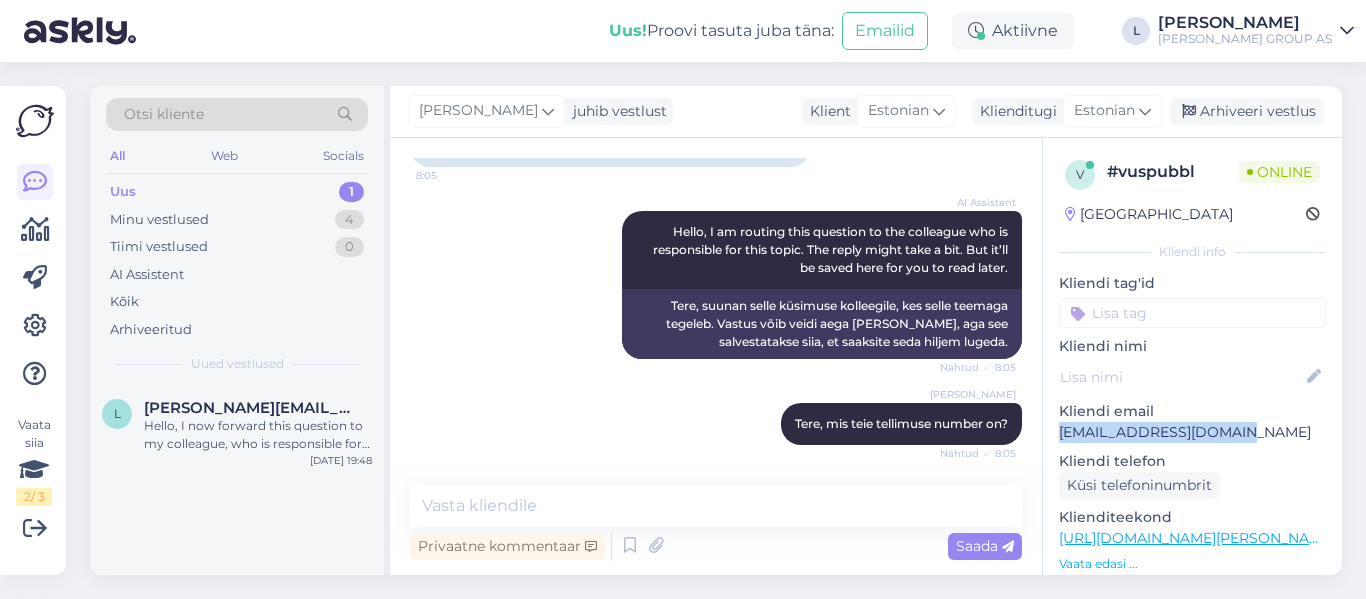 copy on "[EMAIL_ADDRESS][DOMAIN_NAME]" 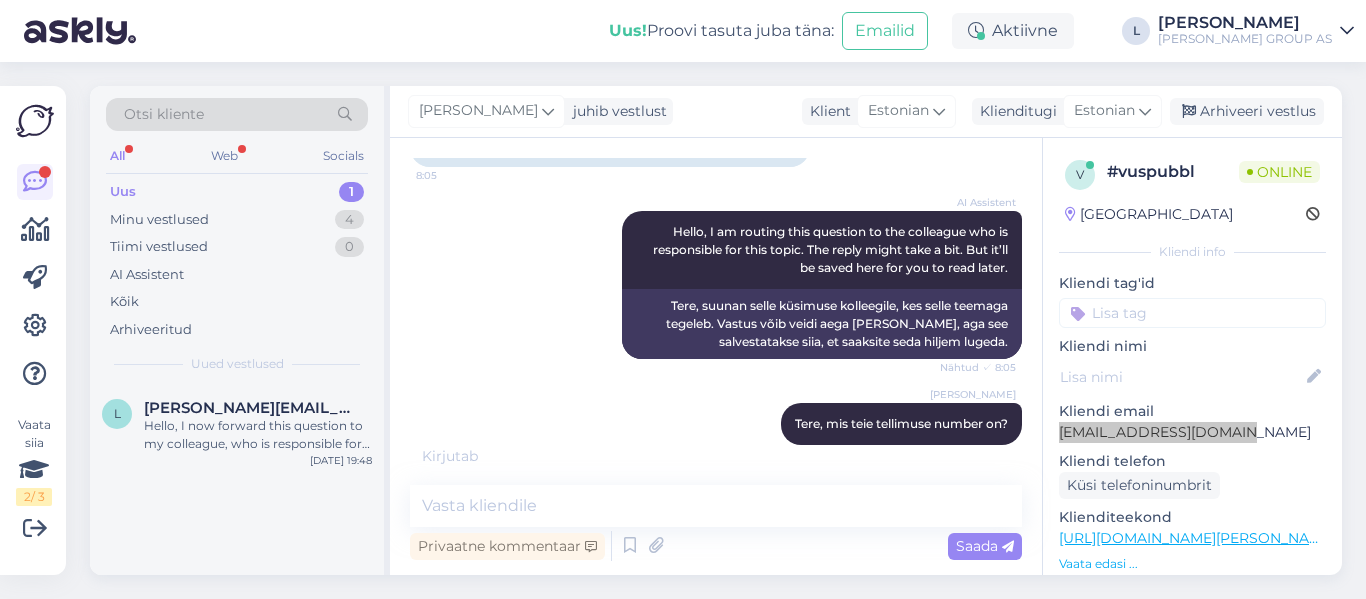 scroll, scrollTop: 295, scrollLeft: 0, axis: vertical 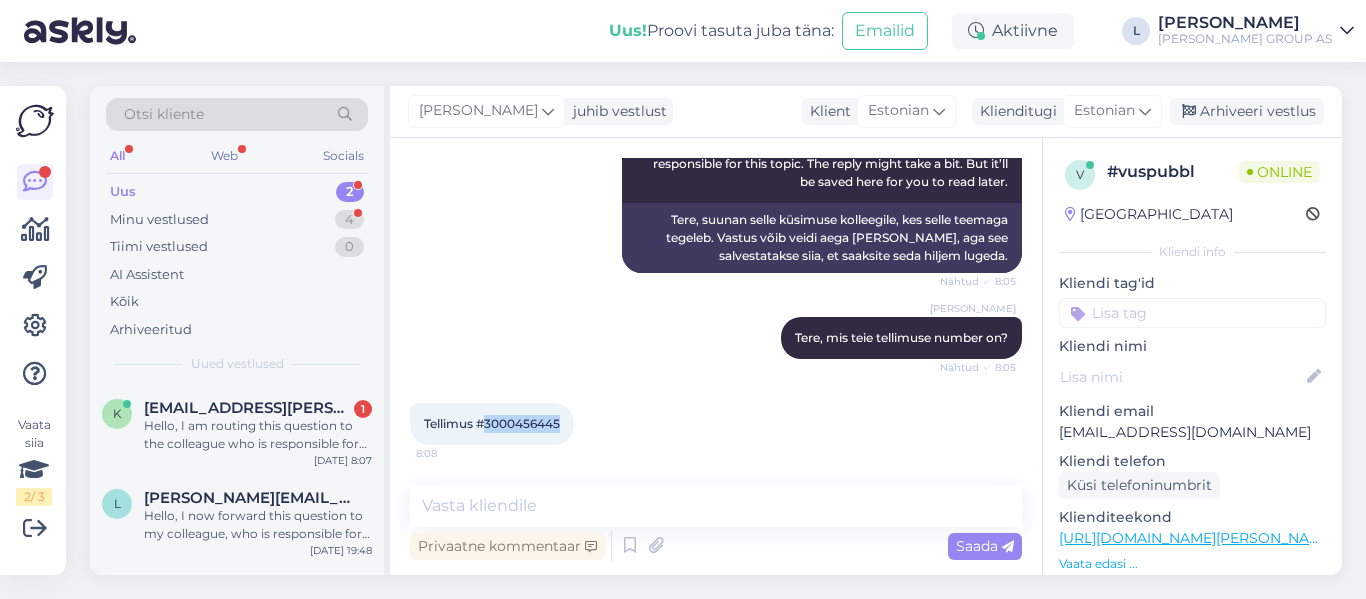 drag, startPoint x: 561, startPoint y: 422, endPoint x: 487, endPoint y: 427, distance: 74.168724 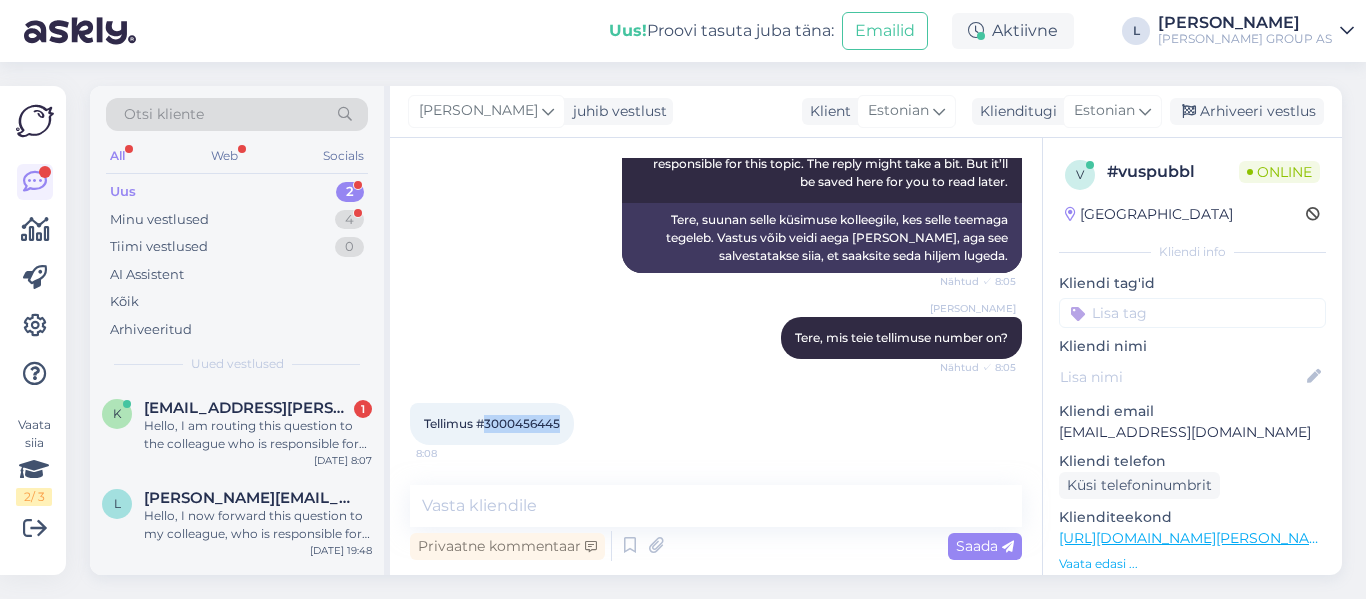 click on "Tellimus #3000456445" at bounding box center [492, 423] 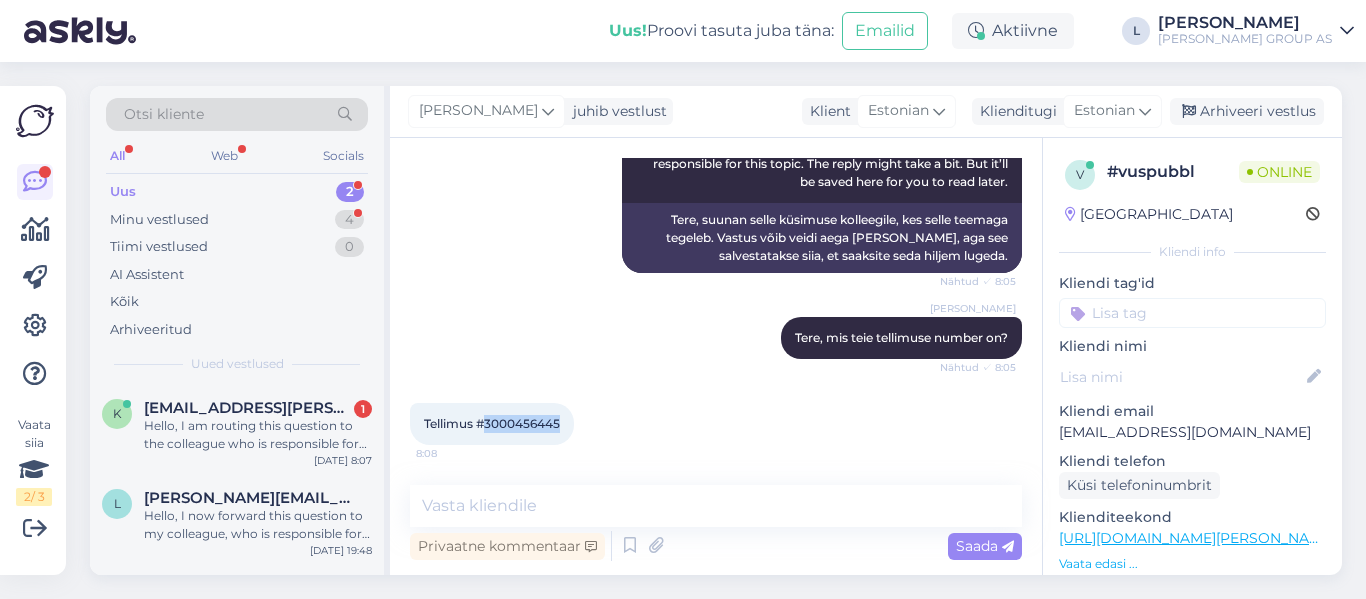 copy on "3000456445" 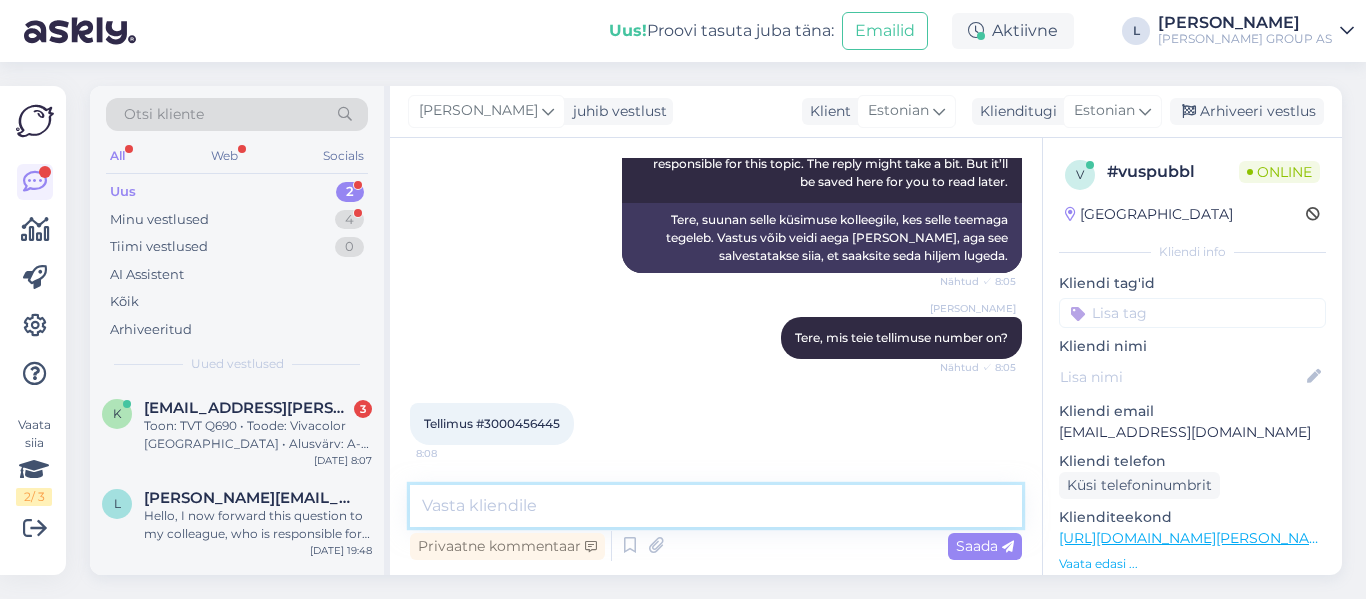 drag, startPoint x: 530, startPoint y: 499, endPoint x: 545, endPoint y: 492, distance: 16.552946 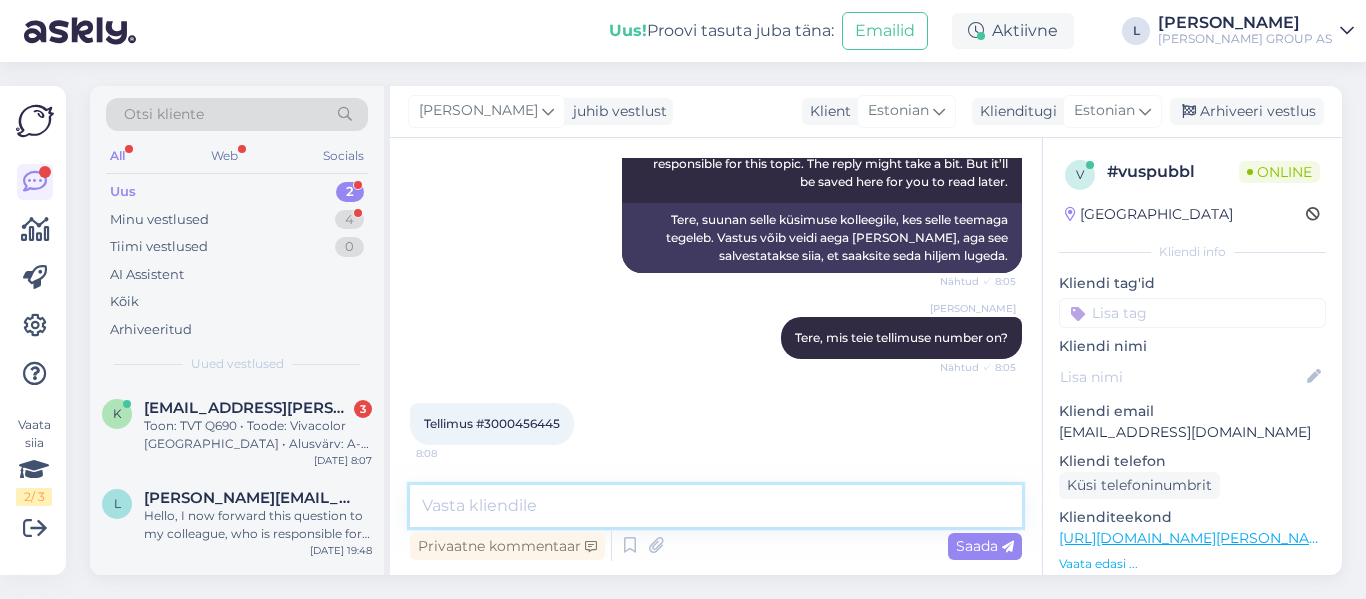 click at bounding box center [716, 506] 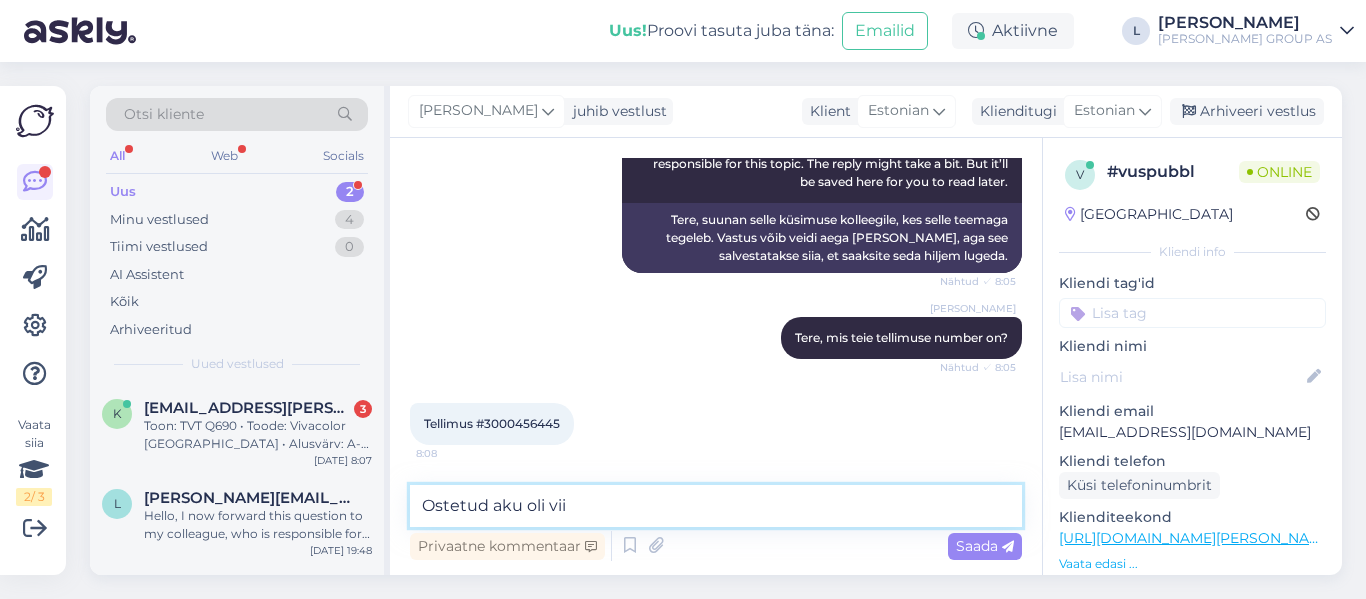 scroll, scrollTop: 316, scrollLeft: 0, axis: vertical 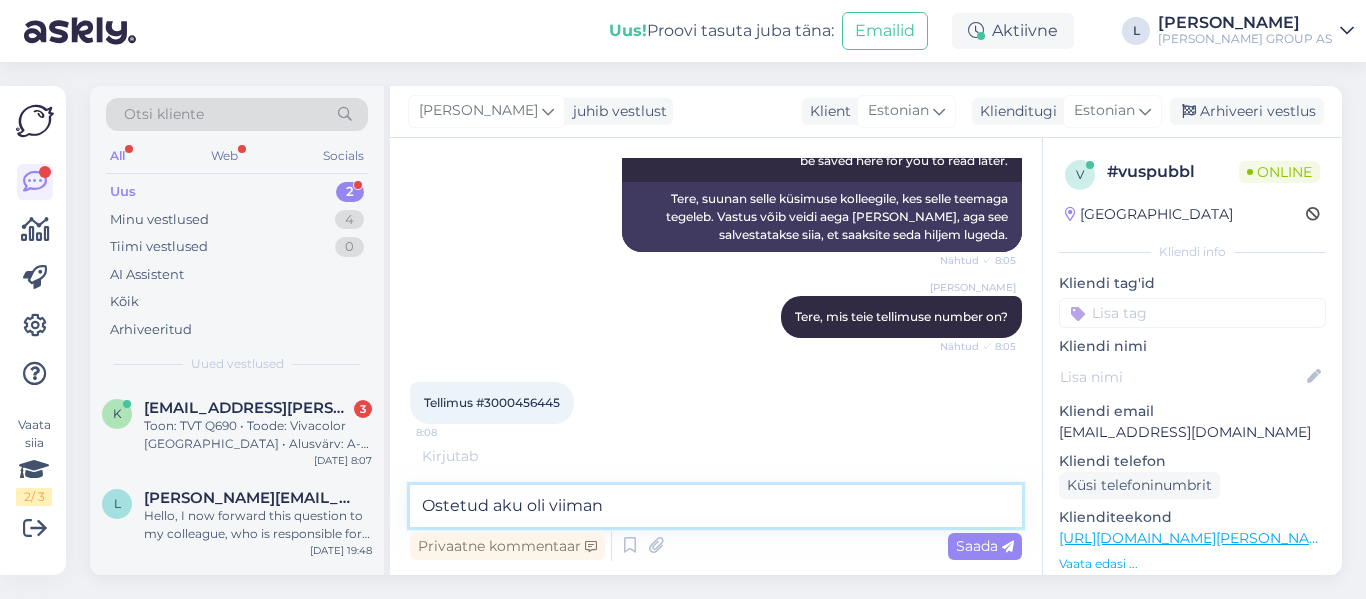 type on "Ostetud aku oli viimane" 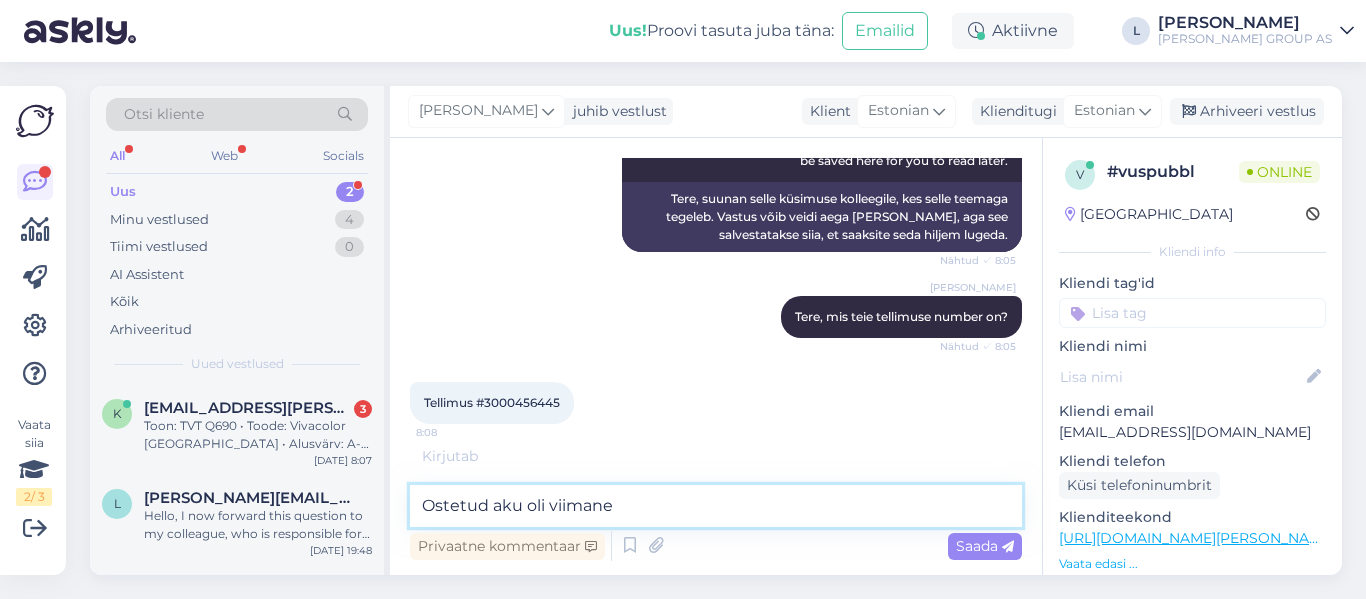 type 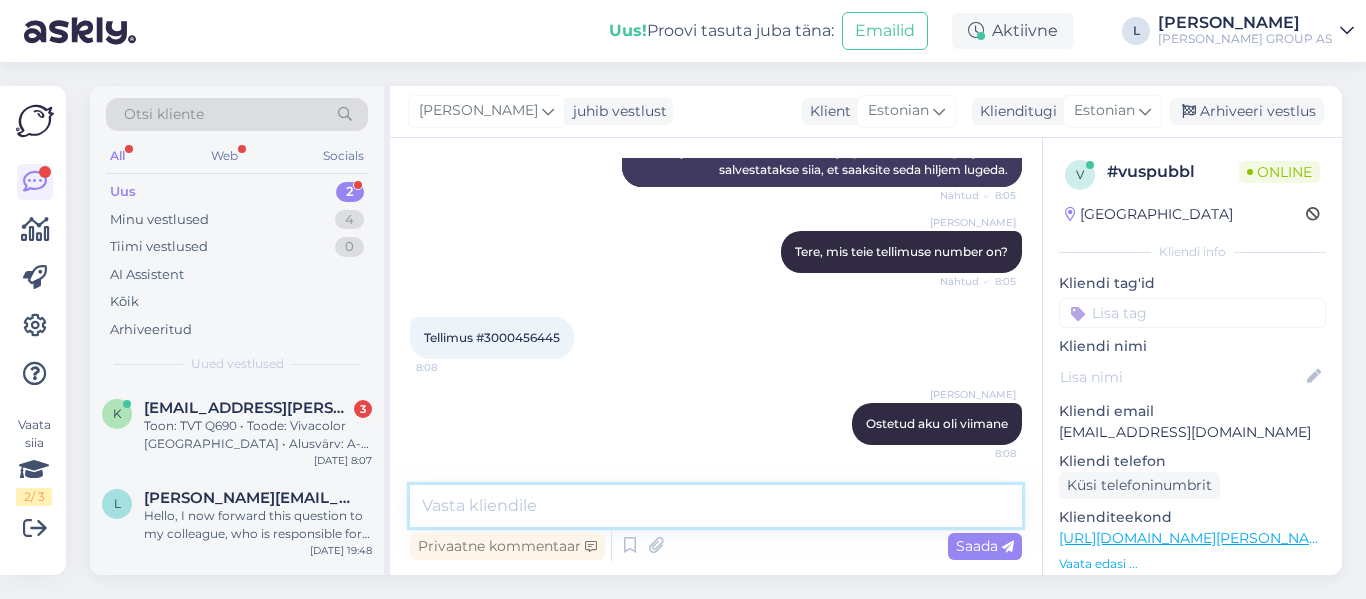 scroll, scrollTop: 467, scrollLeft: 0, axis: vertical 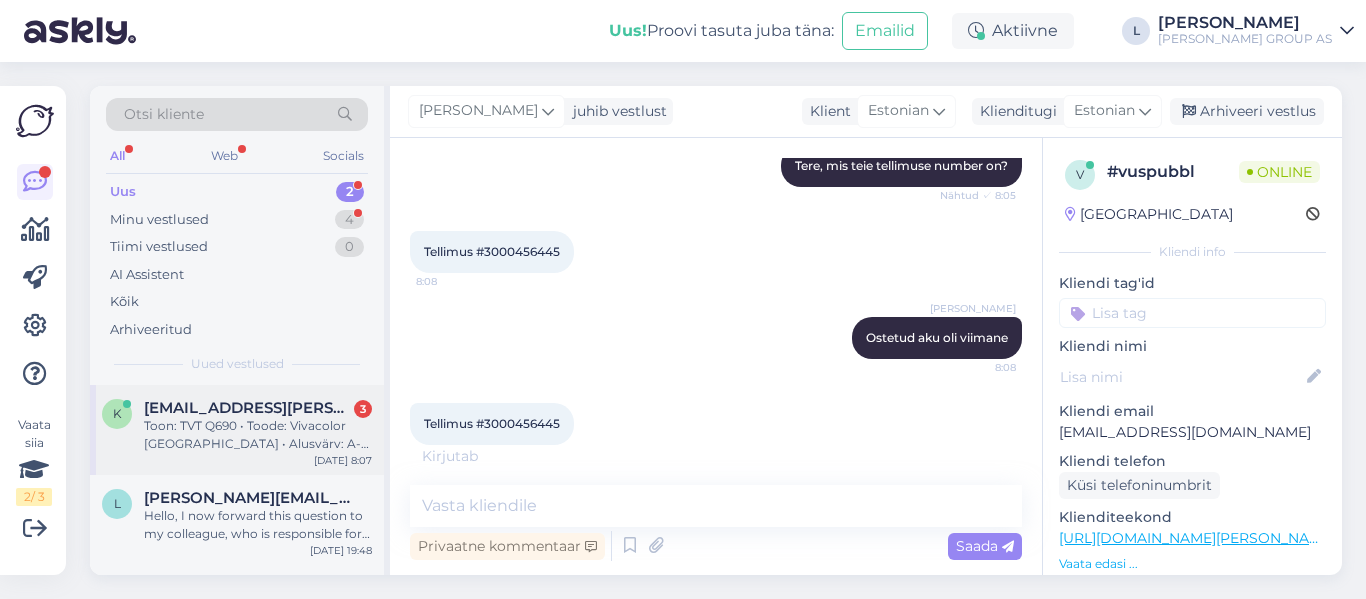 click on "[EMAIL_ADDRESS][PERSON_NAME][DOMAIN_NAME]" at bounding box center [248, 408] 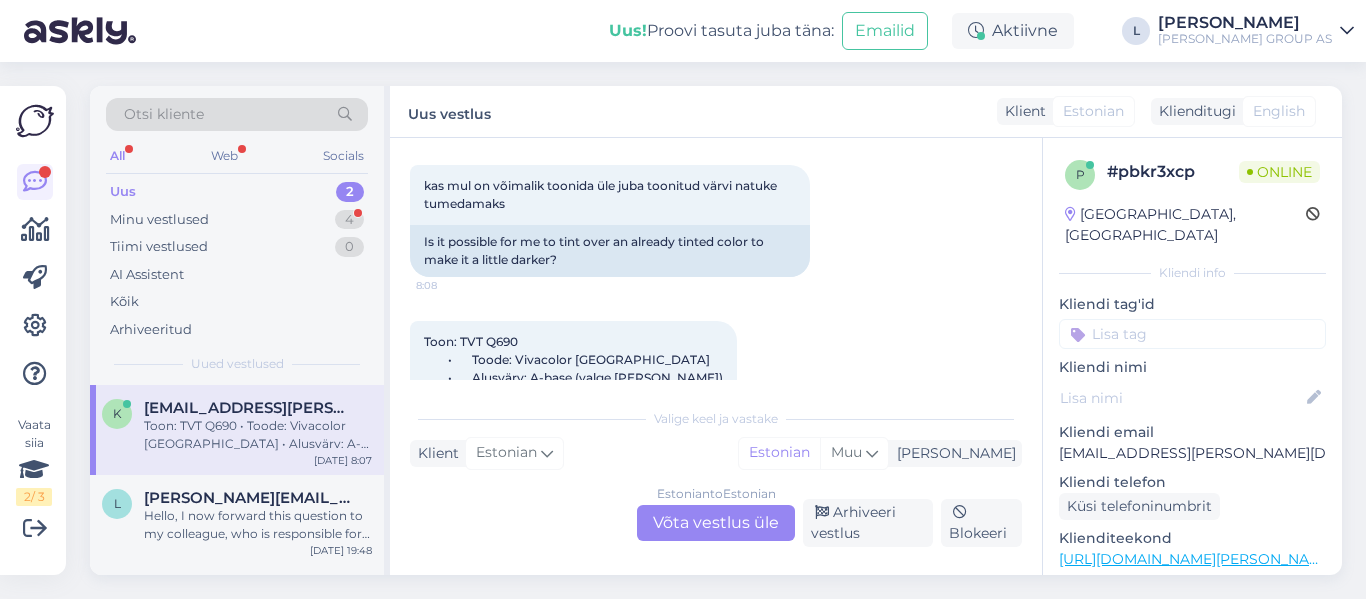 scroll, scrollTop: 1850, scrollLeft: 0, axis: vertical 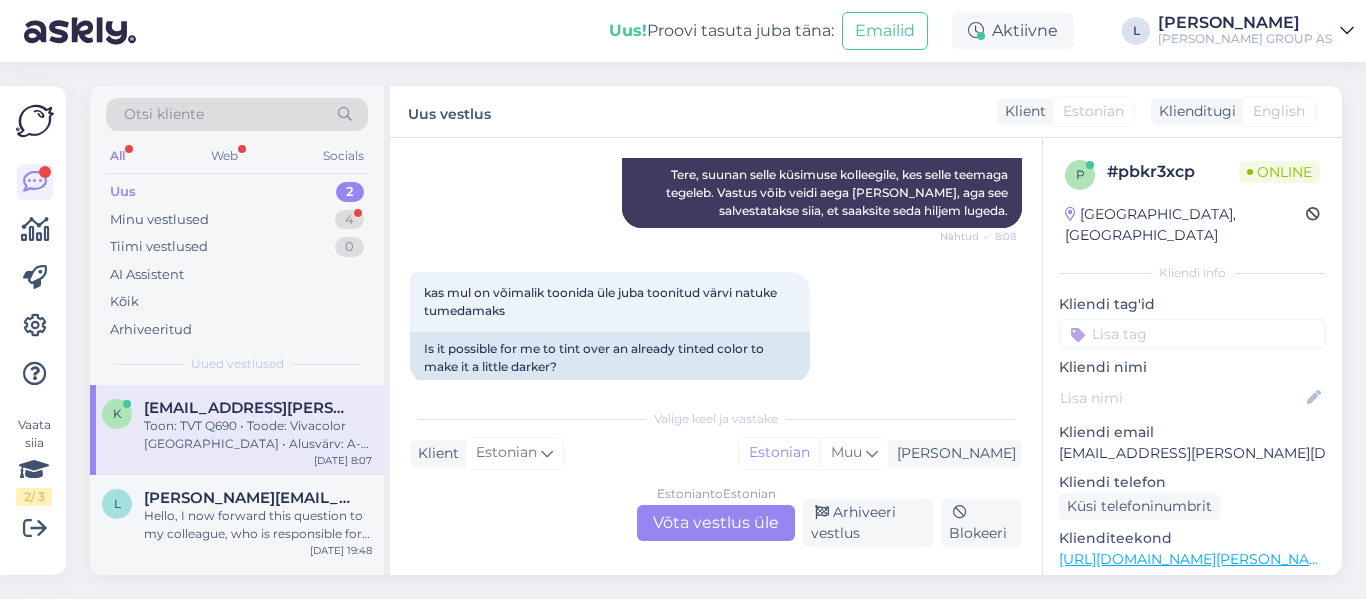 click on "Estonian  to  Estonian Võta vestlus üle" at bounding box center [716, 523] 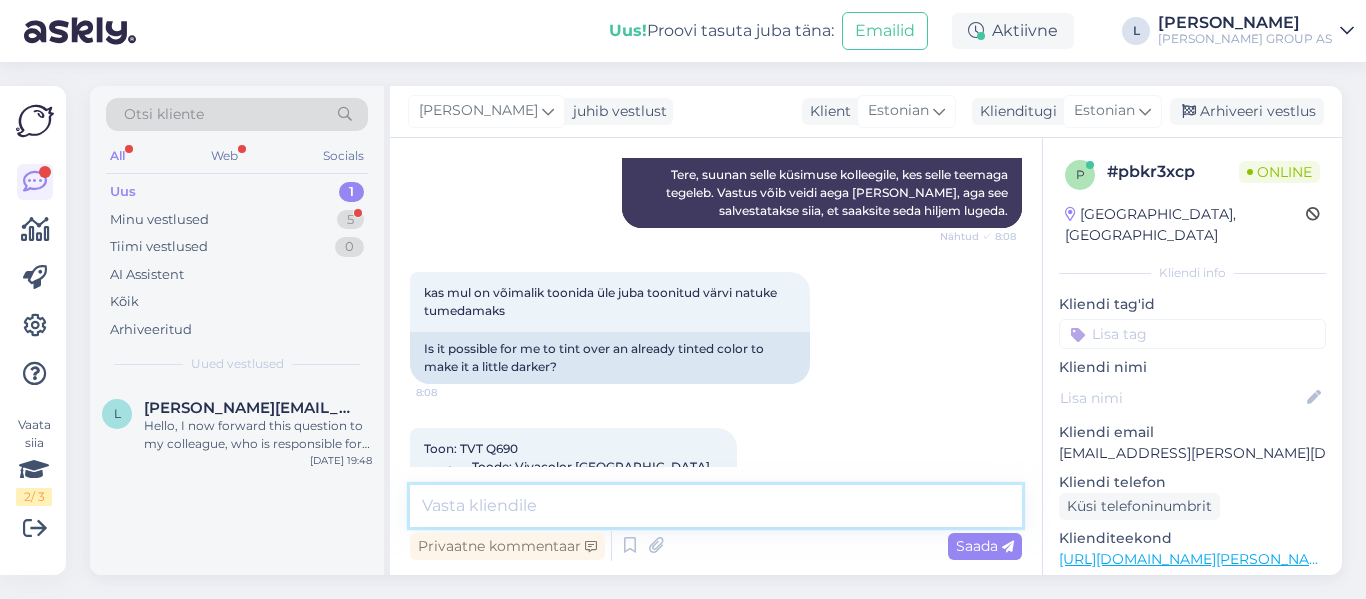 drag, startPoint x: 643, startPoint y: 496, endPoint x: 676, endPoint y: 502, distance: 33.54102 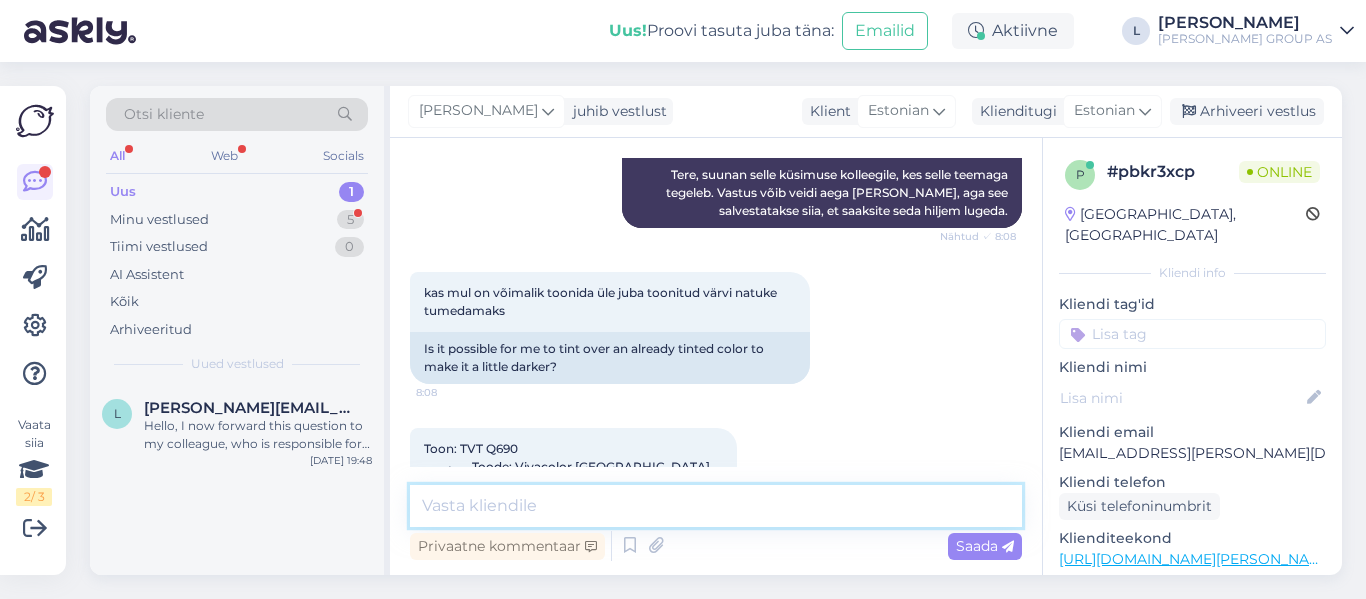 click at bounding box center (716, 506) 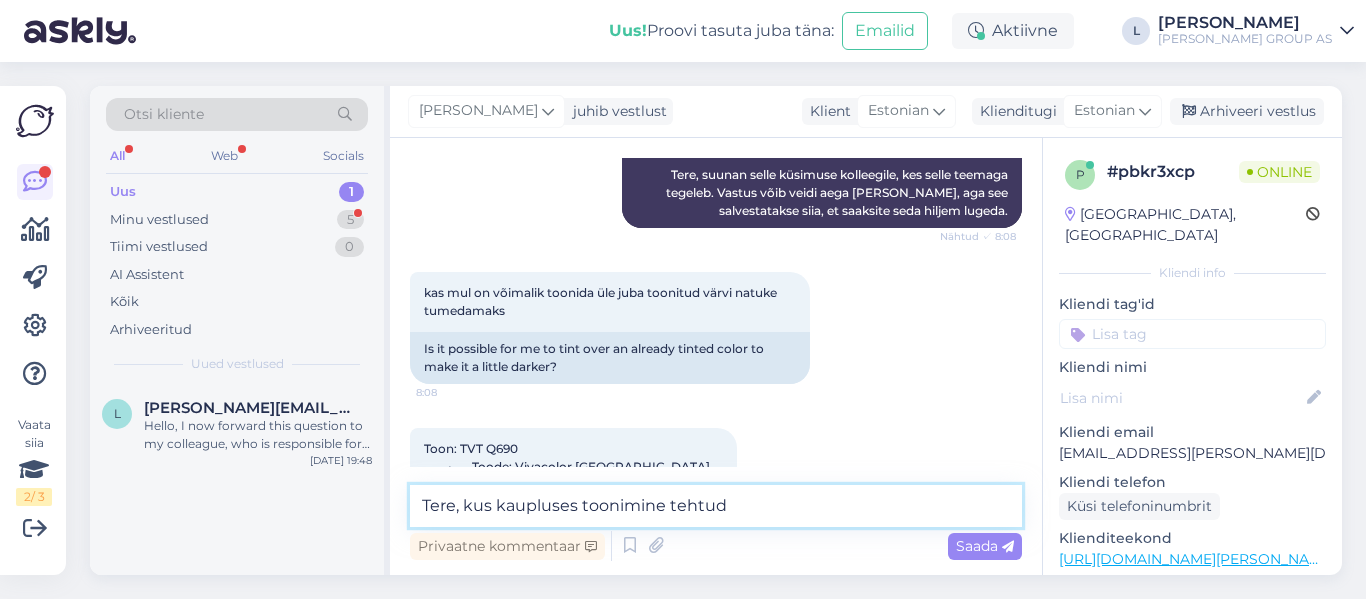 type on "Tere, kus kaupluses toonimine tehtud?" 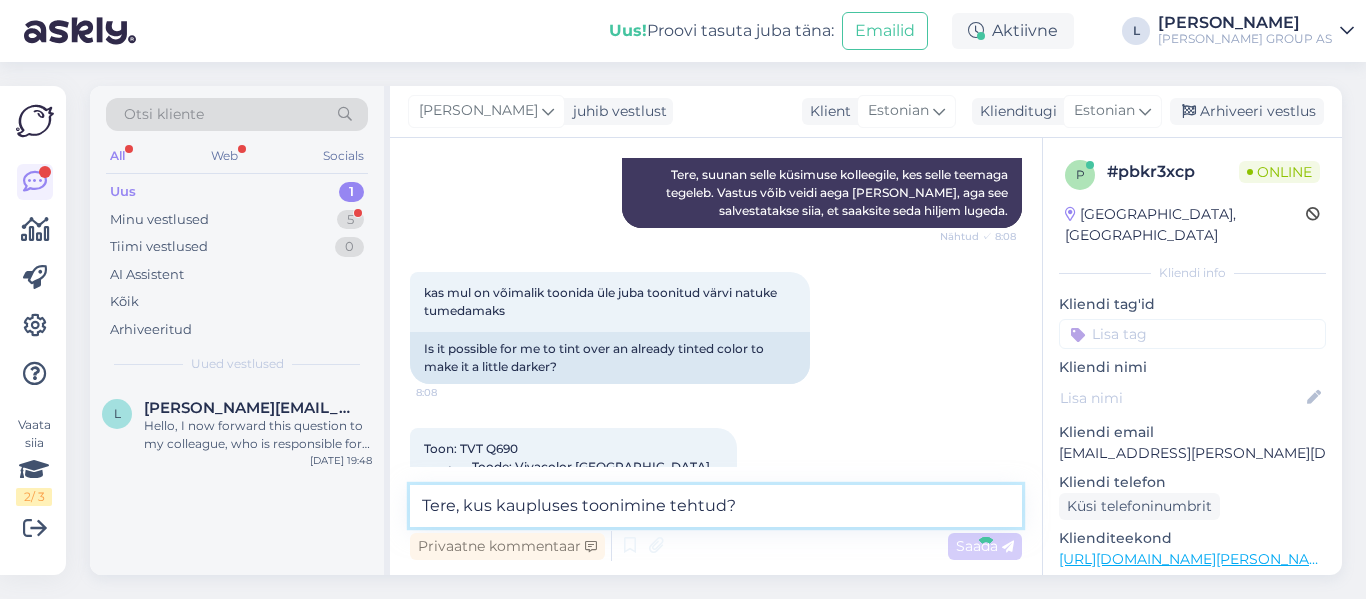 type 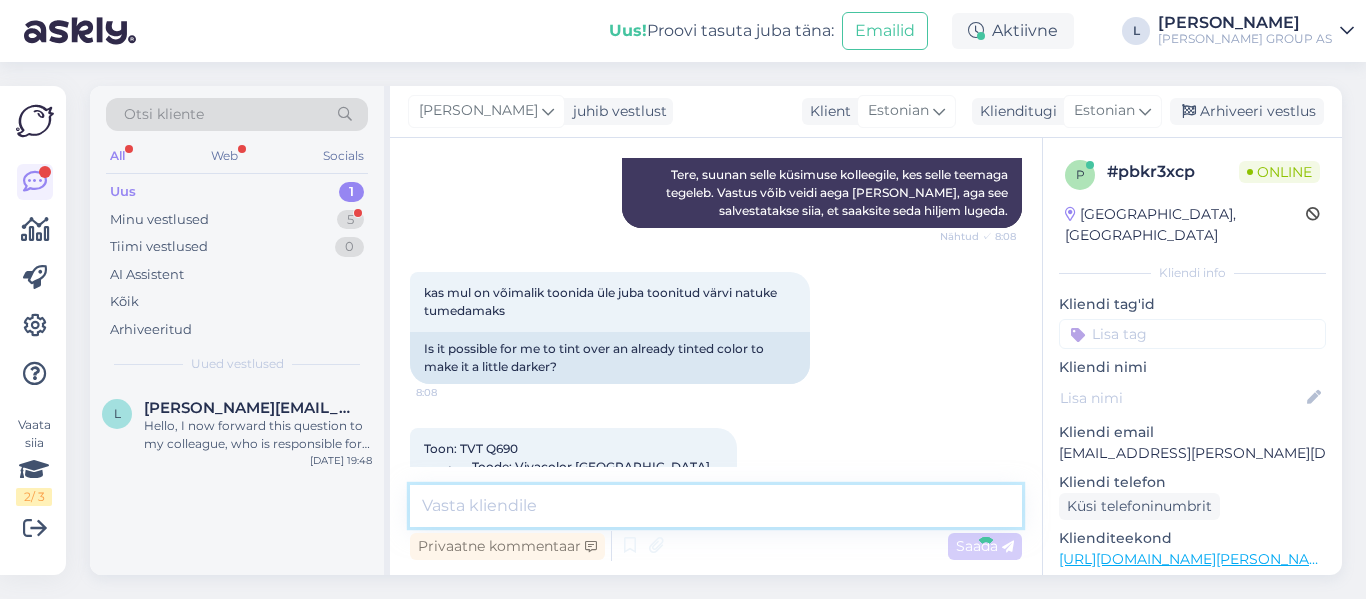 scroll, scrollTop: 2049, scrollLeft: 0, axis: vertical 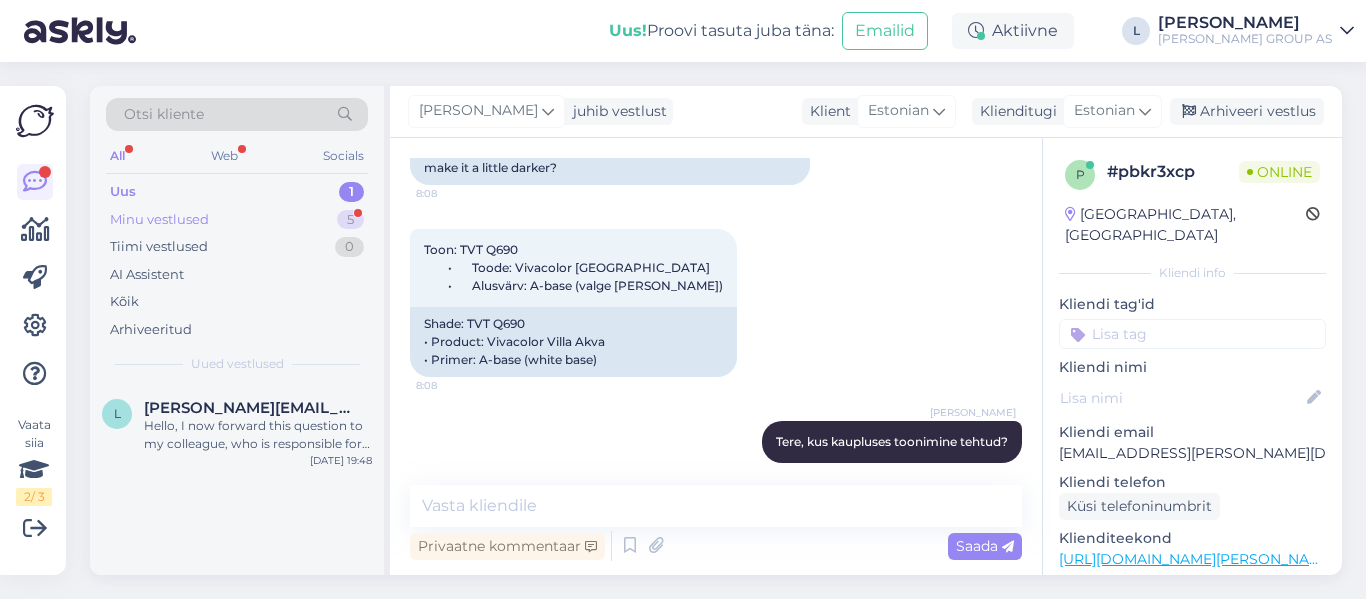 click on "Minu vestlused" at bounding box center [159, 220] 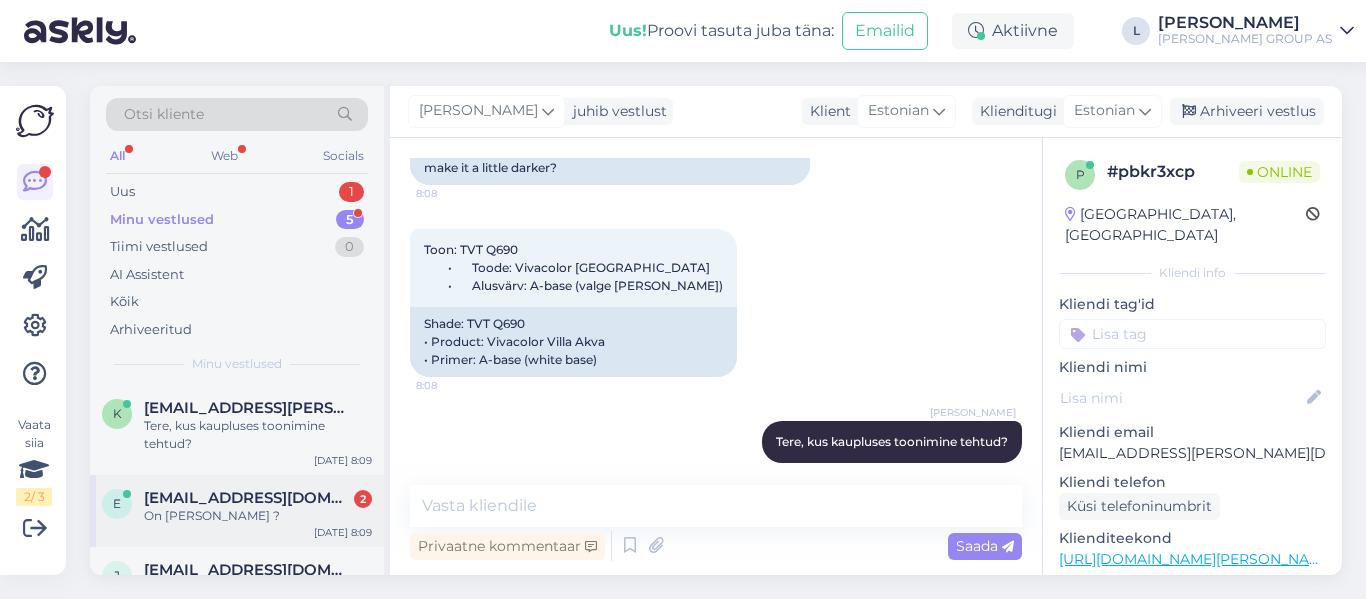 click on "[EMAIL_ADDRESS][DOMAIN_NAME]" at bounding box center (248, 498) 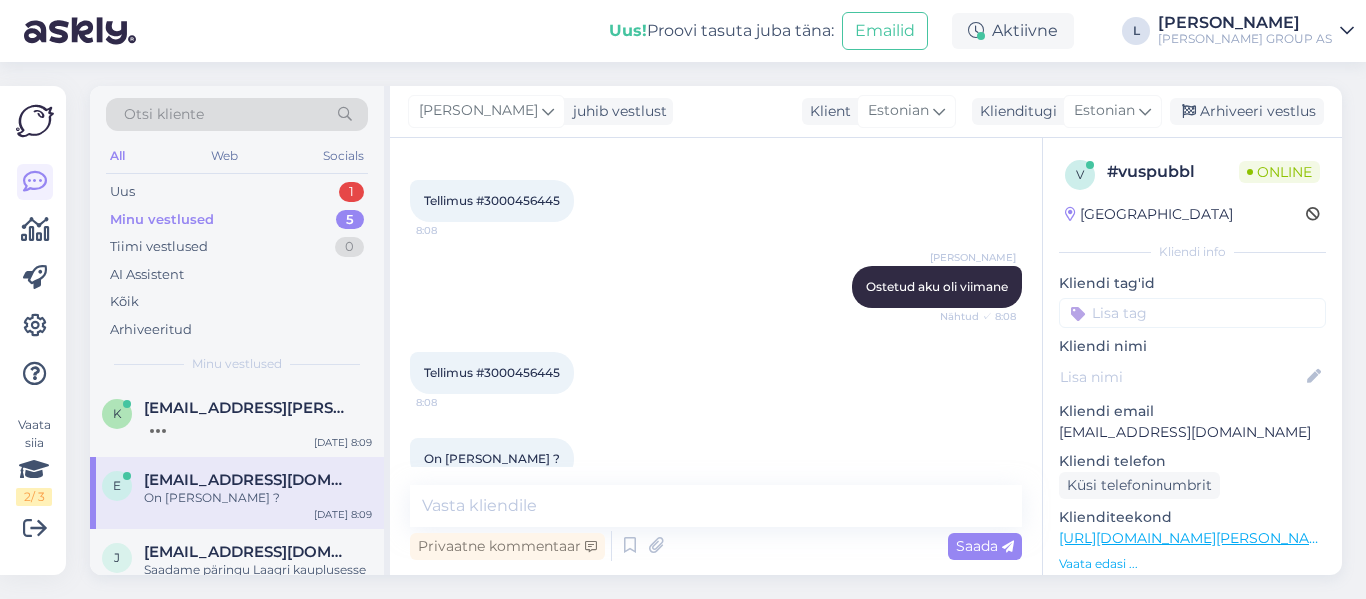 scroll, scrollTop: 553, scrollLeft: 0, axis: vertical 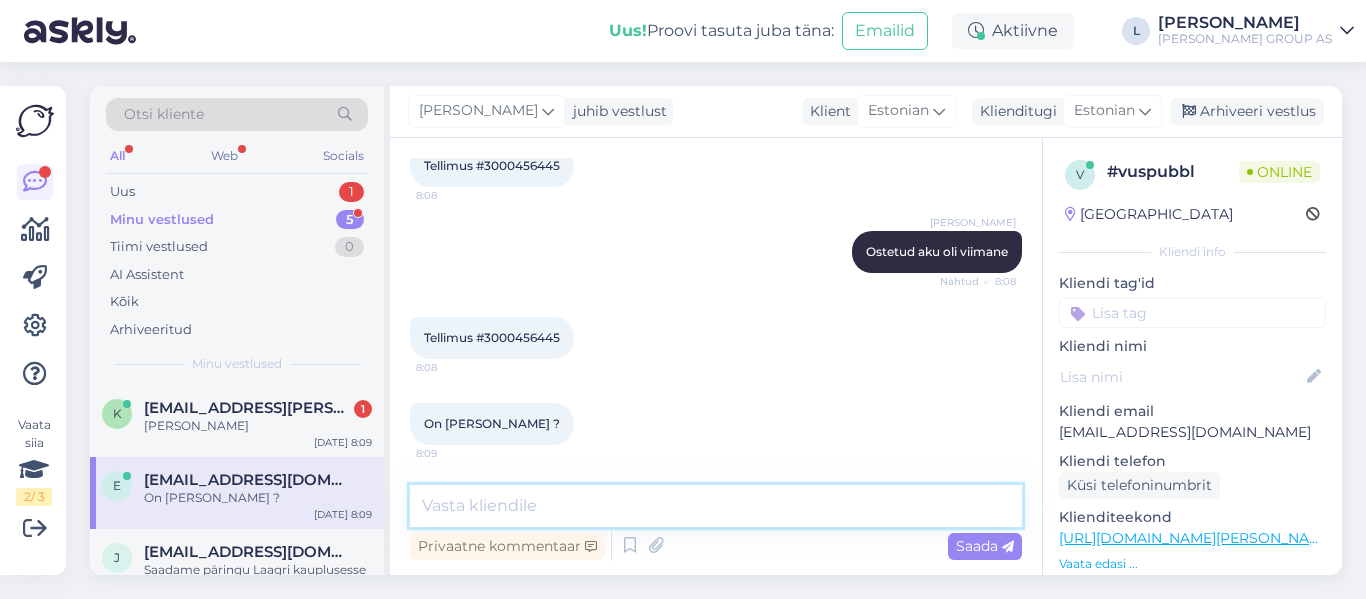 click at bounding box center (716, 506) 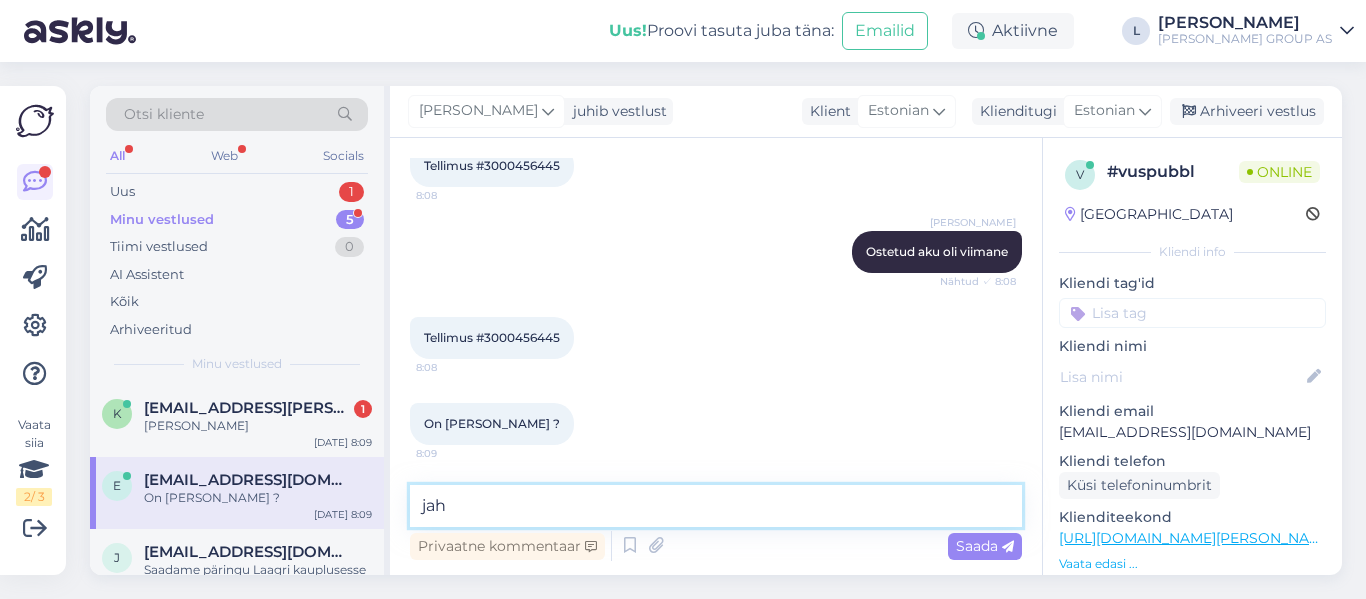 type on "jah." 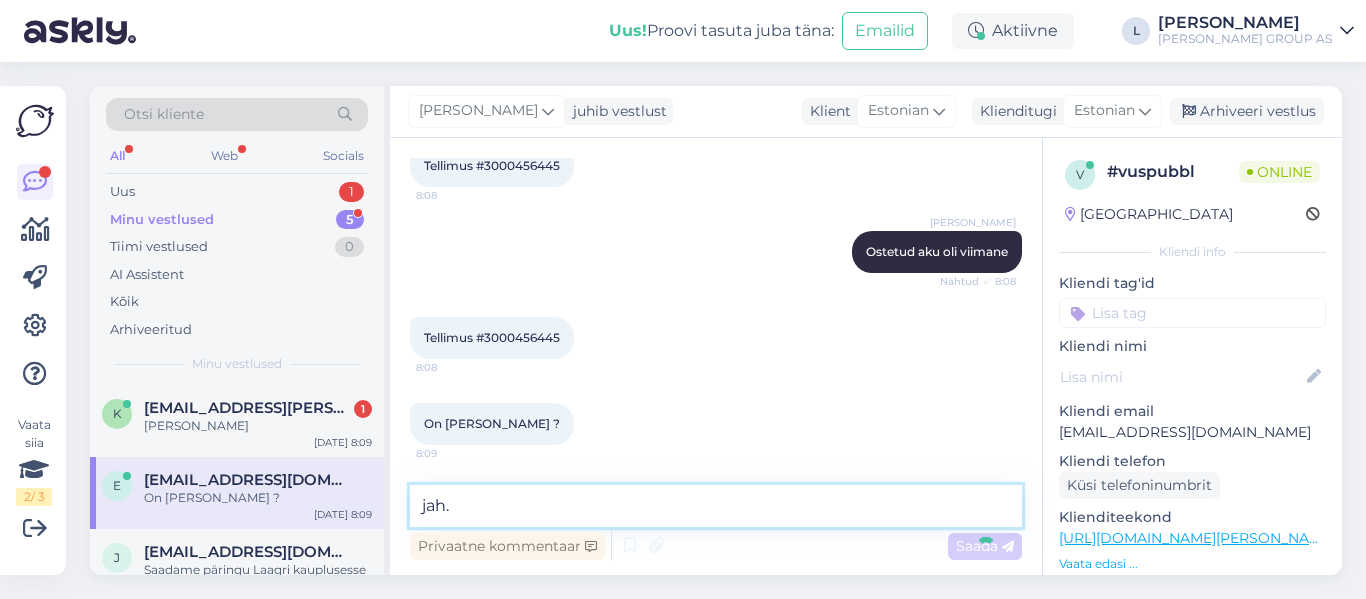 type 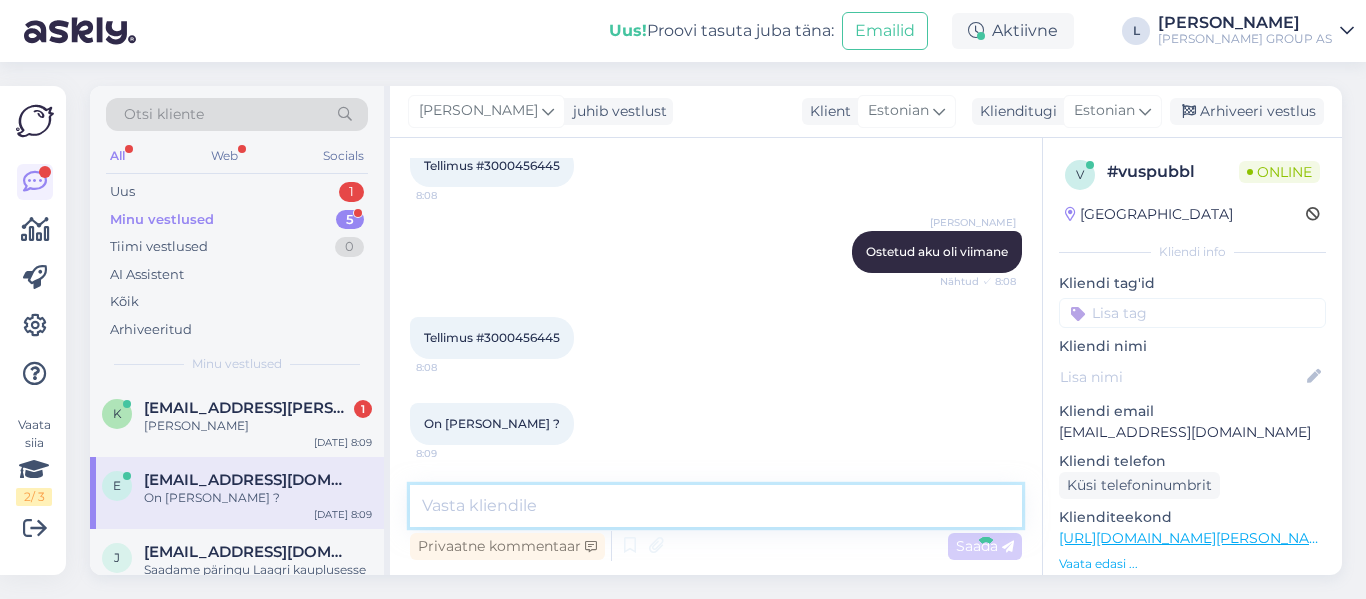 scroll, scrollTop: 639, scrollLeft: 0, axis: vertical 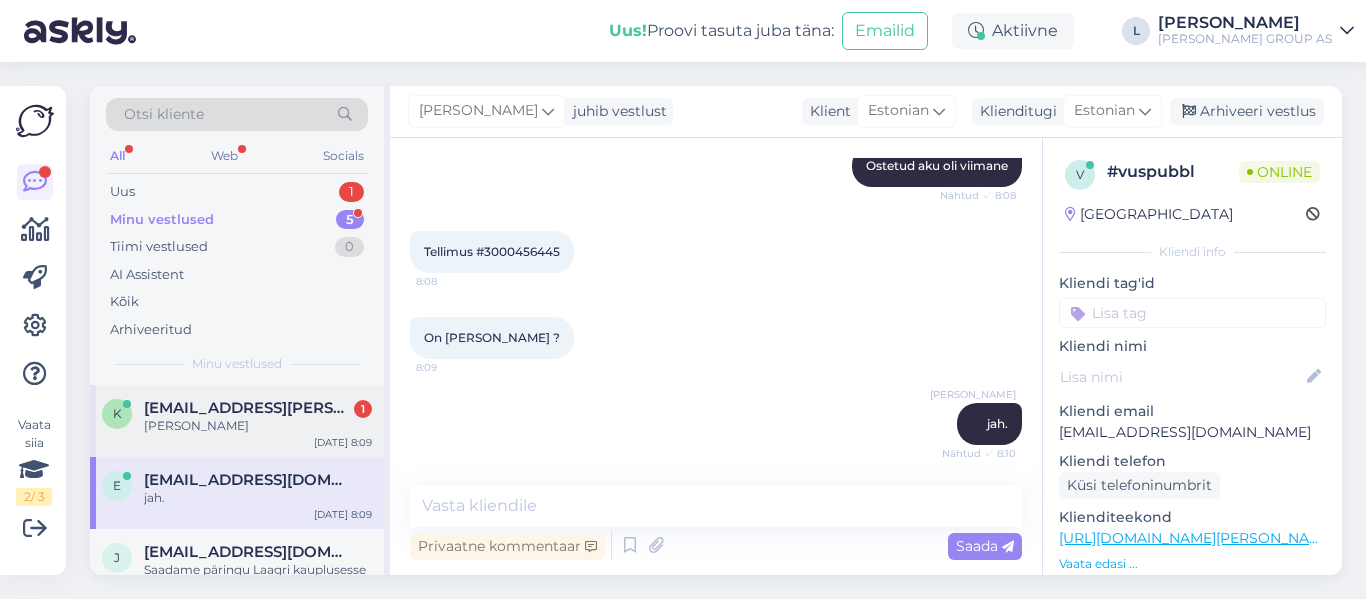 click on "[PERSON_NAME]" at bounding box center (258, 426) 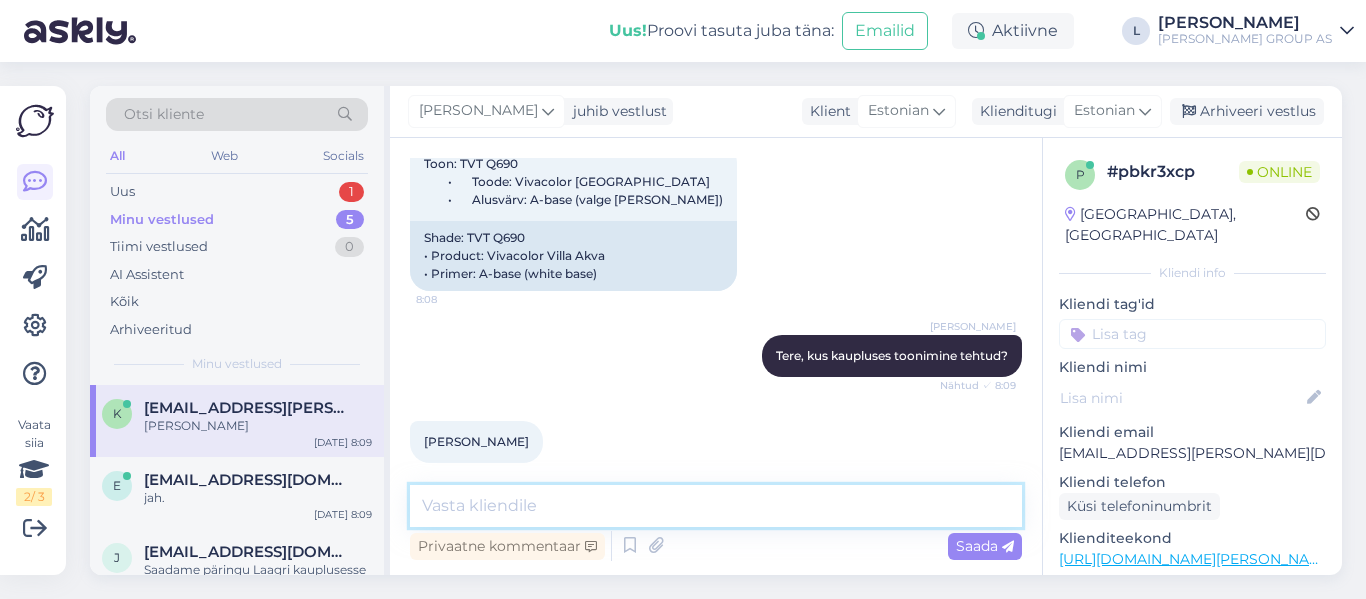 click at bounding box center (716, 506) 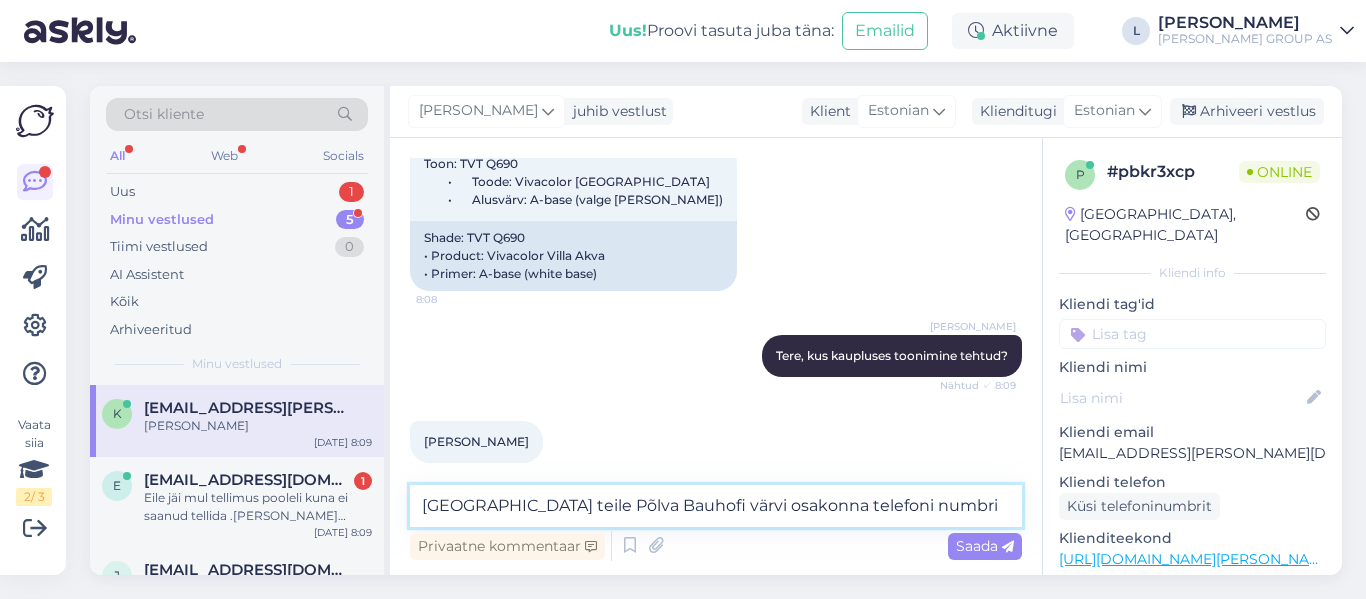 click on "[GEOGRAPHIC_DATA] teile Põlva Bauhofi värvi osakonna telefoni numbri" at bounding box center (716, 506) 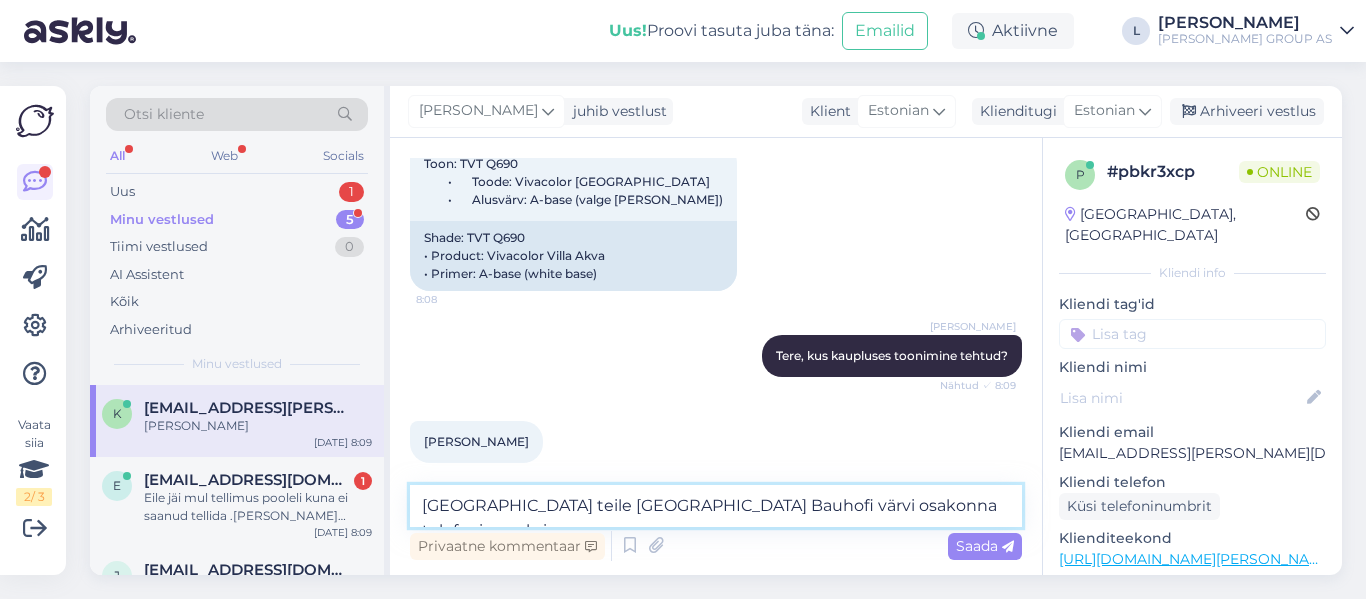 click on "[GEOGRAPHIC_DATA] teile [GEOGRAPHIC_DATA] Bauhofi värvi osakonna telefoni numbri" at bounding box center (716, 506) 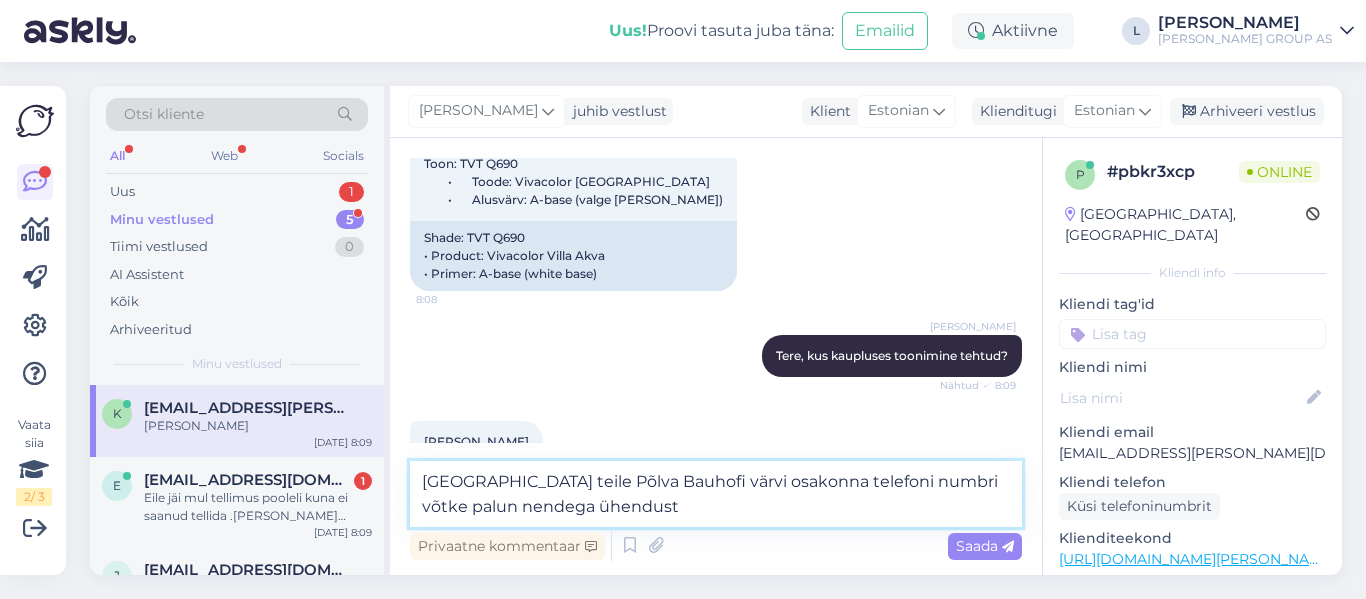 click on "[GEOGRAPHIC_DATA] teile Põlva Bauhofi värvi osakonna telefoni numbri võtke palun nendega ühendust" at bounding box center [716, 494] 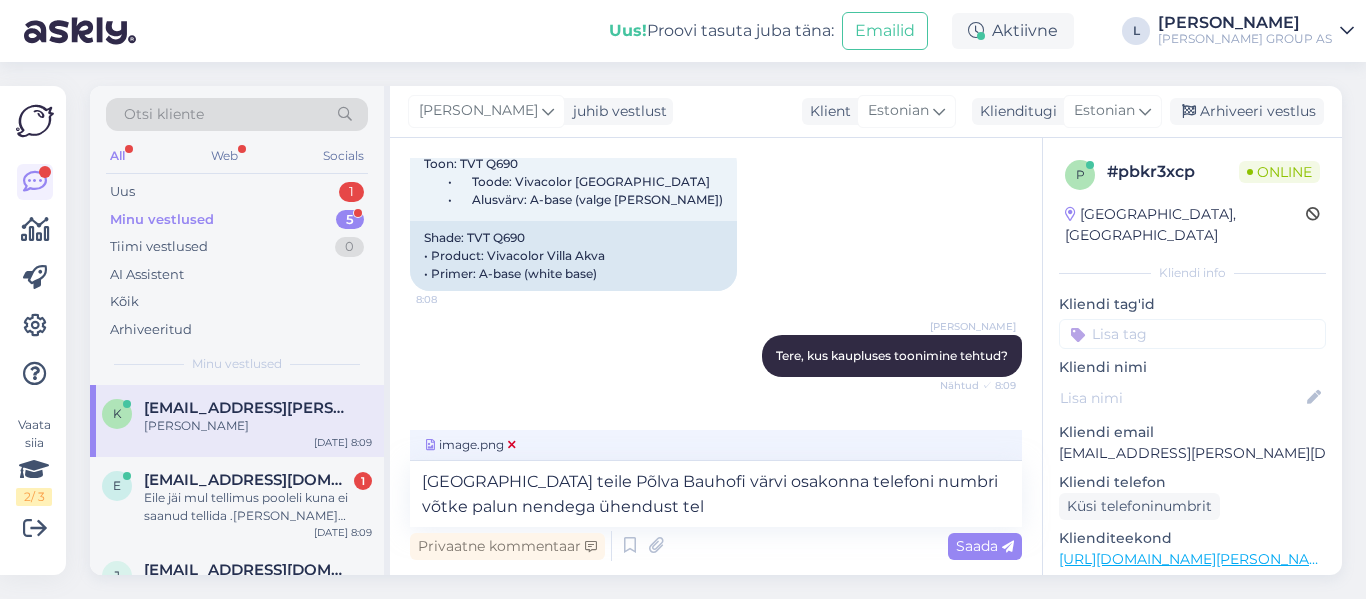click at bounding box center (512, 445) 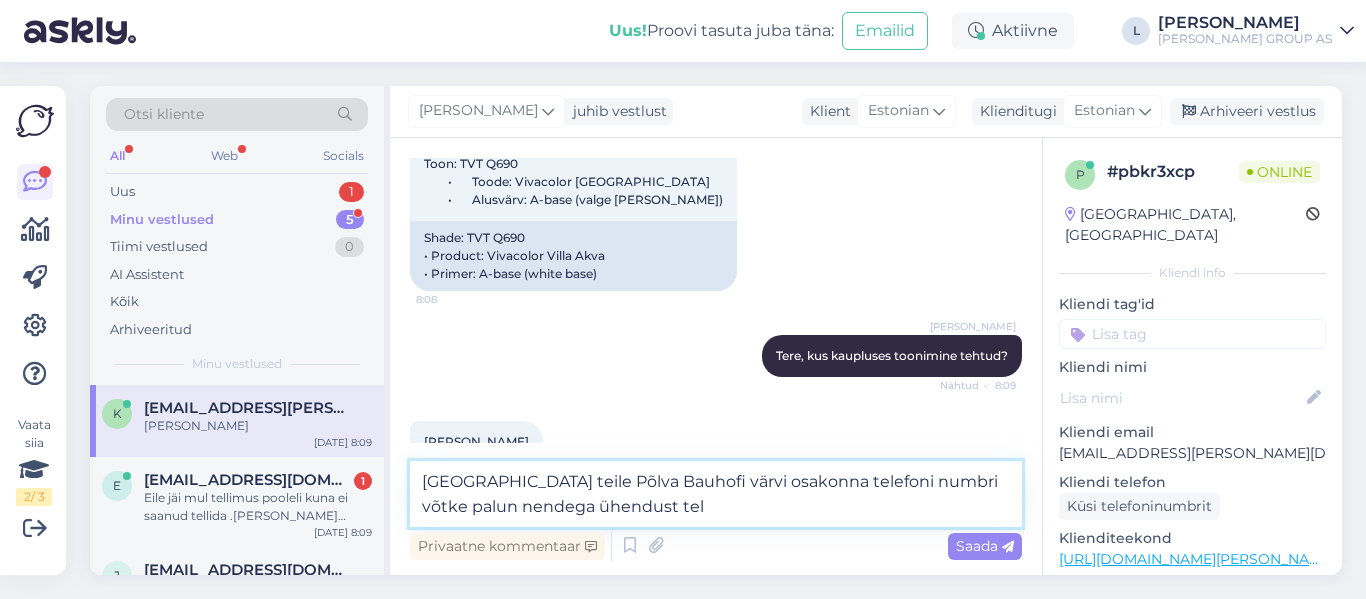 click on "[GEOGRAPHIC_DATA] teile Põlva Bauhofi värvi osakonna telefoni numbri võtke palun nendega ühendust tel" at bounding box center (716, 494) 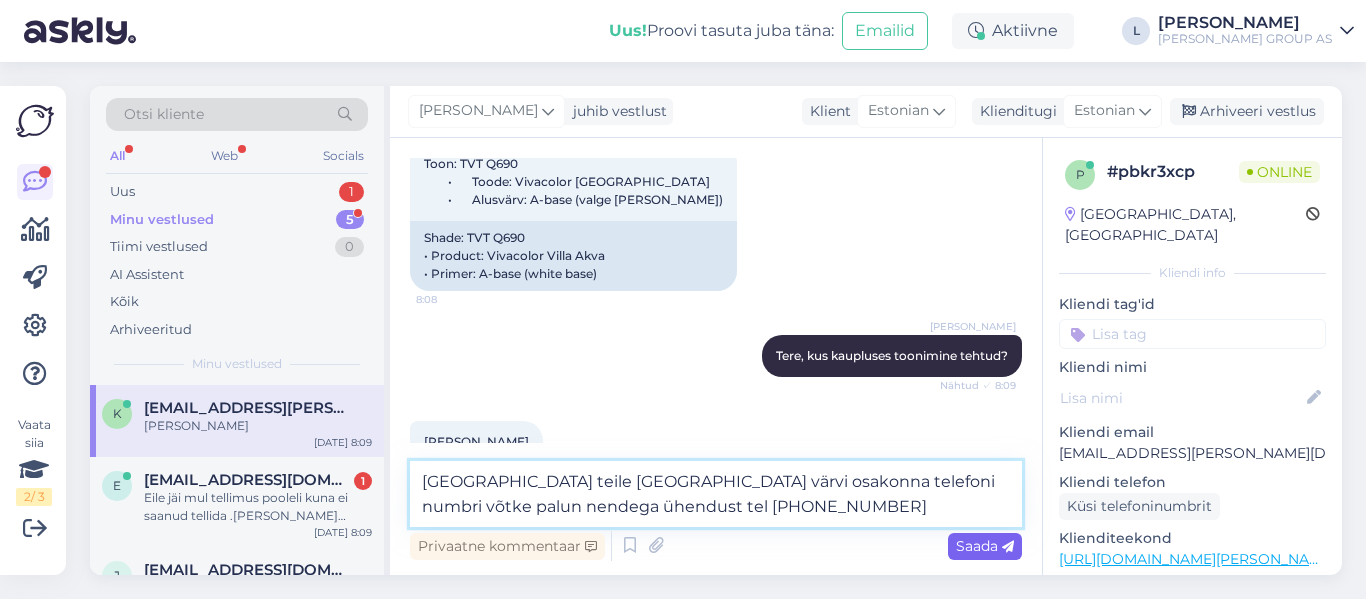 type on "[GEOGRAPHIC_DATA] teile [GEOGRAPHIC_DATA] värvi osakonna telefoni numbri võtke palun nendega ühendust tel [PHONE_NUMBER]" 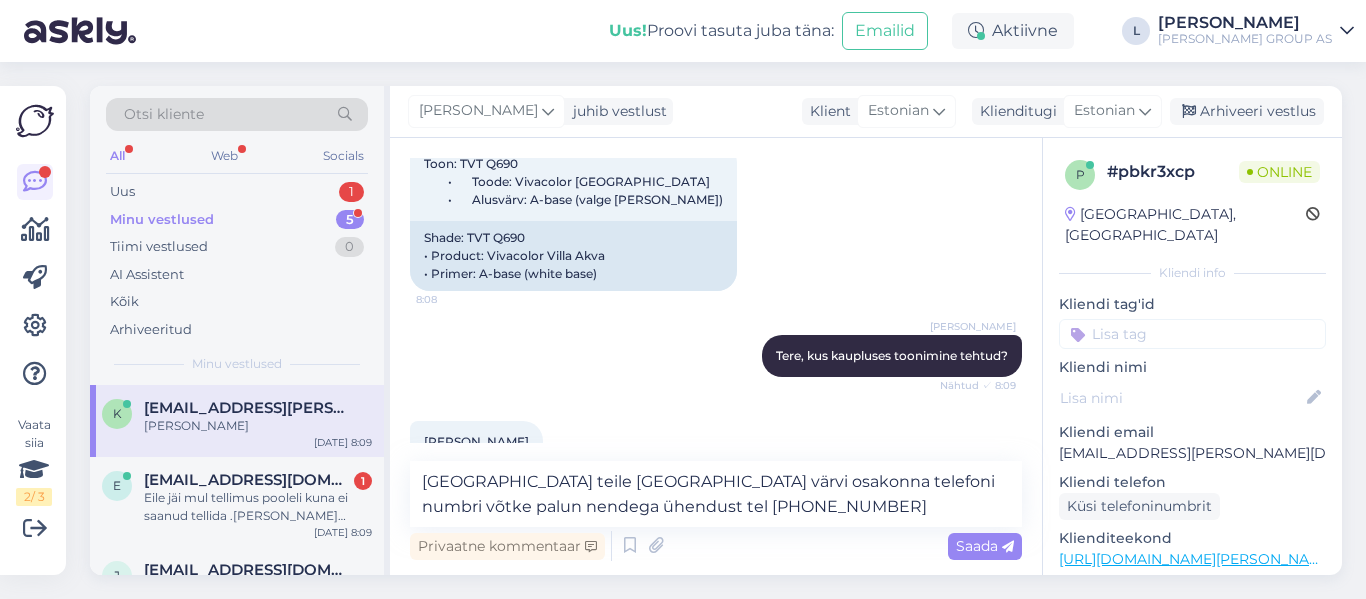 click on "Saada" at bounding box center (985, 546) 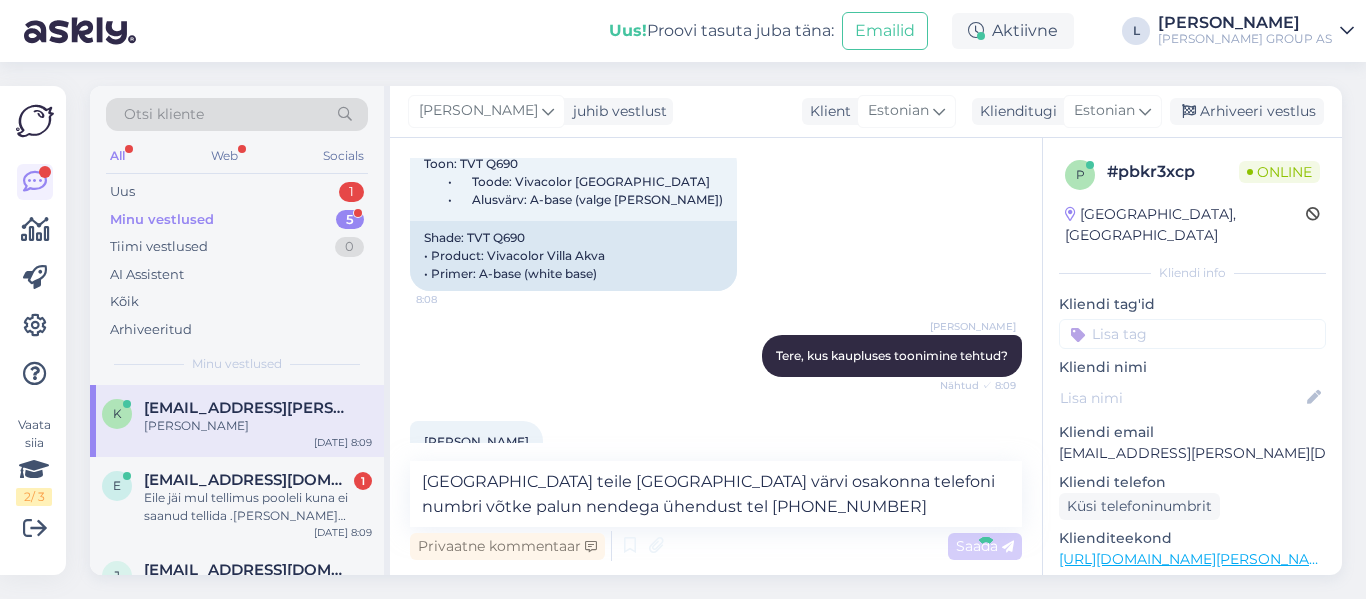 type 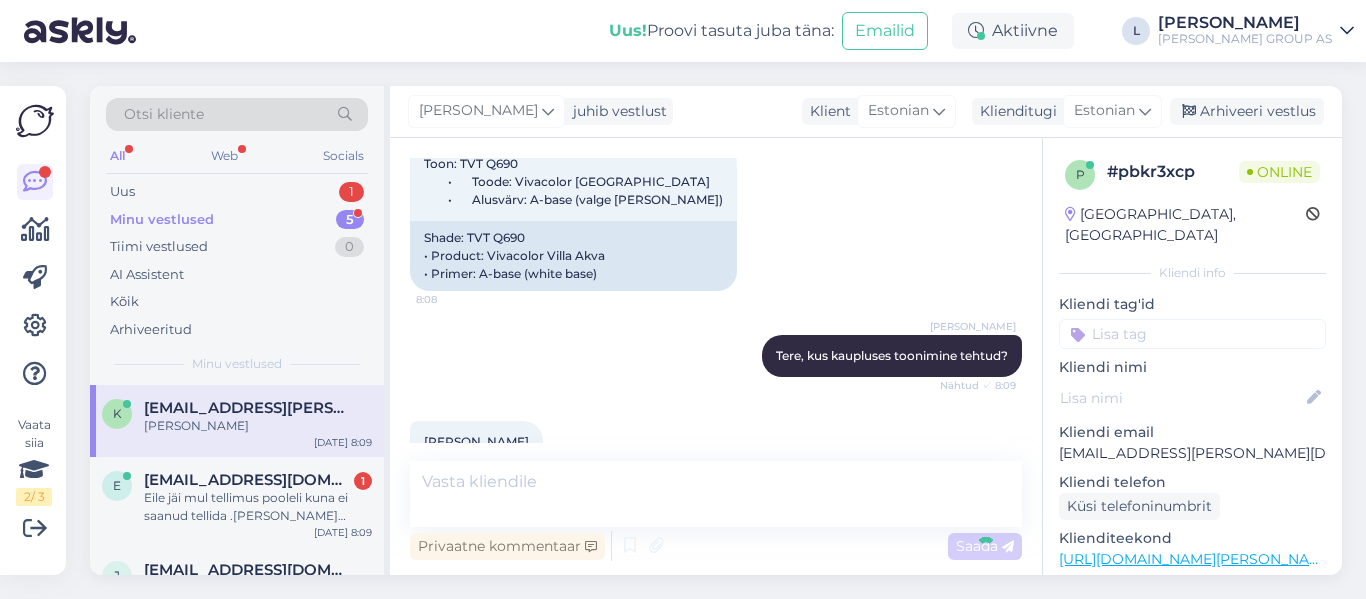 scroll, scrollTop: 2239, scrollLeft: 0, axis: vertical 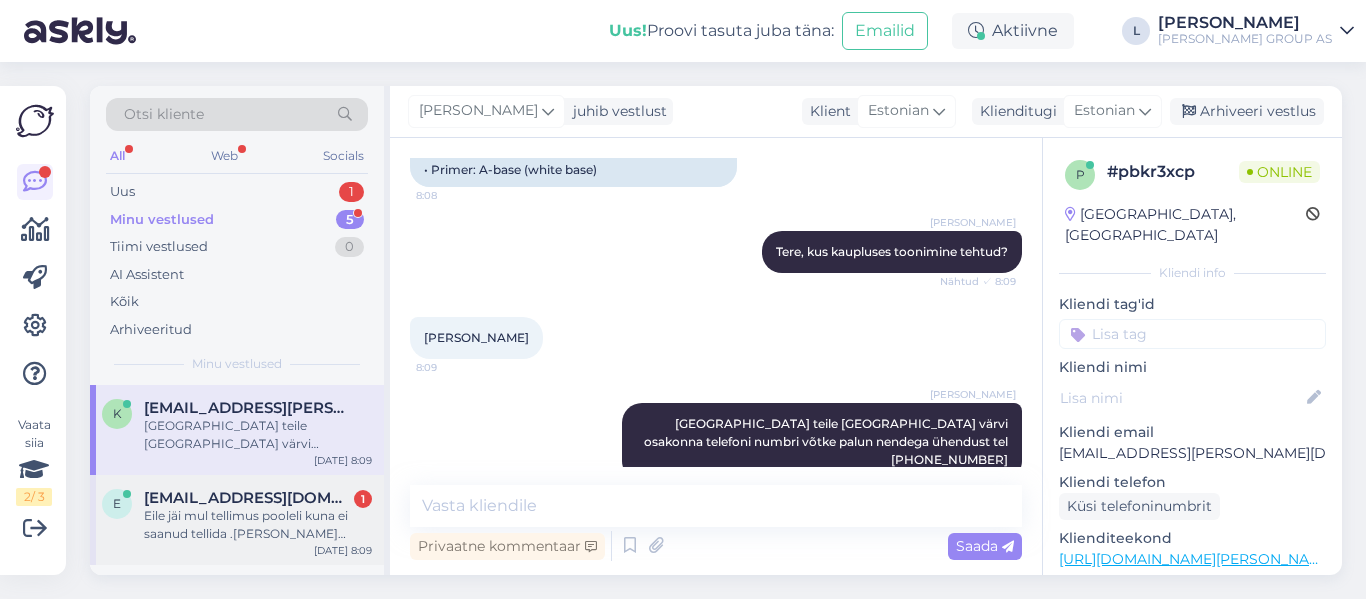 click on "Eile jäi mul tellimus pooleli kuna ei saanud tellida .[PERSON_NAME] meeldetuletus,e ttellimus pooleli." at bounding box center (258, 525) 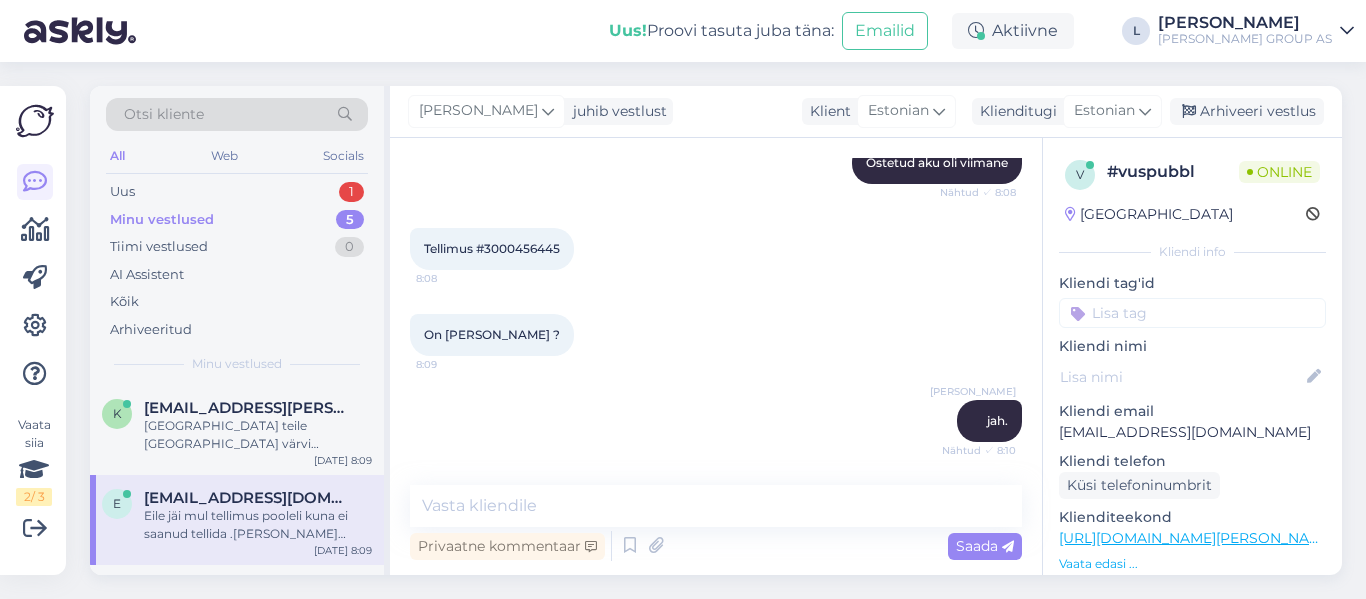 scroll, scrollTop: 643, scrollLeft: 0, axis: vertical 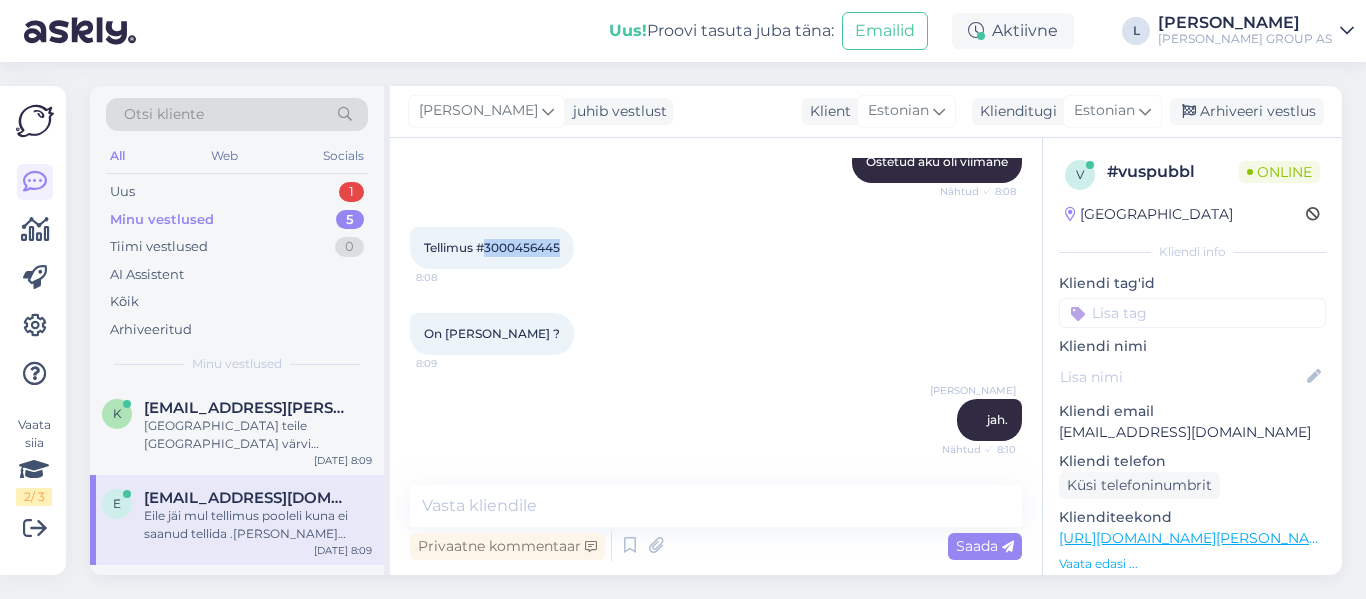 drag, startPoint x: 558, startPoint y: 250, endPoint x: 485, endPoint y: 251, distance: 73.00685 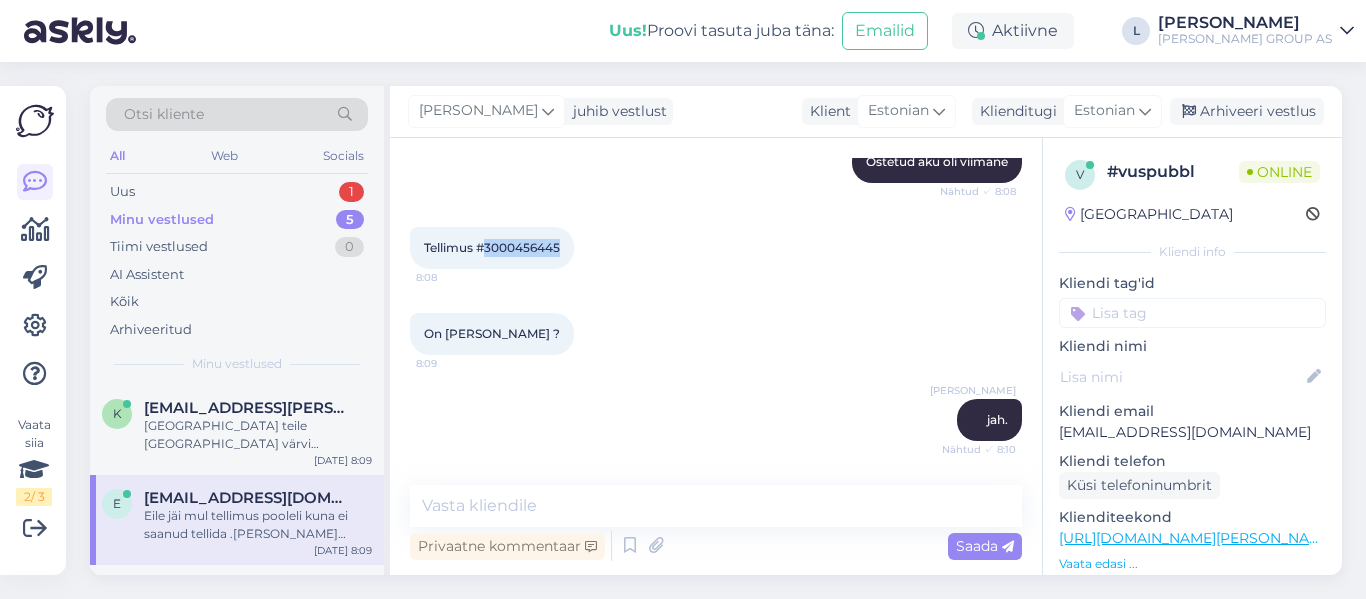 click on "Tellimus #3000456445" at bounding box center [492, 247] 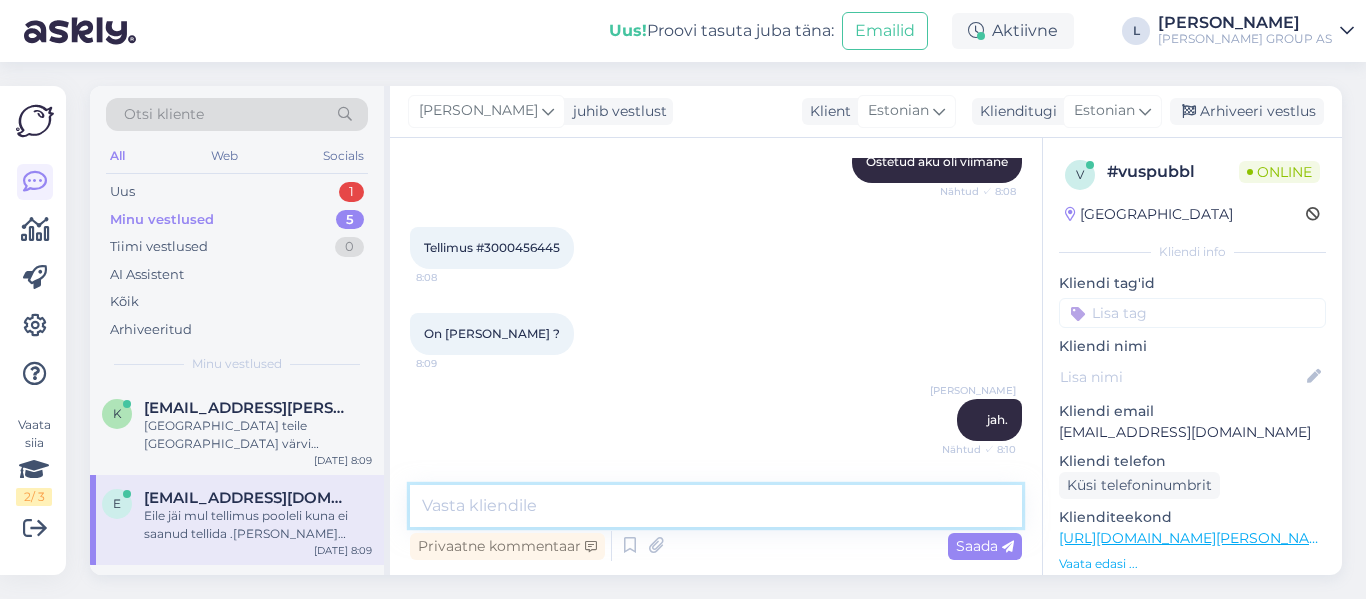 click at bounding box center [716, 506] 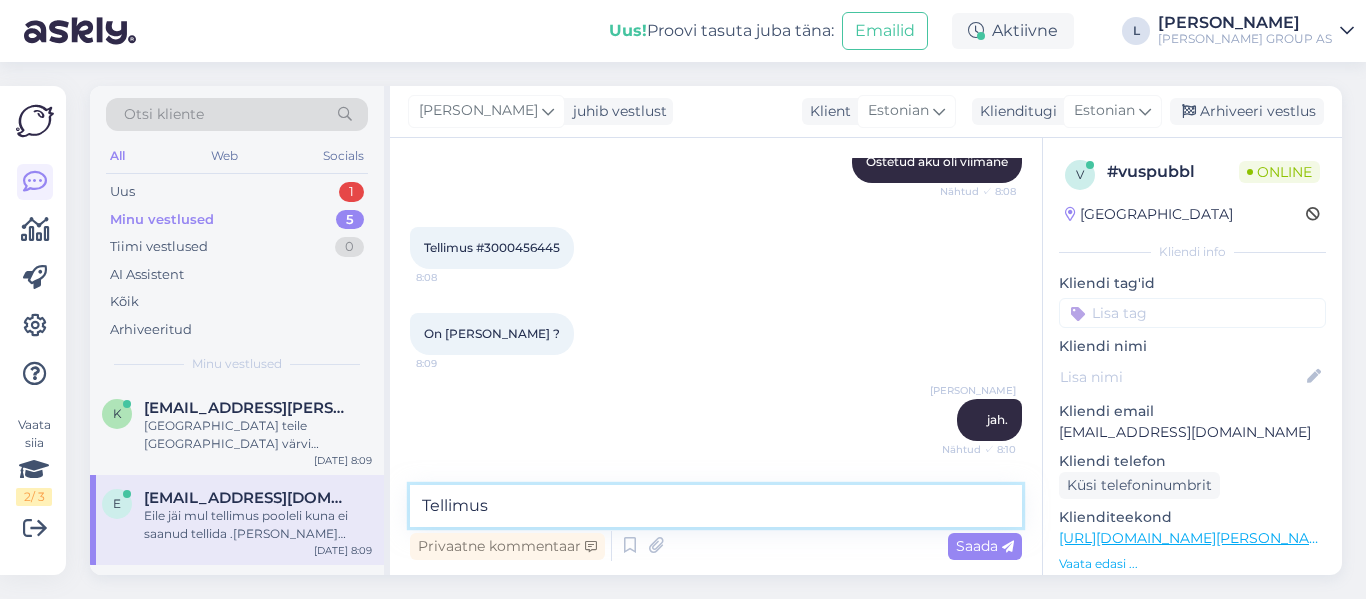 paste on "3000456445" 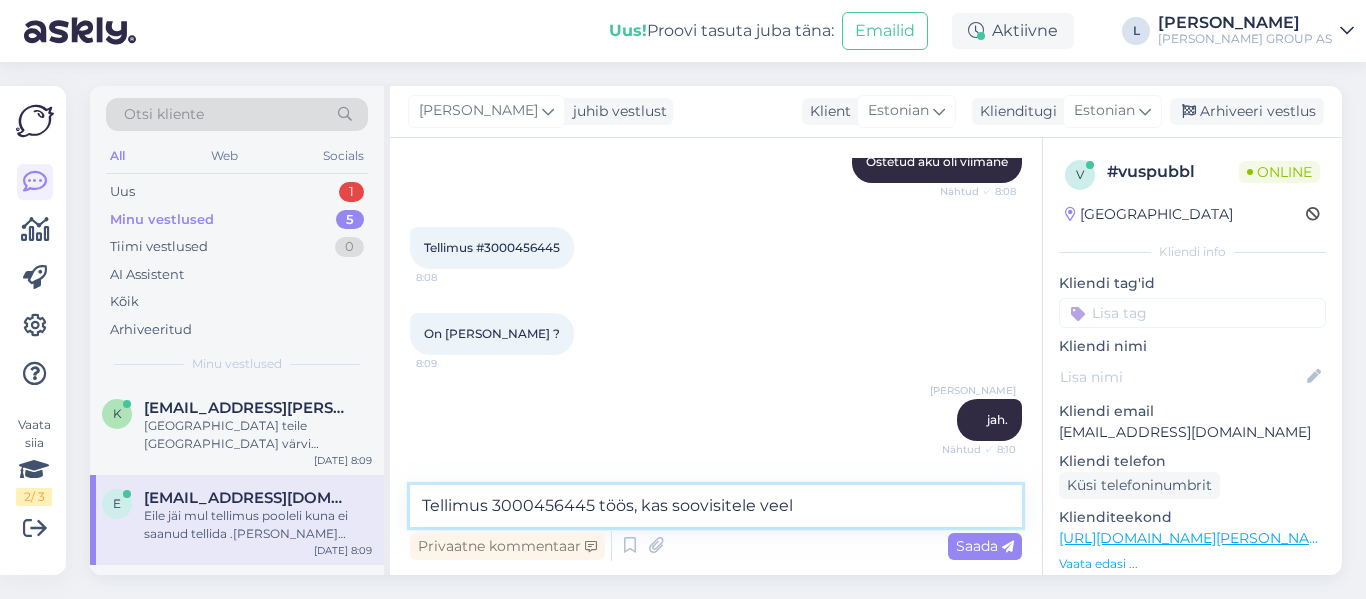 click on "Tellimus 3000456445 töös, kas soovisitele veel" at bounding box center (716, 506) 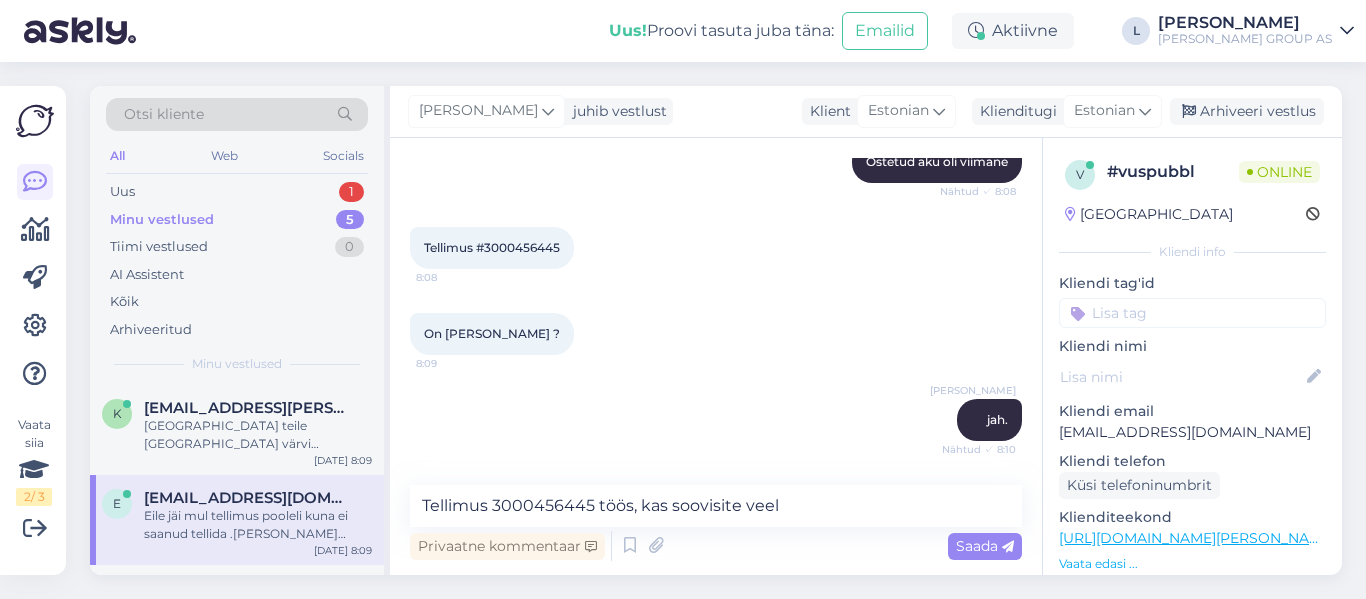 drag, startPoint x: 824, startPoint y: 483, endPoint x: 829, endPoint y: 501, distance: 18.681541 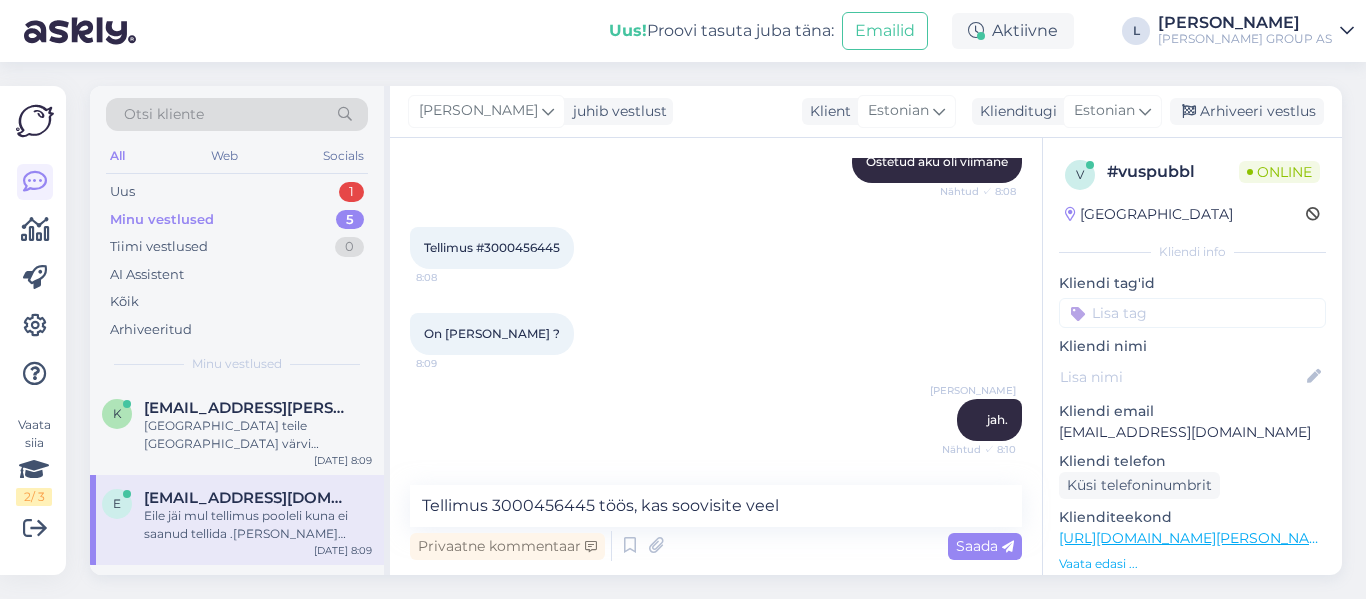click on "Vestlus algas [DATE] Tere. [PERSON_NAME] just [PERSON_NAME] muruniidukile aku [PERSON_NAME] ära. Kodulehel kirjas,et ei saa tellida ? 8:05  Hello. I just ordered and paid for a battery for a [PERSON_NAME].  The website says it's not possible to order? AI Assistent Hello, I am routing this question to the colleague who is responsible for this topic. The reply might take a bit. But it’ll be saved here for you to read later. Nähtud ✓ 8:05  Tere, suunan selle küsimuse kolleegile, kes selle teemaga tegeleb. Vastus võib veidi aega [PERSON_NAME], aga see salvestatakse siia, et saaksite seda hiljem lugeda. [PERSON_NAME], mis [PERSON_NAME] tellimuse number on? Nähtud ✓ 8:05  Tellimus #3000456445 8:08  [PERSON_NAME] Ostetud aku oli viimane Nähtud ✓ 8:08  Tellimus #3000456445 8:08  On [PERSON_NAME] ?  8:09  [PERSON_NAME]. Nähtud ✓ 8:10  Eile jäi mul tellimus pooleli kuna ei saanud tellida .[PERSON_NAME] meeldetuletus,e ttellimus pooleli. 8:10  Tellimus 3000456445 töös, kas soovisite veel  Privaatne kommentaar Saada" at bounding box center [716, 356] 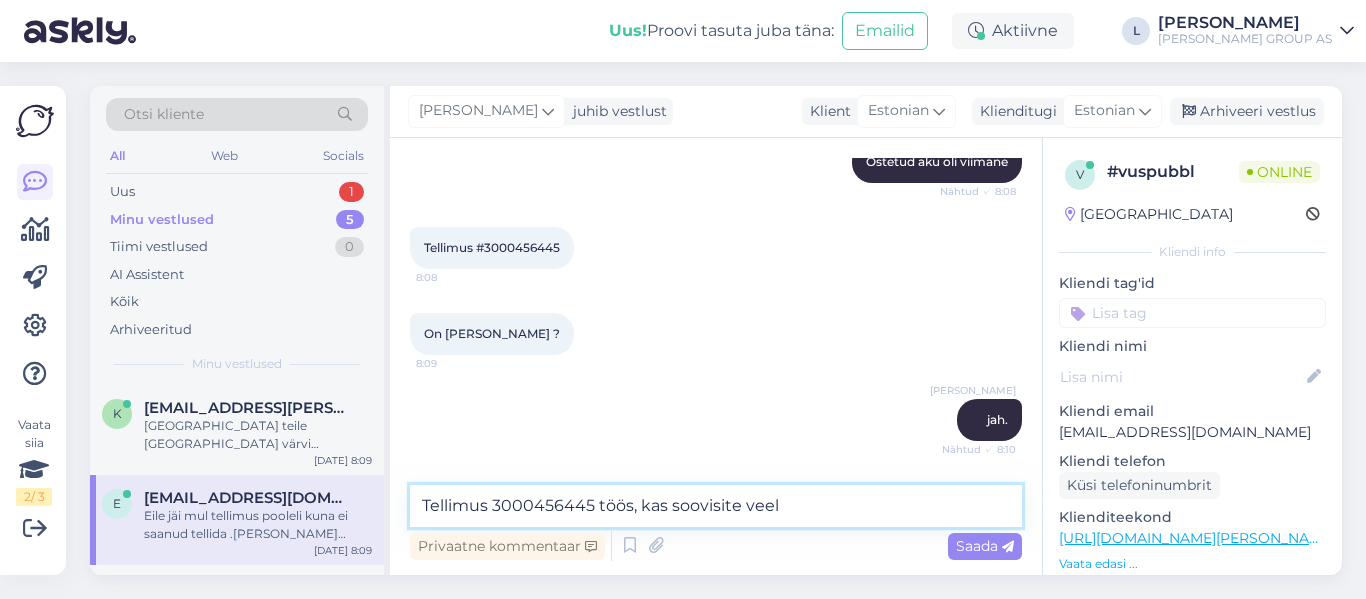 click on "Tellimus 3000456445 töös, kas soovisite veel" at bounding box center [716, 506] 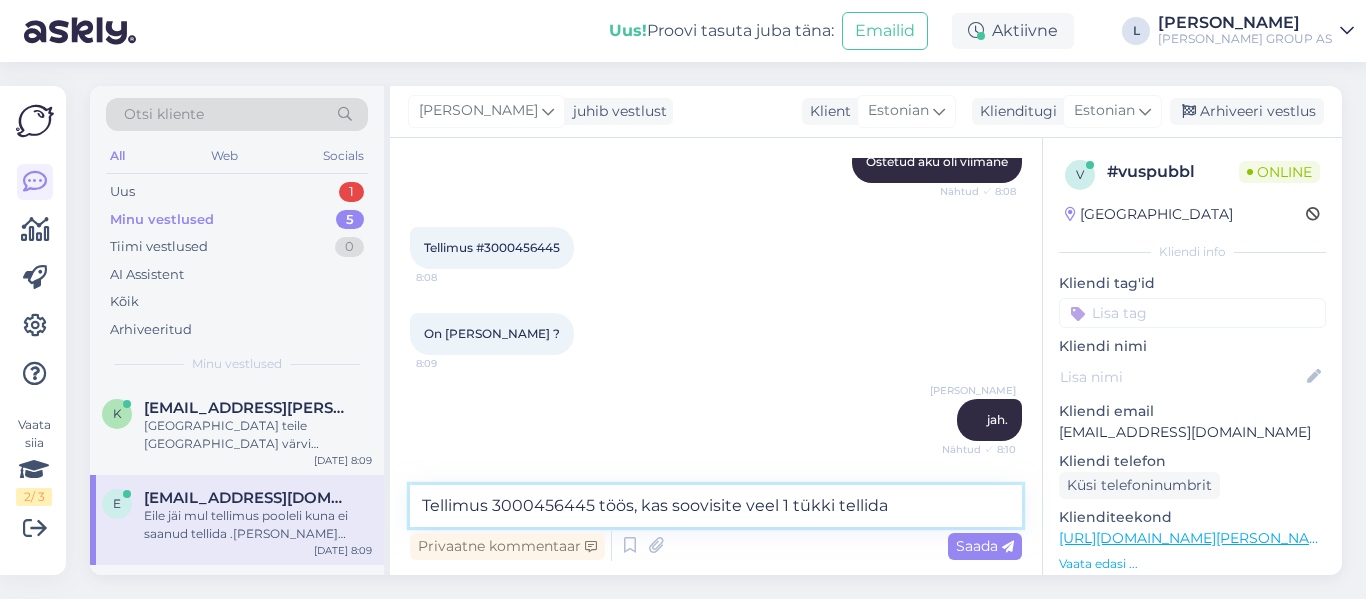 type on "Tellimus 3000456445 töös, kas soovisite veel 1 tükki tellida?" 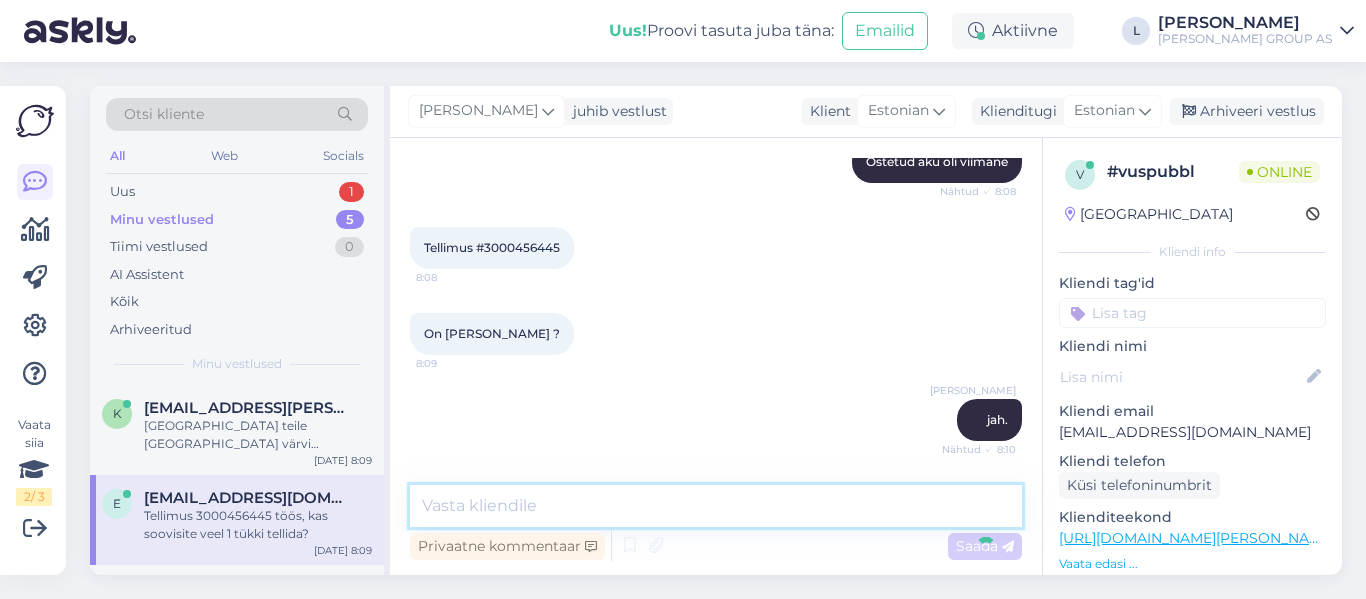 scroll, scrollTop: 829, scrollLeft: 0, axis: vertical 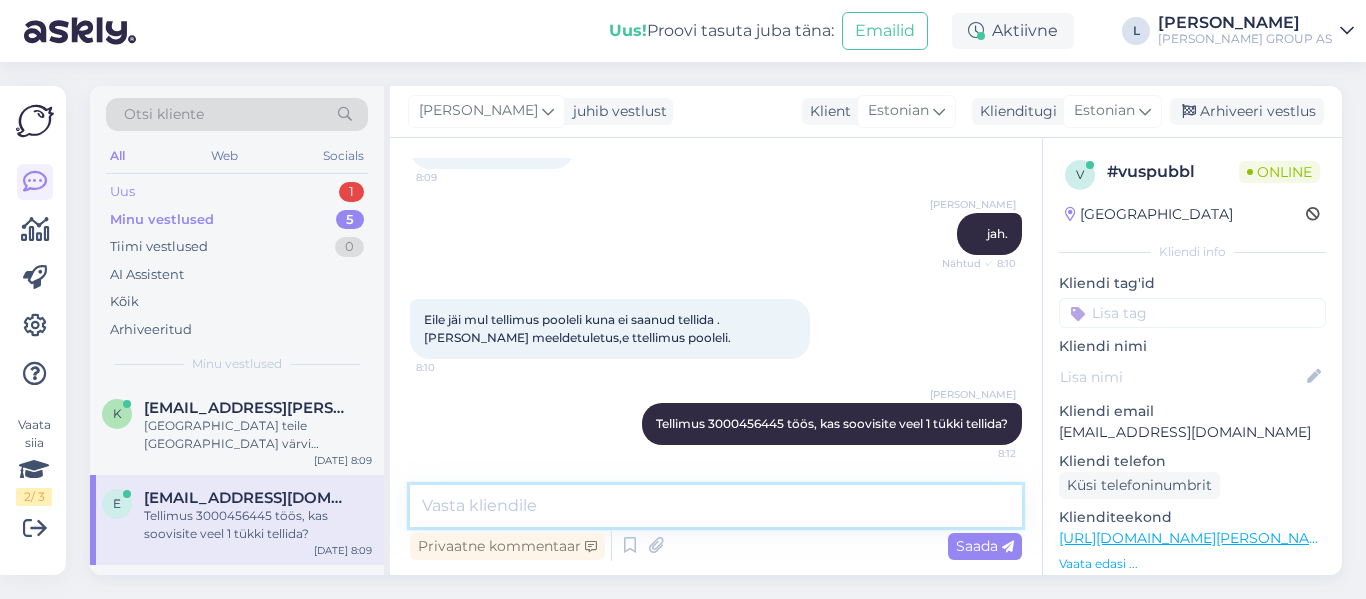 type 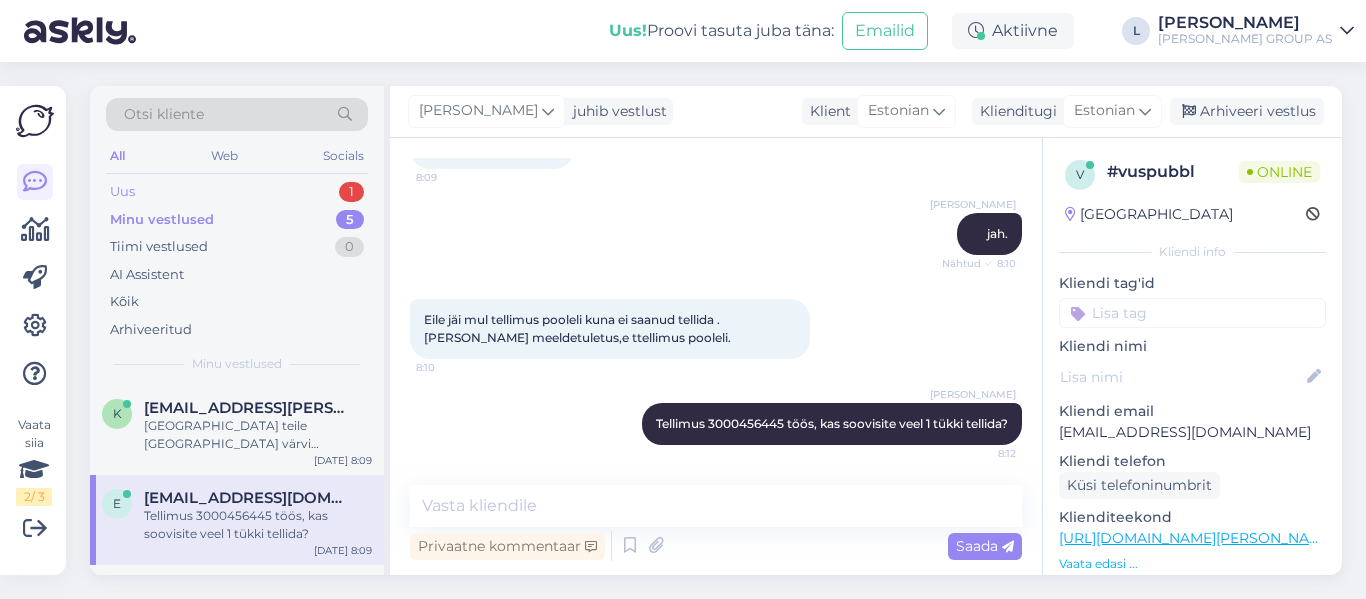 click on "Uus 1" at bounding box center [237, 192] 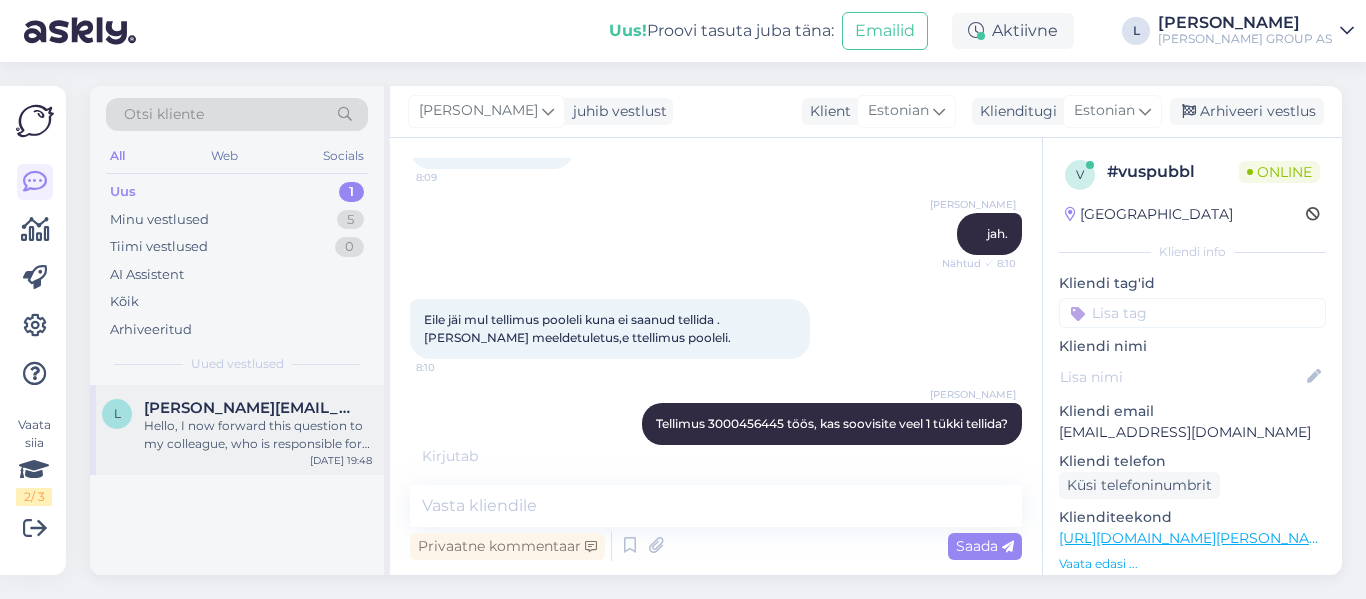 click on "Hello, I now forward this question to my colleague, who is responsible for this. The reply will be here during our working hours." at bounding box center [258, 435] 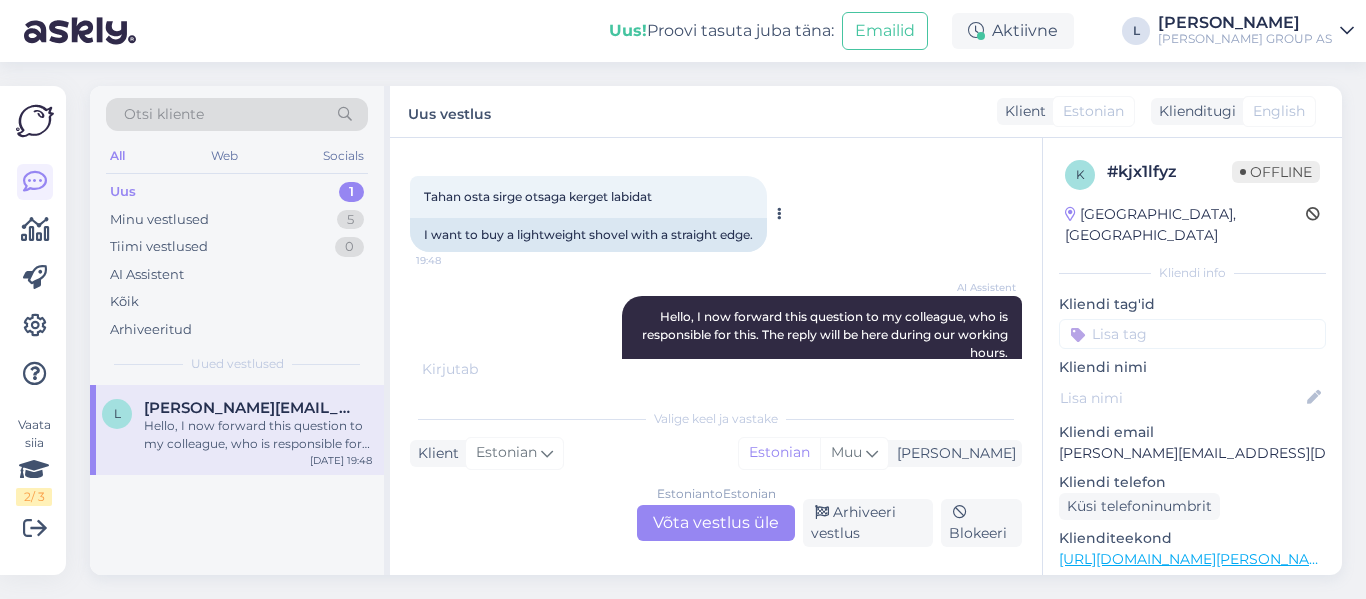 scroll, scrollTop: 0, scrollLeft: 0, axis: both 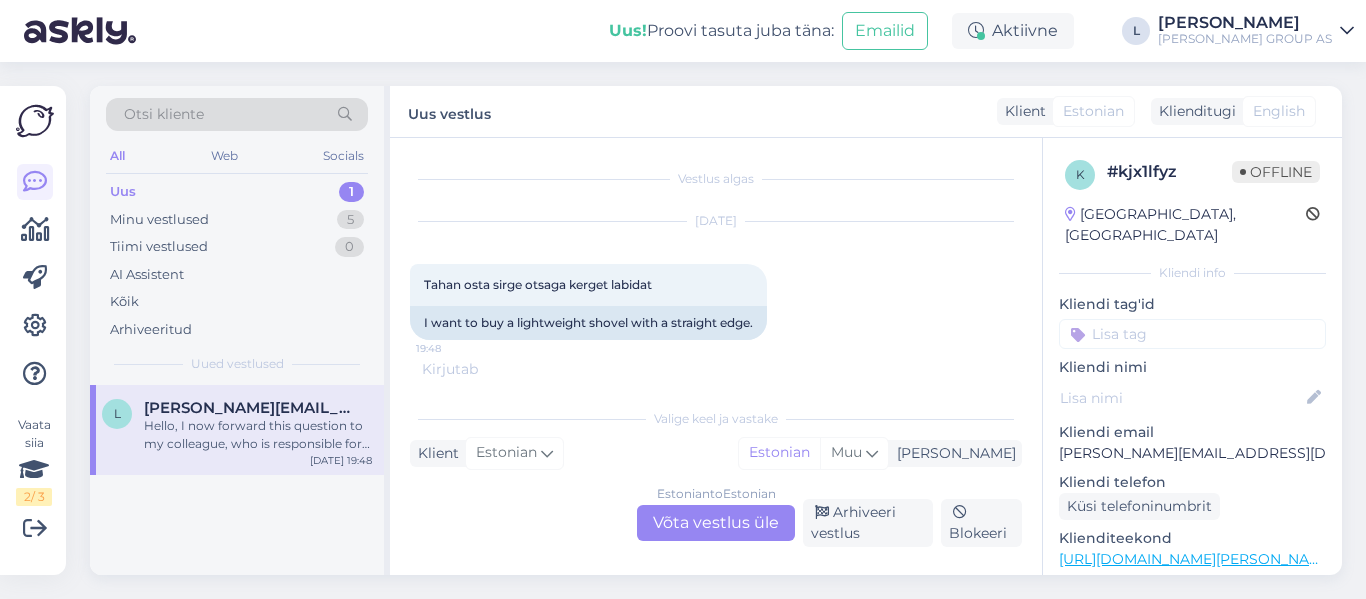 click on "Estonian  to  Estonian Võta vestlus üle" at bounding box center (716, 523) 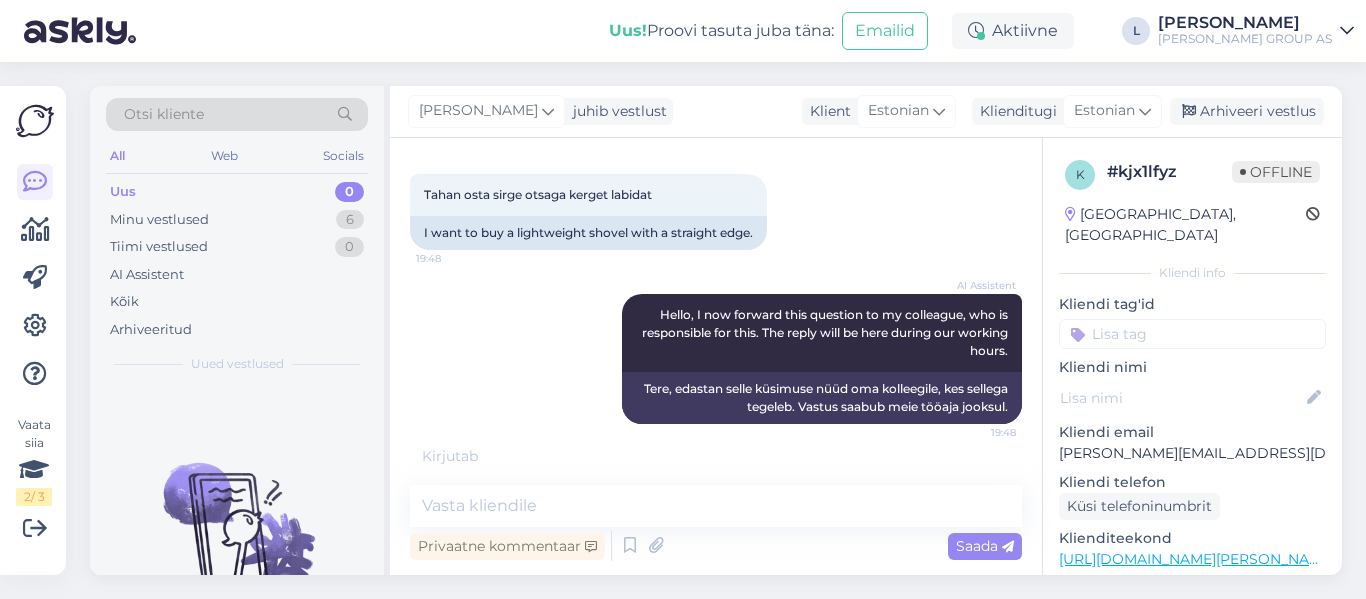 scroll, scrollTop: 69, scrollLeft: 0, axis: vertical 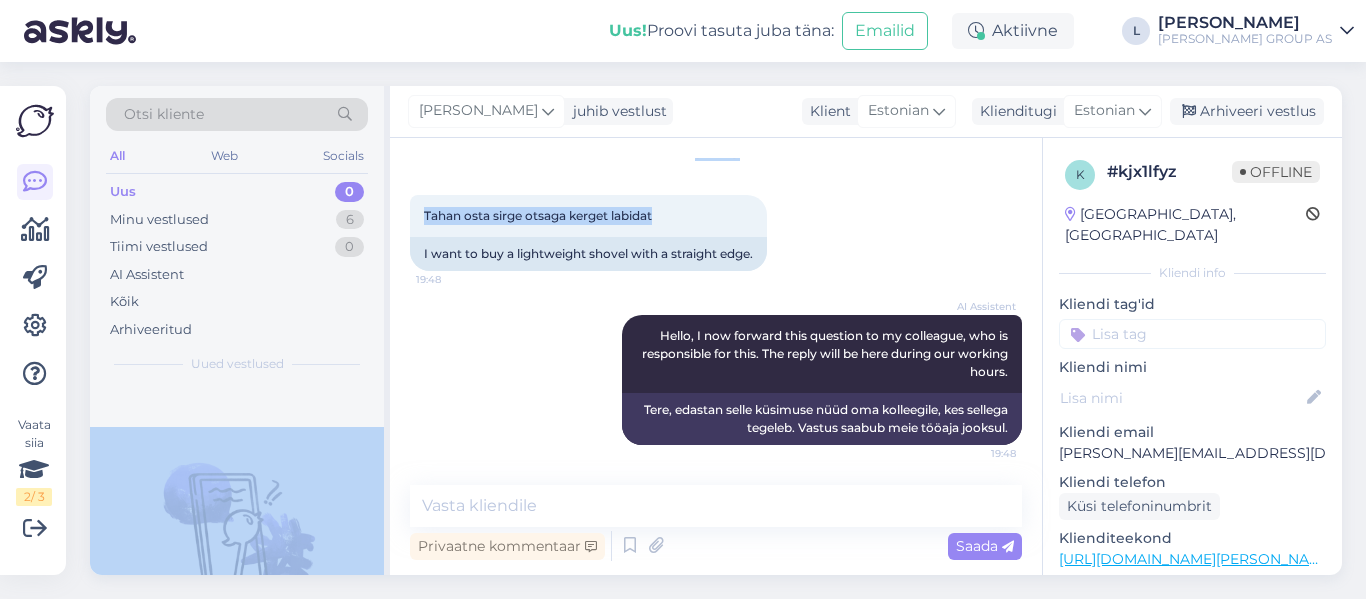 drag, startPoint x: 686, startPoint y: 213, endPoint x: 379, endPoint y: 202, distance: 307.197 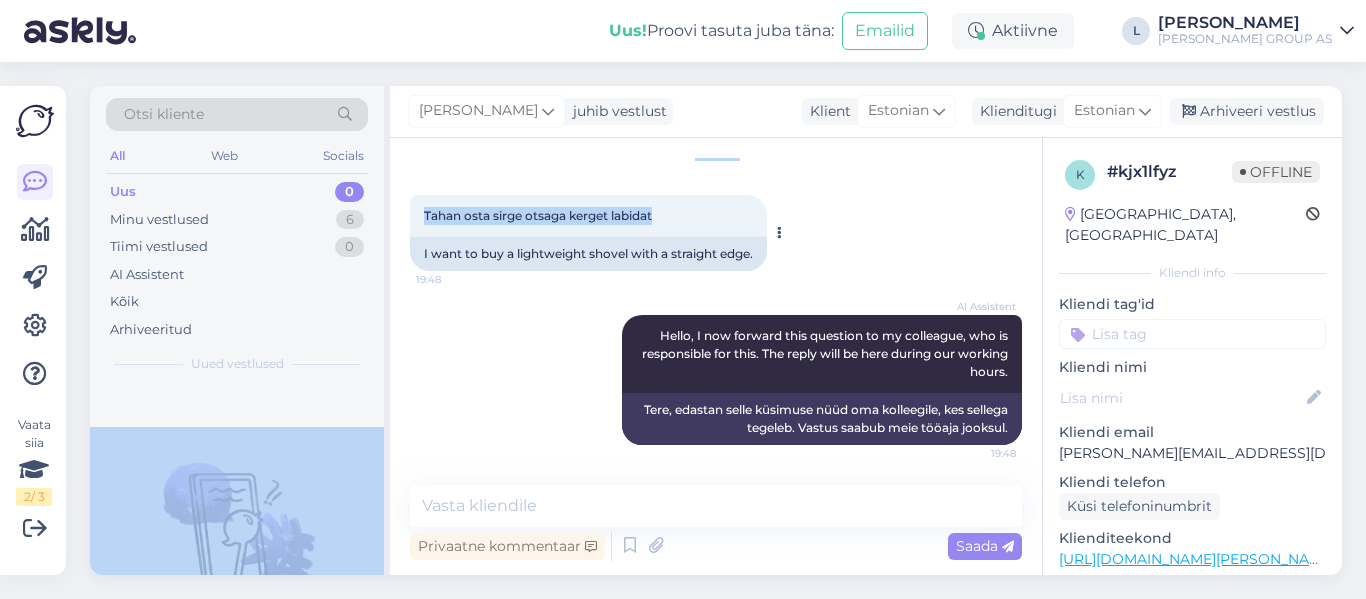 click on "Tahan osta sirge otsaga kerget labidat 19:48" at bounding box center [588, 216] 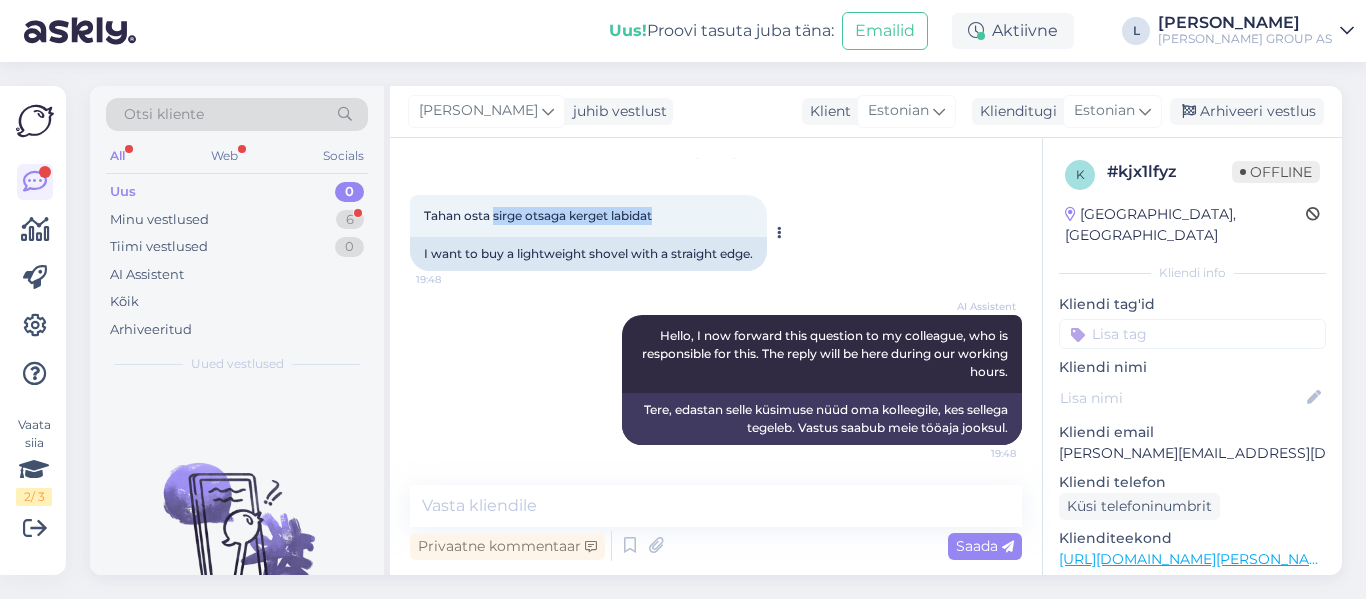 drag, startPoint x: 665, startPoint y: 218, endPoint x: 496, endPoint y: 215, distance: 169.02663 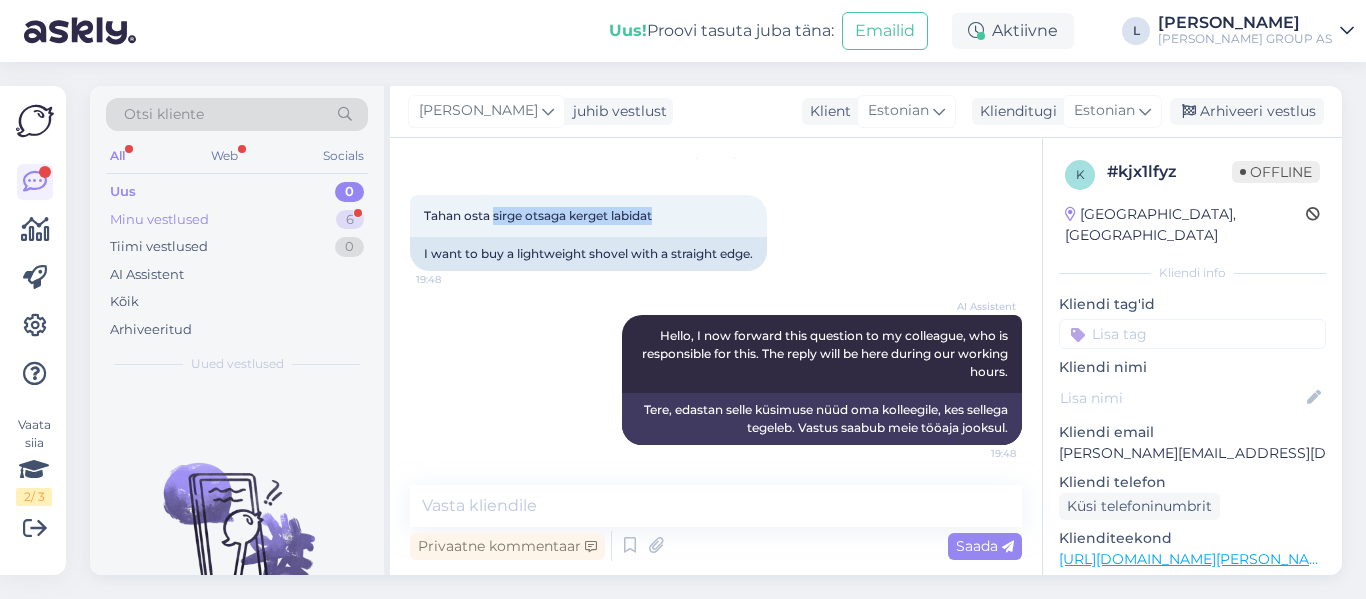 click on "Minu vestlused 6" at bounding box center (237, 220) 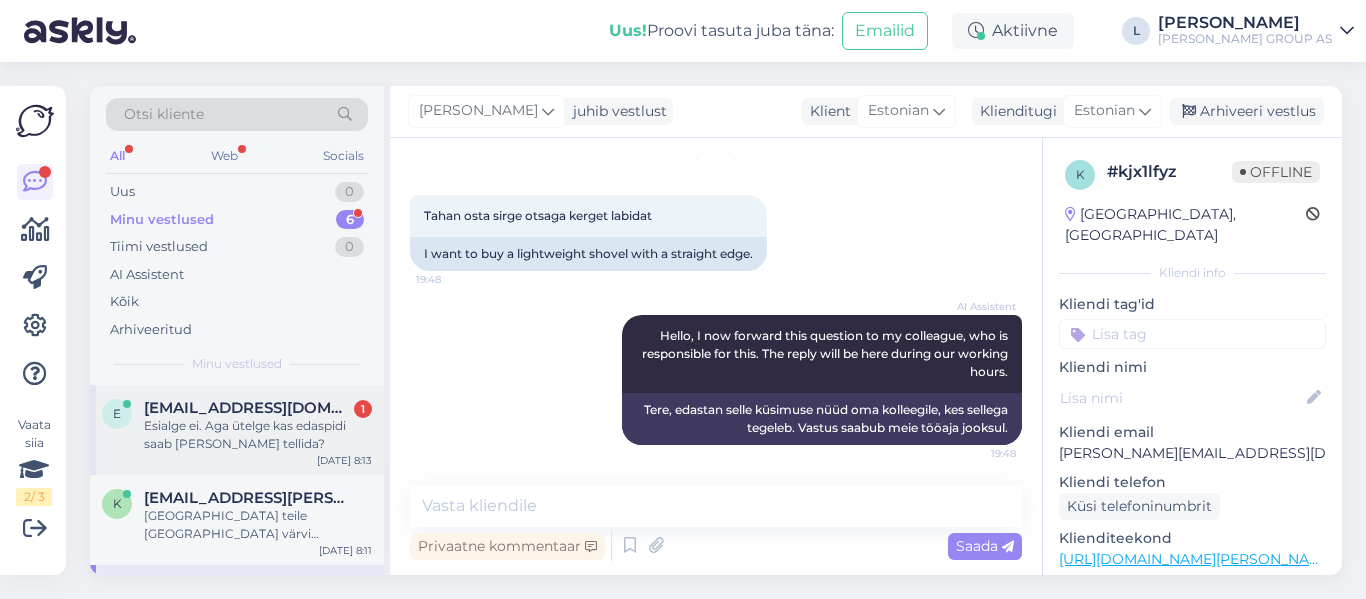 click on "[EMAIL_ADDRESS][DOMAIN_NAME]" at bounding box center (248, 408) 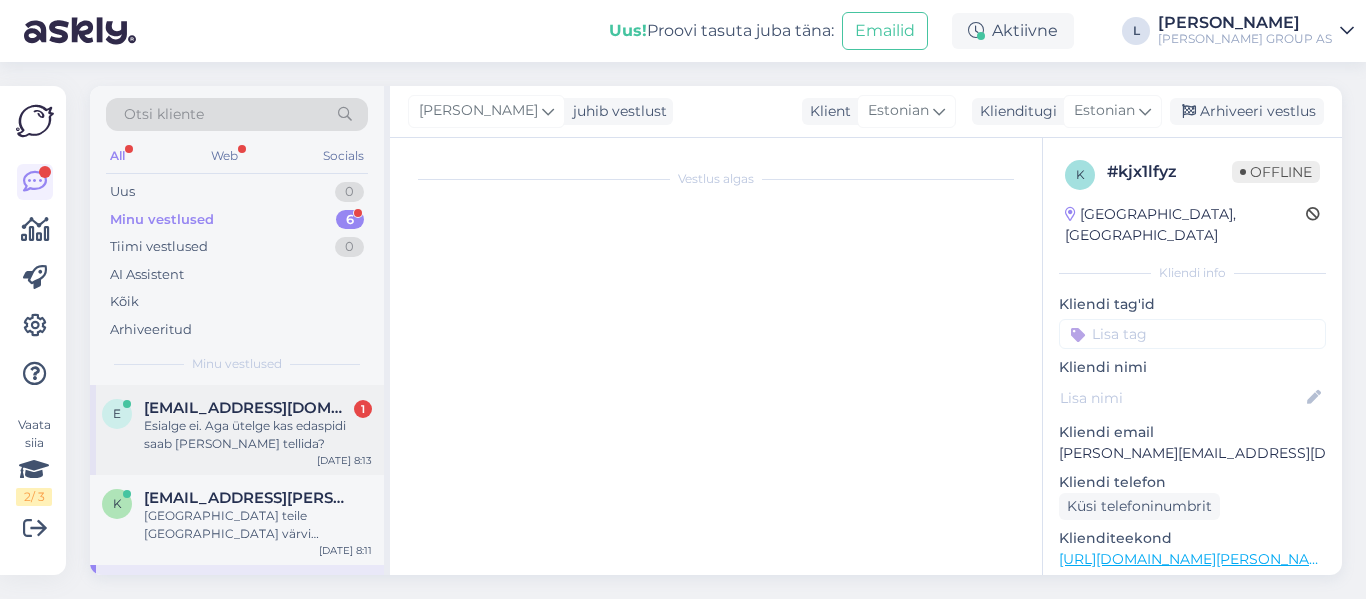 scroll, scrollTop: 915, scrollLeft: 0, axis: vertical 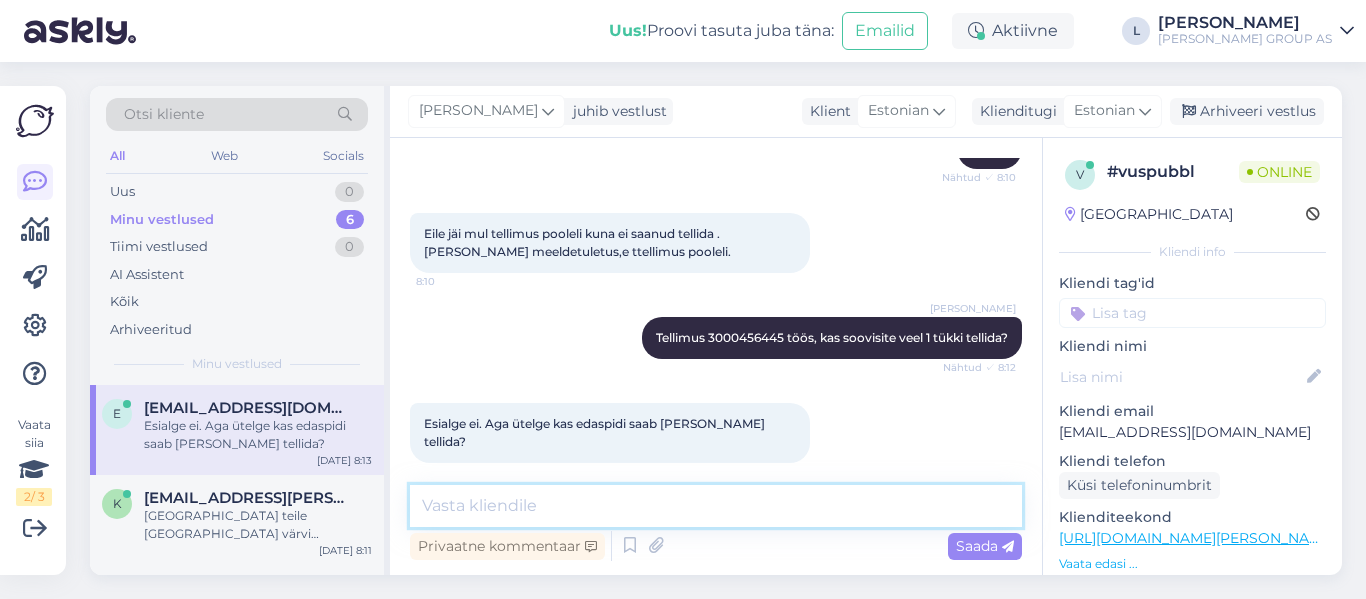 click at bounding box center [716, 506] 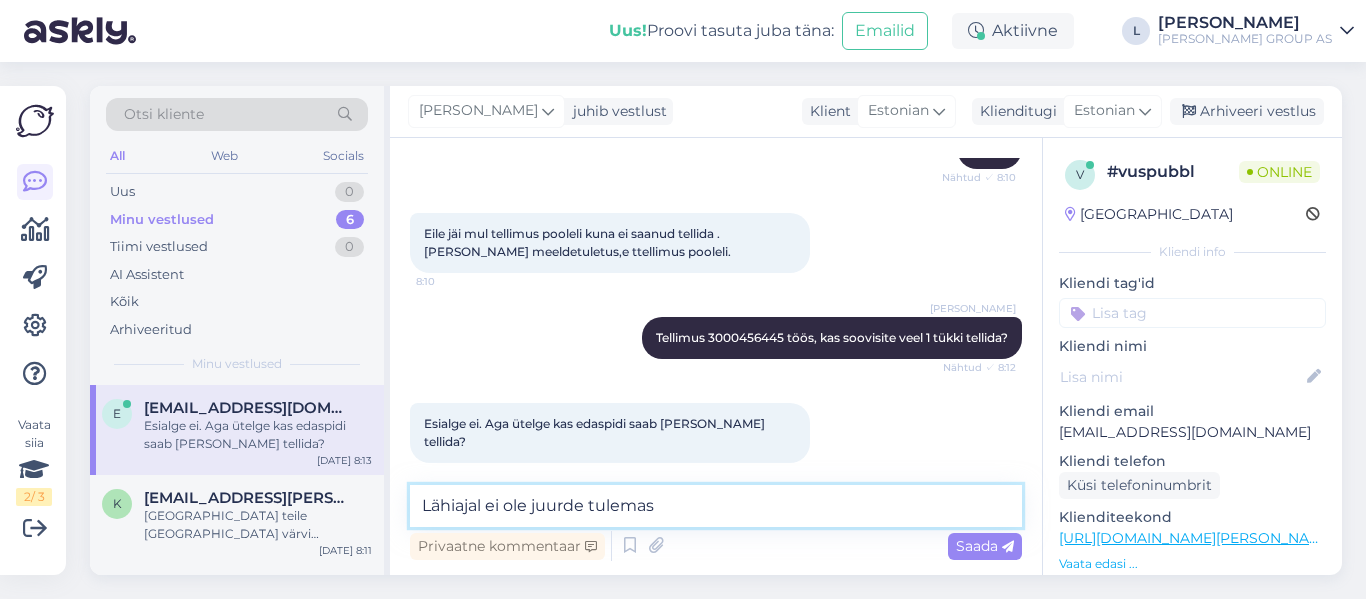 type on "Lähiajal ei ole juurde tulemas." 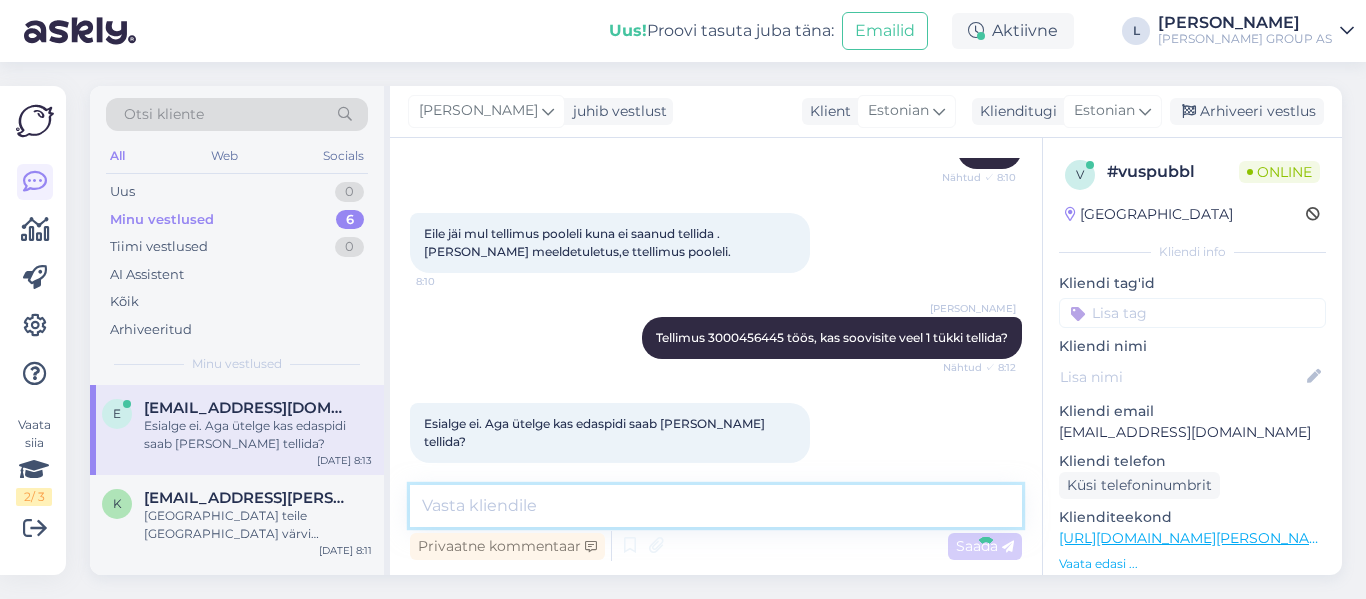 scroll, scrollTop: 1001, scrollLeft: 0, axis: vertical 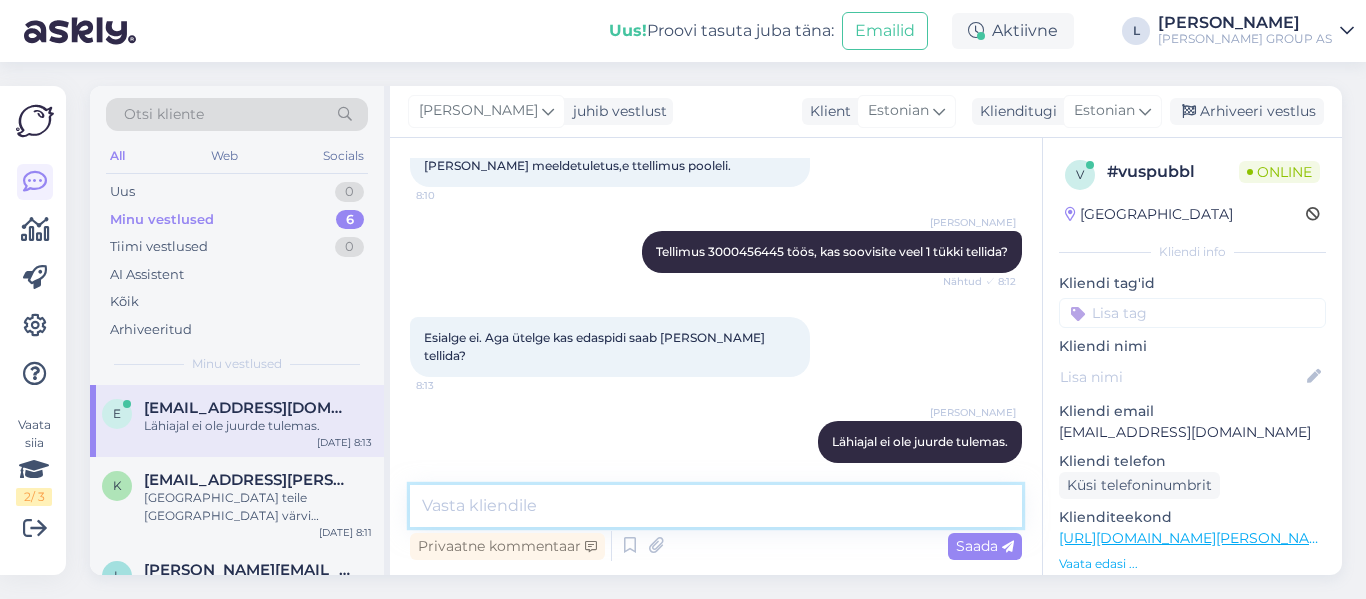 type on "V" 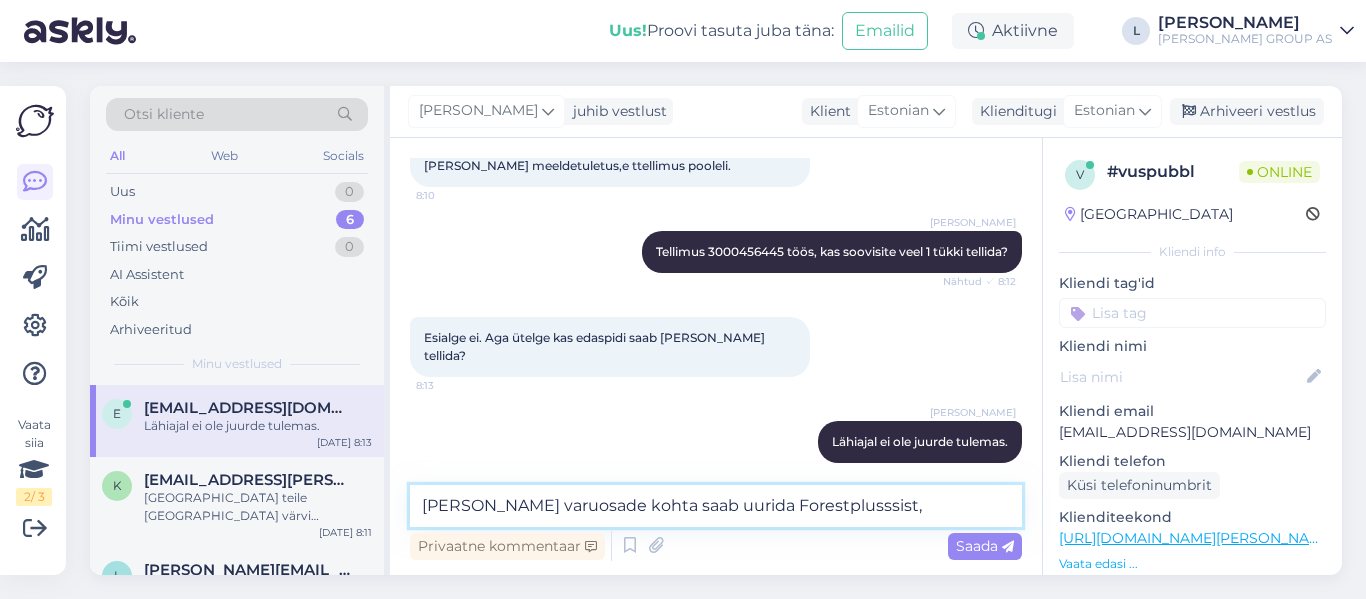 type on "[PERSON_NAME] varuosade kohta saab uurida Forestplusssist" 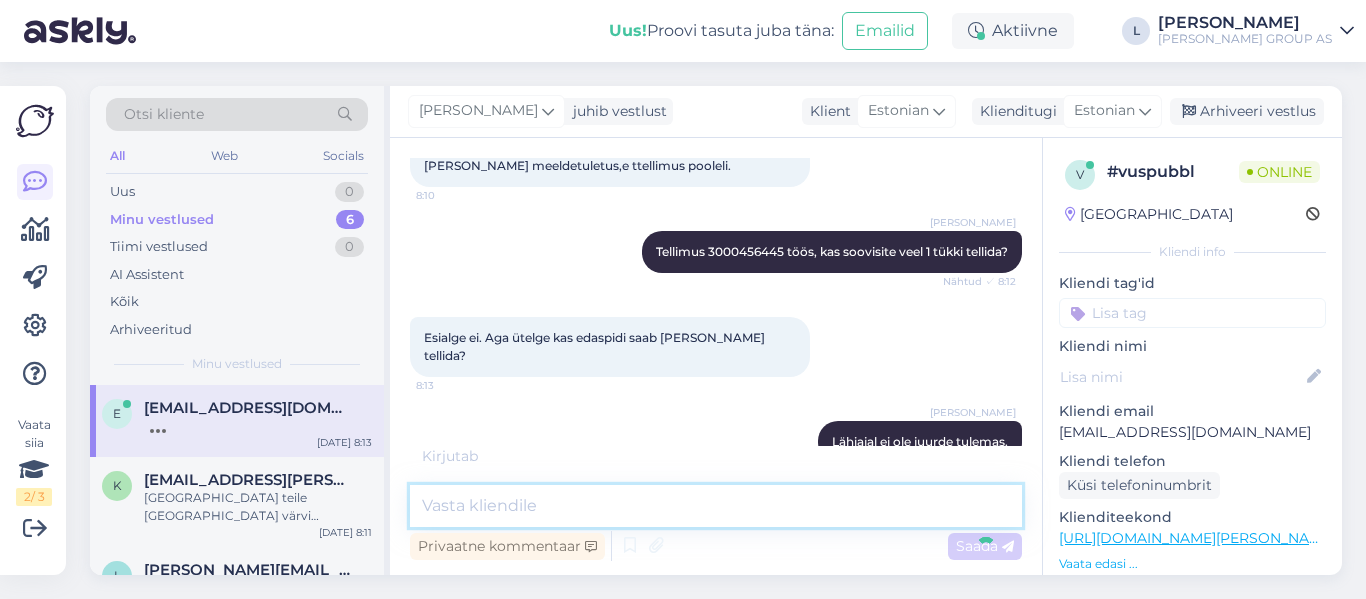scroll, scrollTop: 1087, scrollLeft: 0, axis: vertical 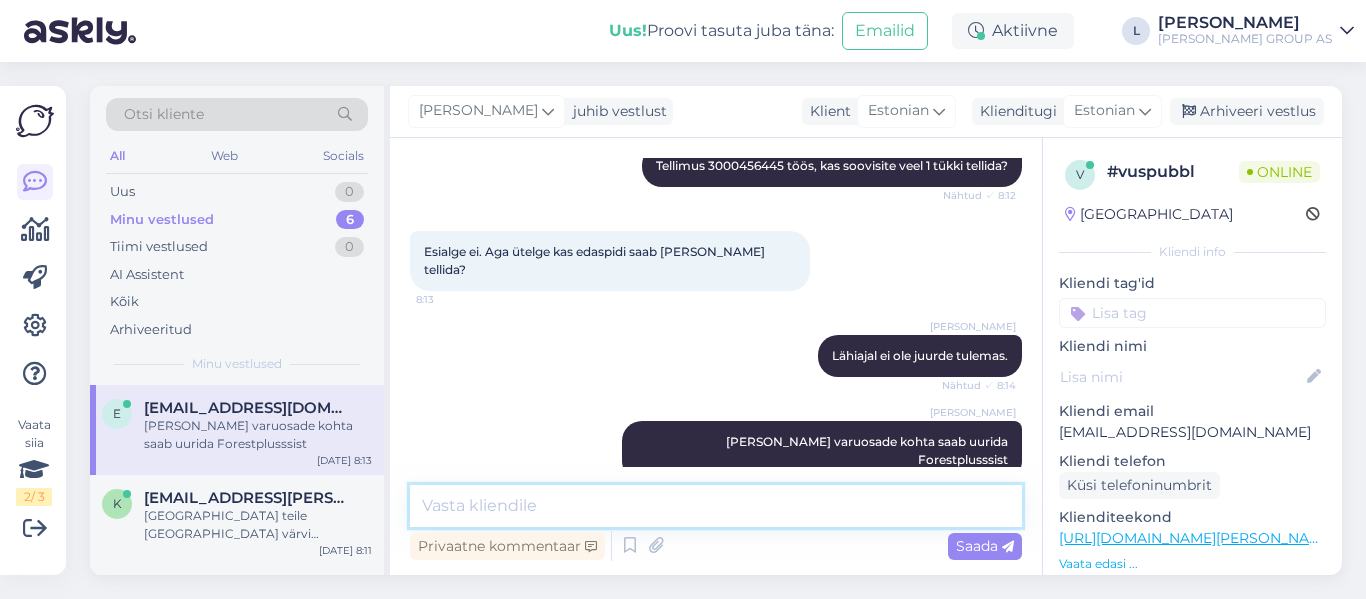 click at bounding box center (716, 506) 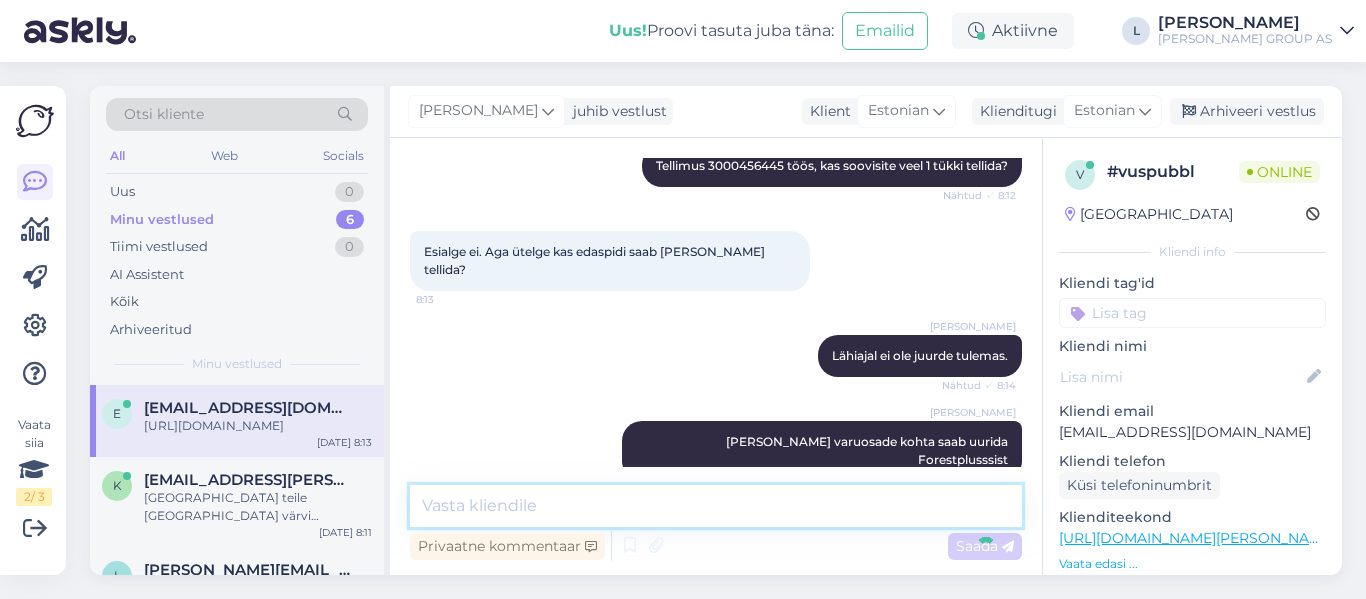 scroll, scrollTop: 1173, scrollLeft: 0, axis: vertical 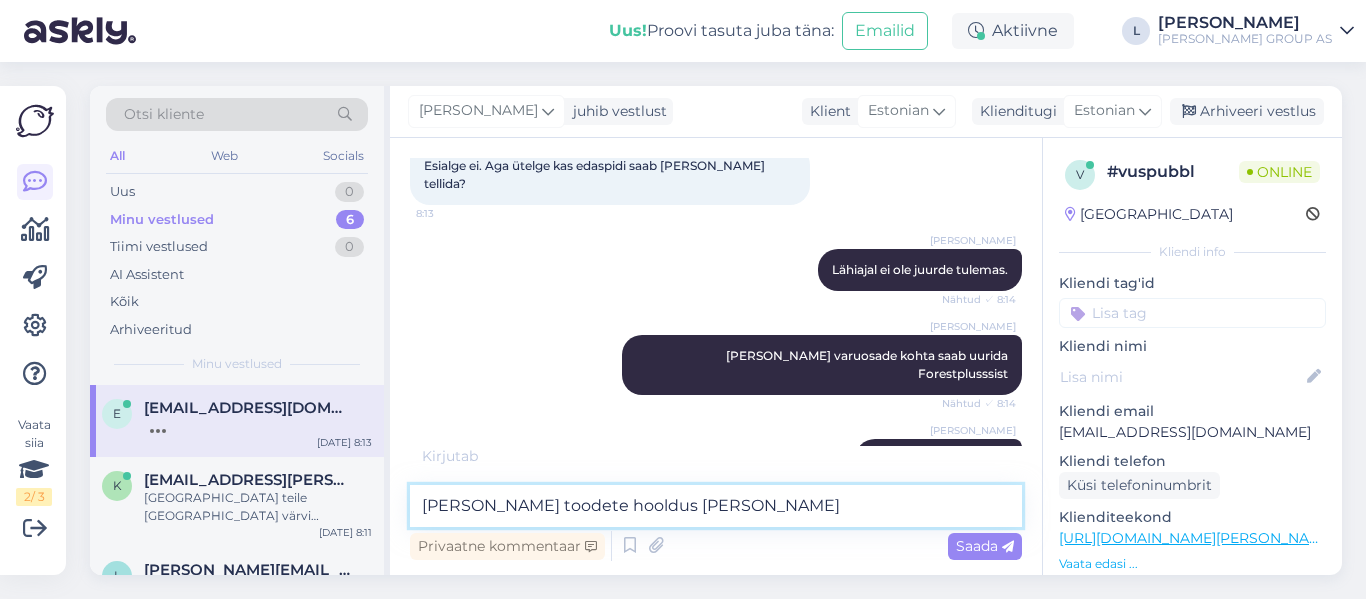 type on "[PERSON_NAME] toodete hooldus [PERSON_NAME]" 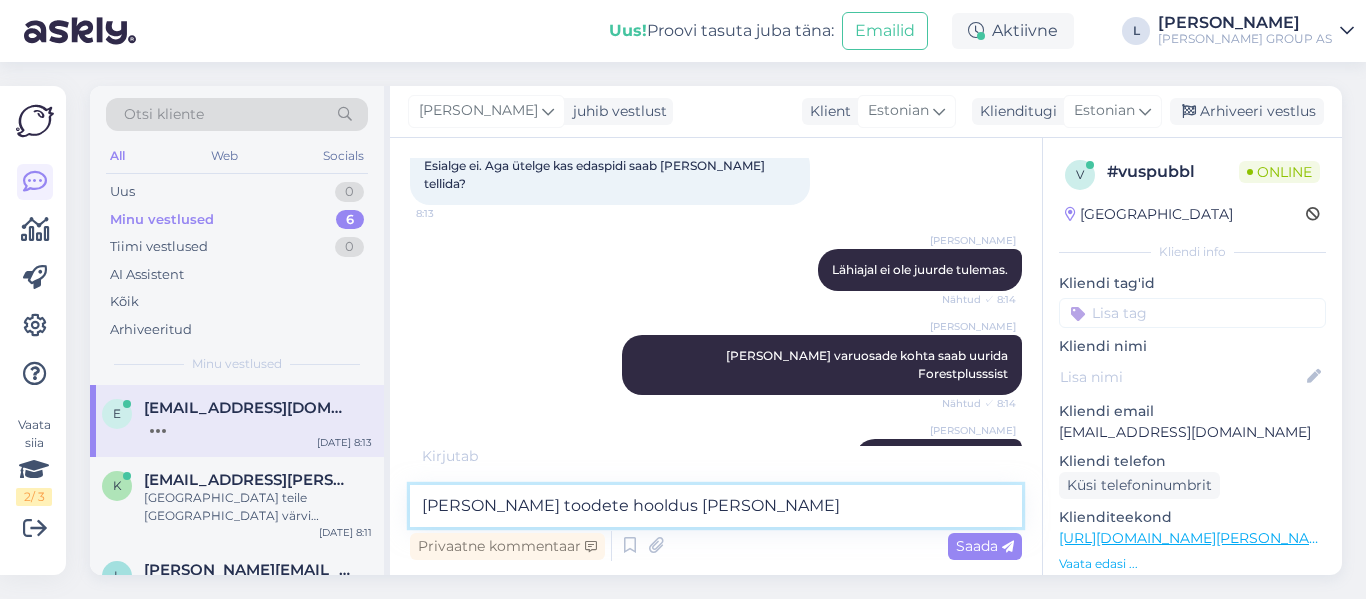 type 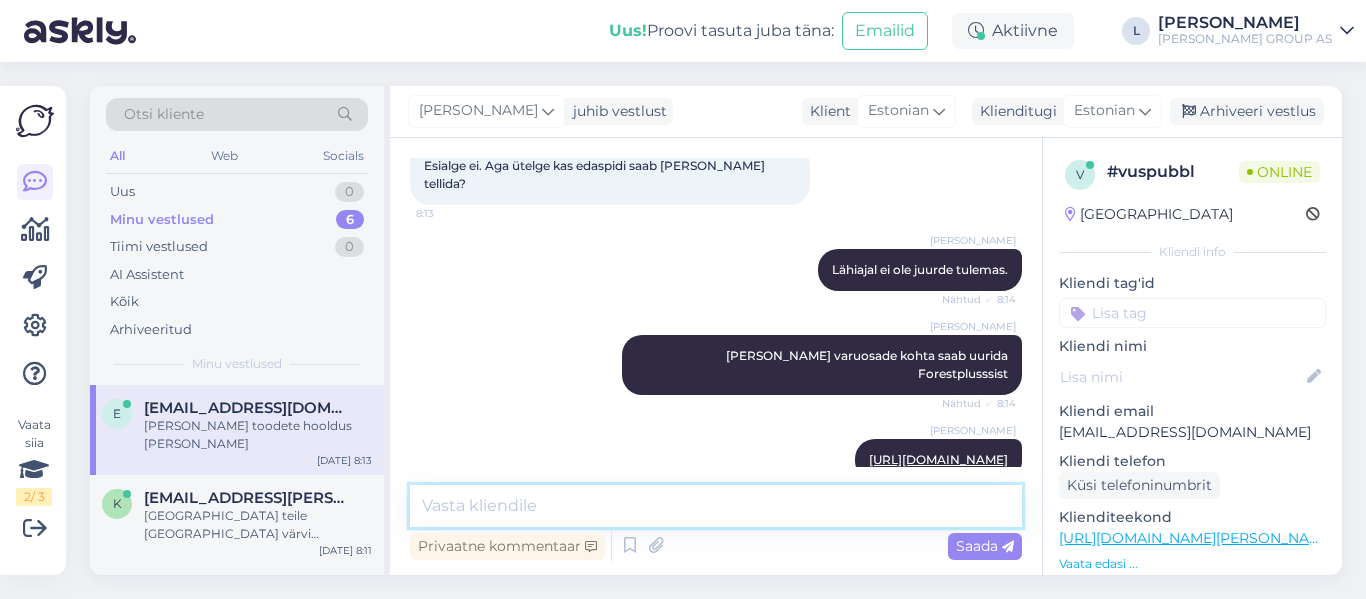 scroll, scrollTop: 1259, scrollLeft: 0, axis: vertical 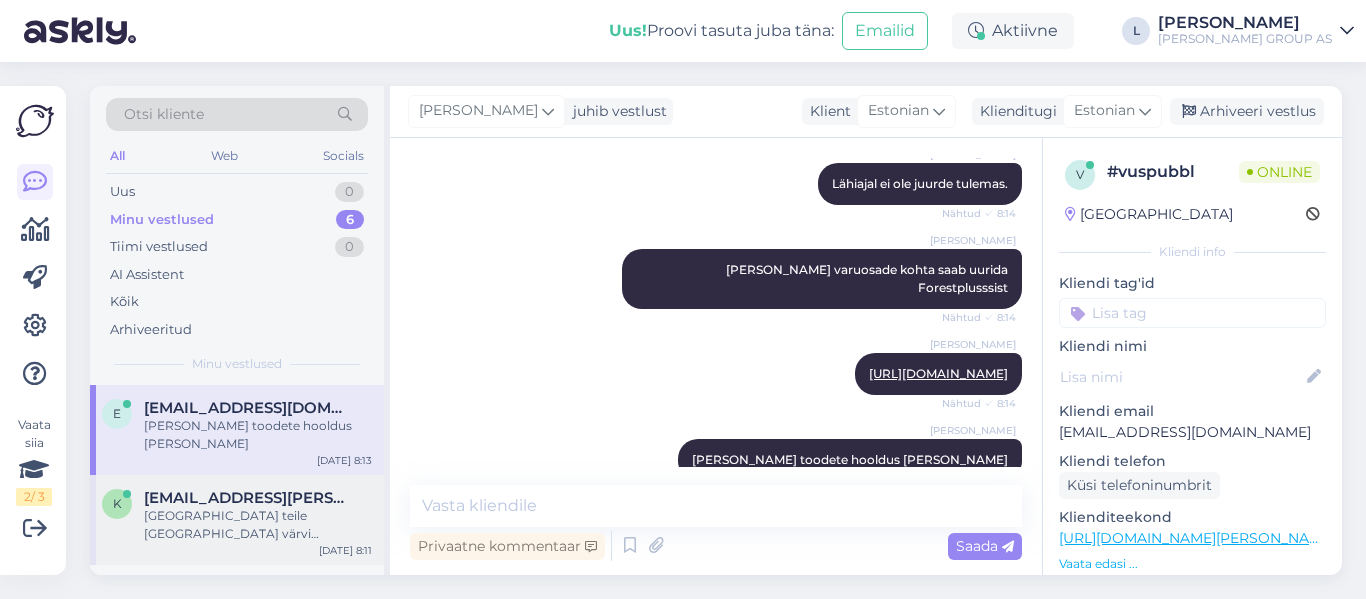 click on "[GEOGRAPHIC_DATA] teile [GEOGRAPHIC_DATA] värvi osakonna telefoni numbri võtke palun nendega ühendust tel [PHONE_NUMBER]" at bounding box center [258, 525] 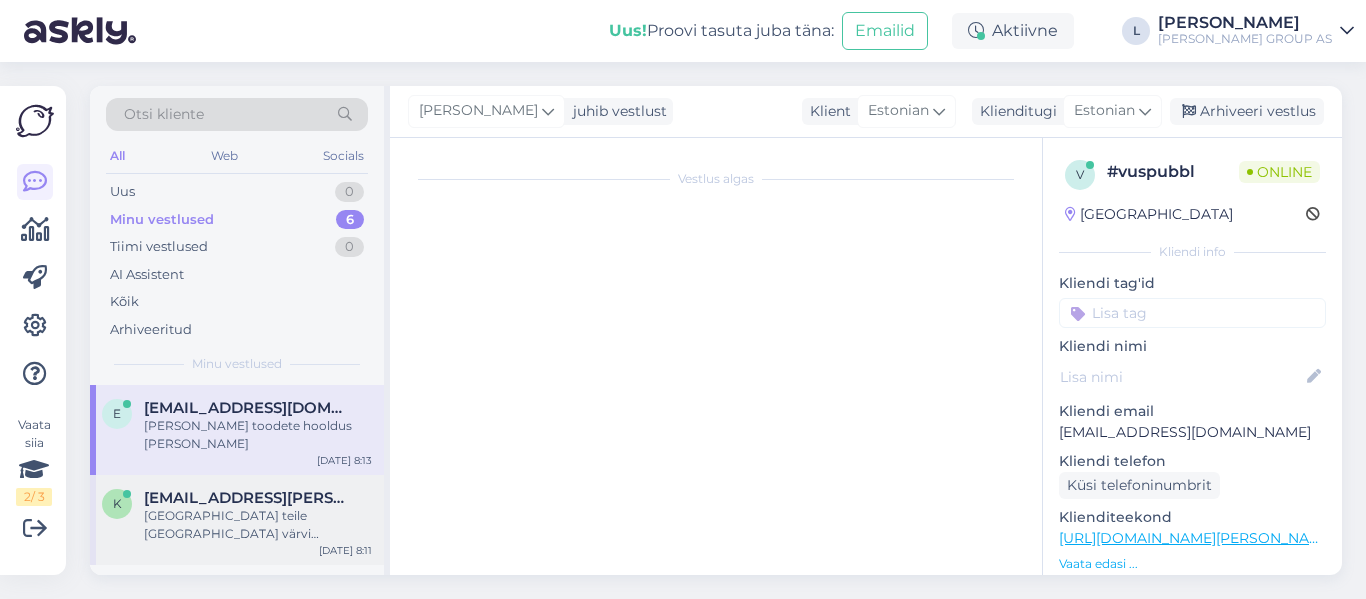 scroll, scrollTop: 2239, scrollLeft: 0, axis: vertical 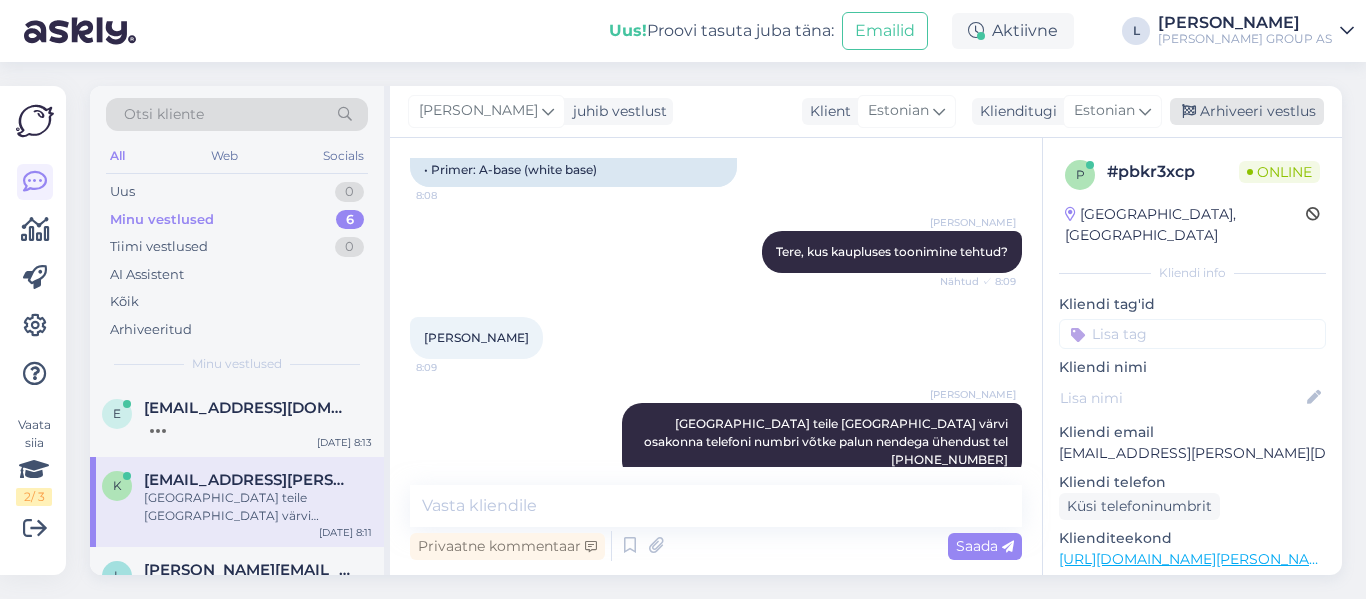 click on "Arhiveeri vestlus" at bounding box center (1247, 111) 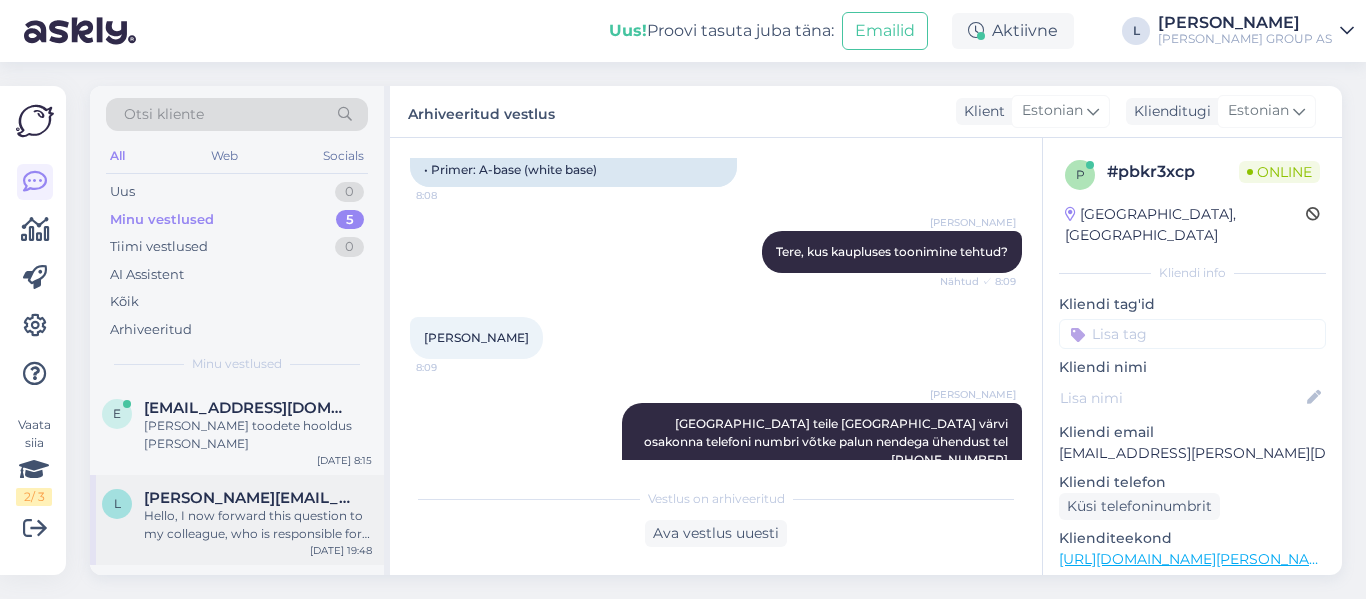 click on "Hello, I now forward this question to my colleague, who is responsible for this. The reply will be here during our working hours." at bounding box center (258, 525) 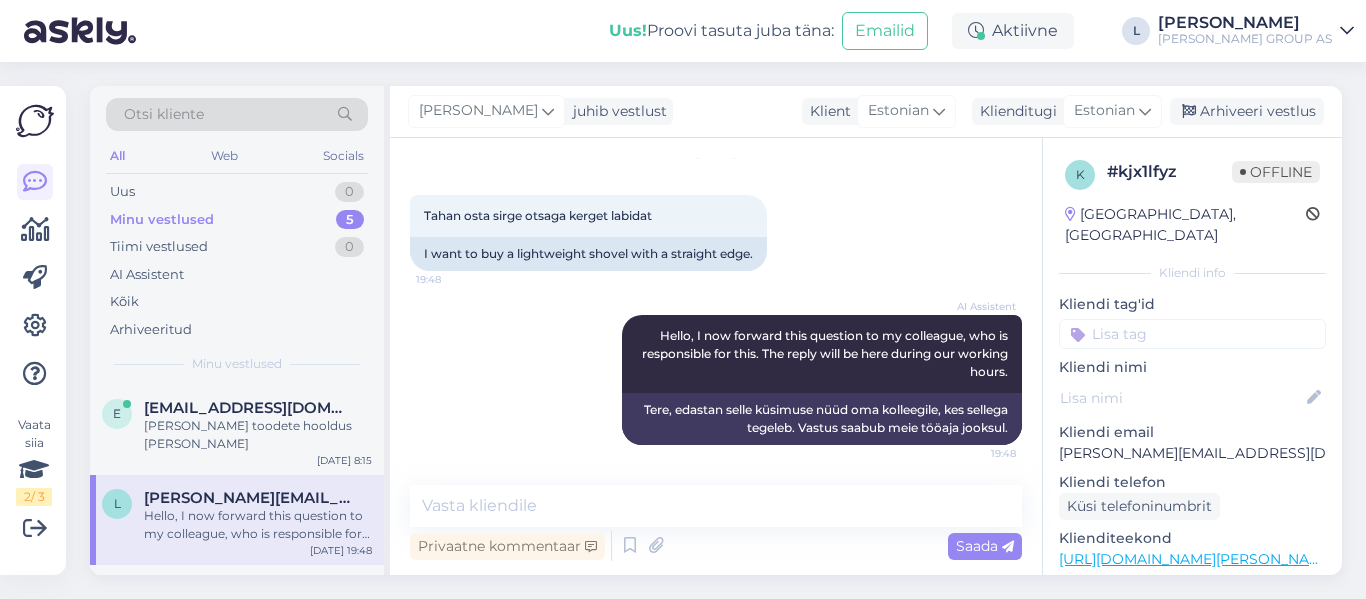 scroll, scrollTop: 0, scrollLeft: 0, axis: both 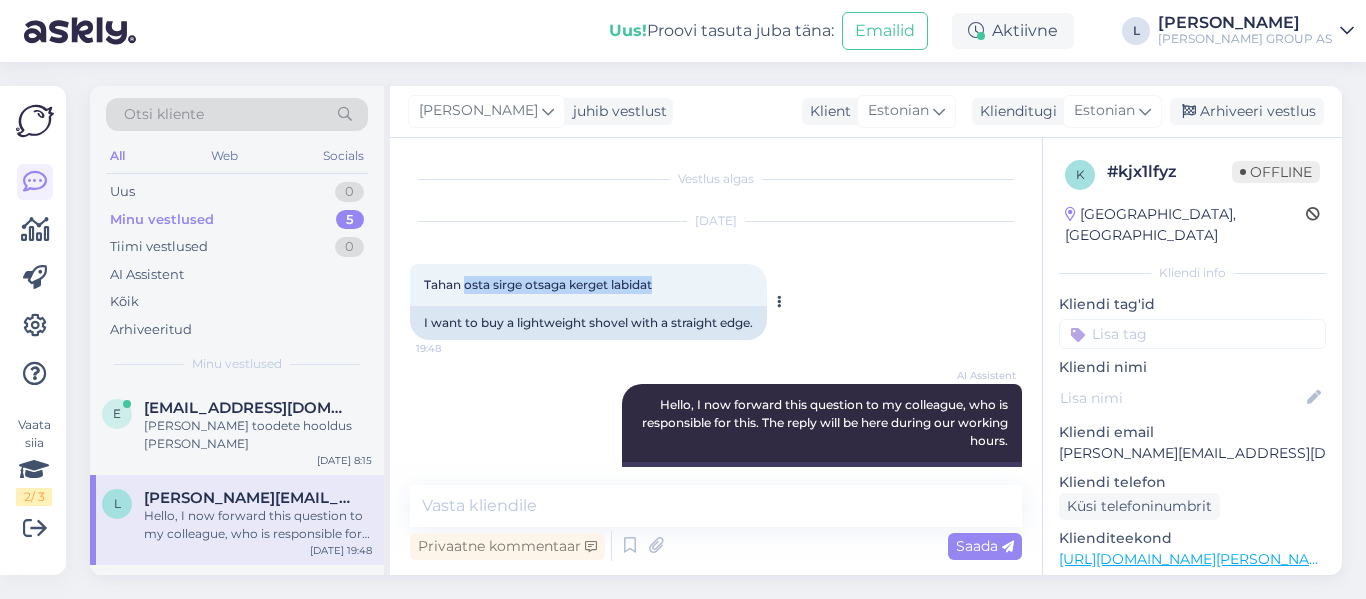 drag, startPoint x: 665, startPoint y: 288, endPoint x: 466, endPoint y: 282, distance: 199.09044 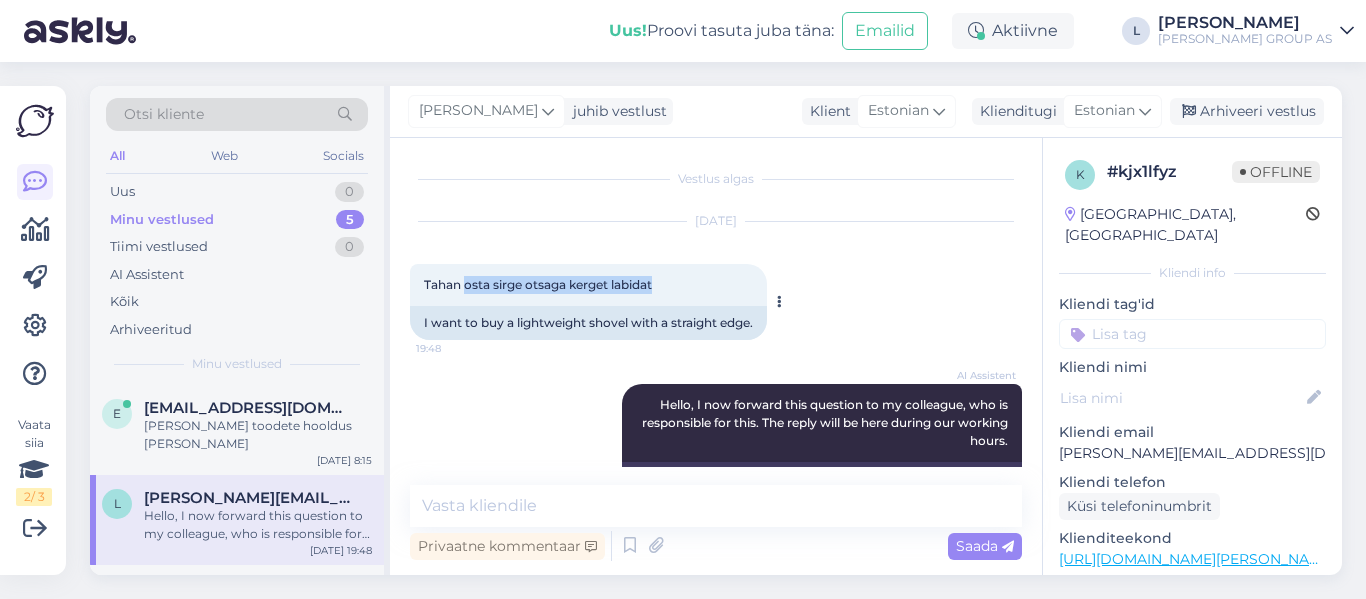 click on "Tahan osta sirge otsaga kerget labidat 19:48" at bounding box center (588, 285) 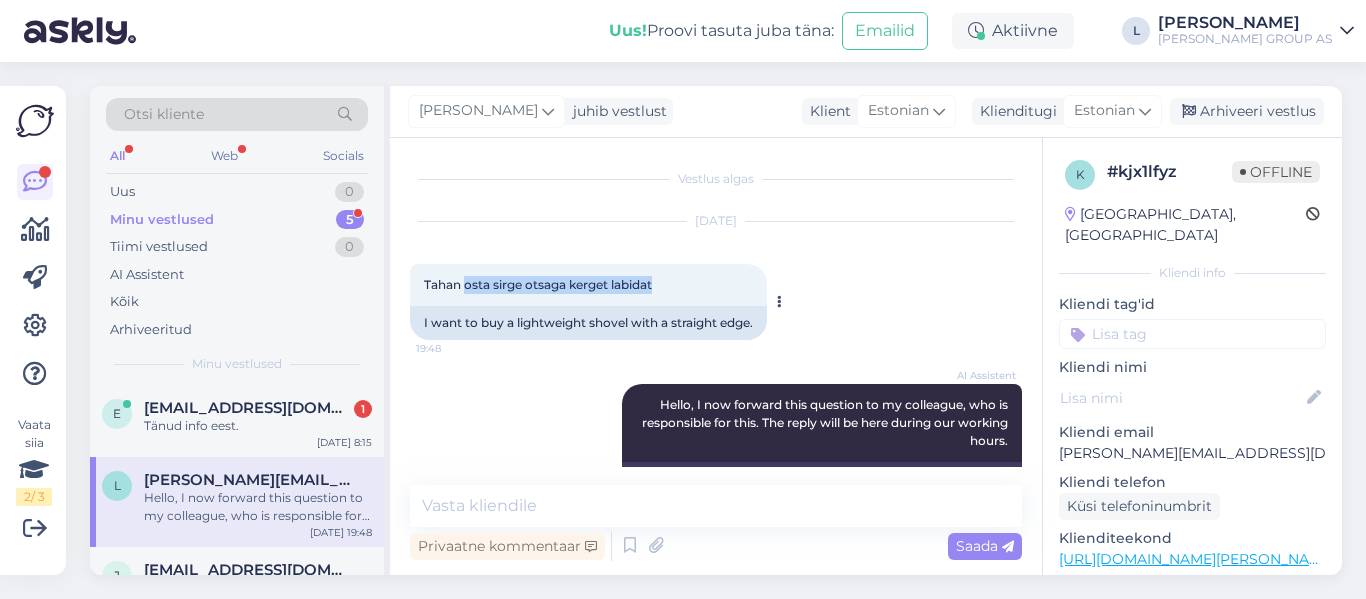 copy on "osta sirge otsaga kerget labidat" 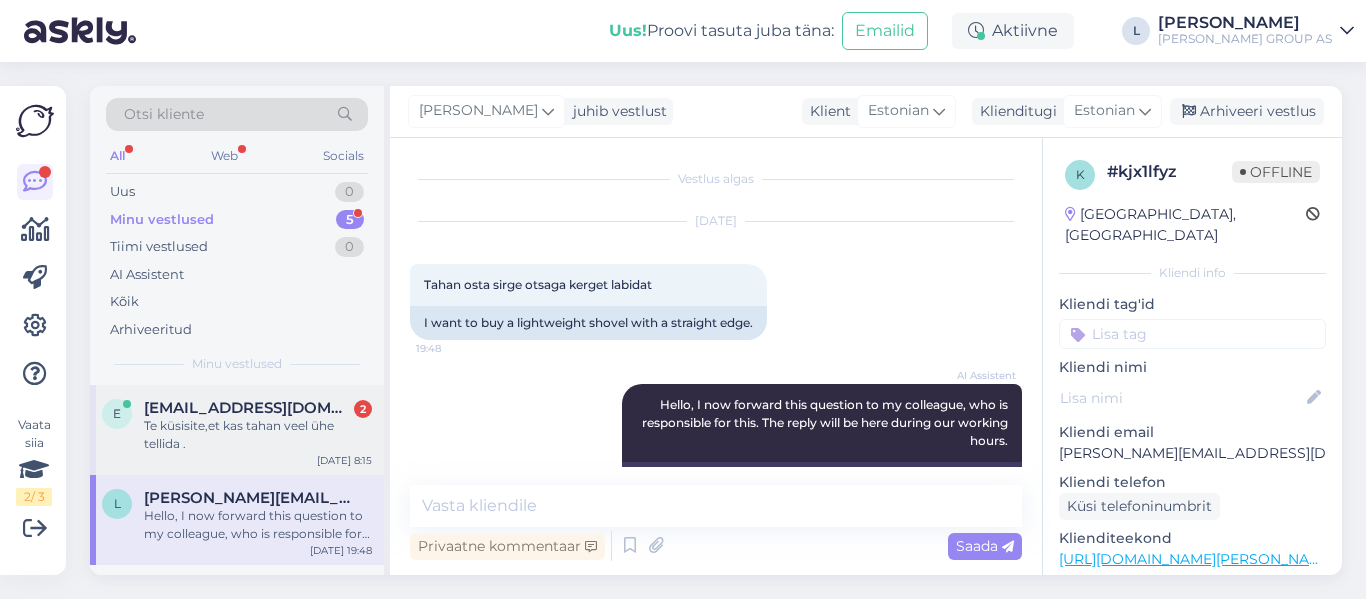 click on "[EMAIL_ADDRESS][DOMAIN_NAME]" at bounding box center (248, 408) 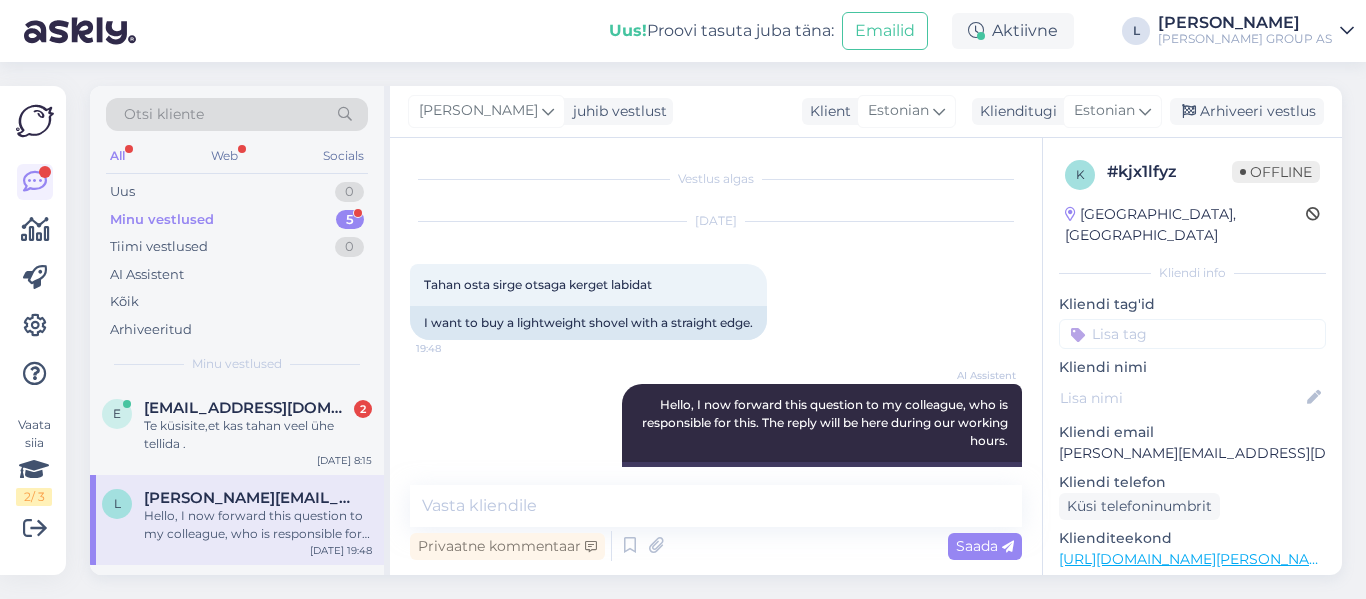 scroll, scrollTop: 1431, scrollLeft: 0, axis: vertical 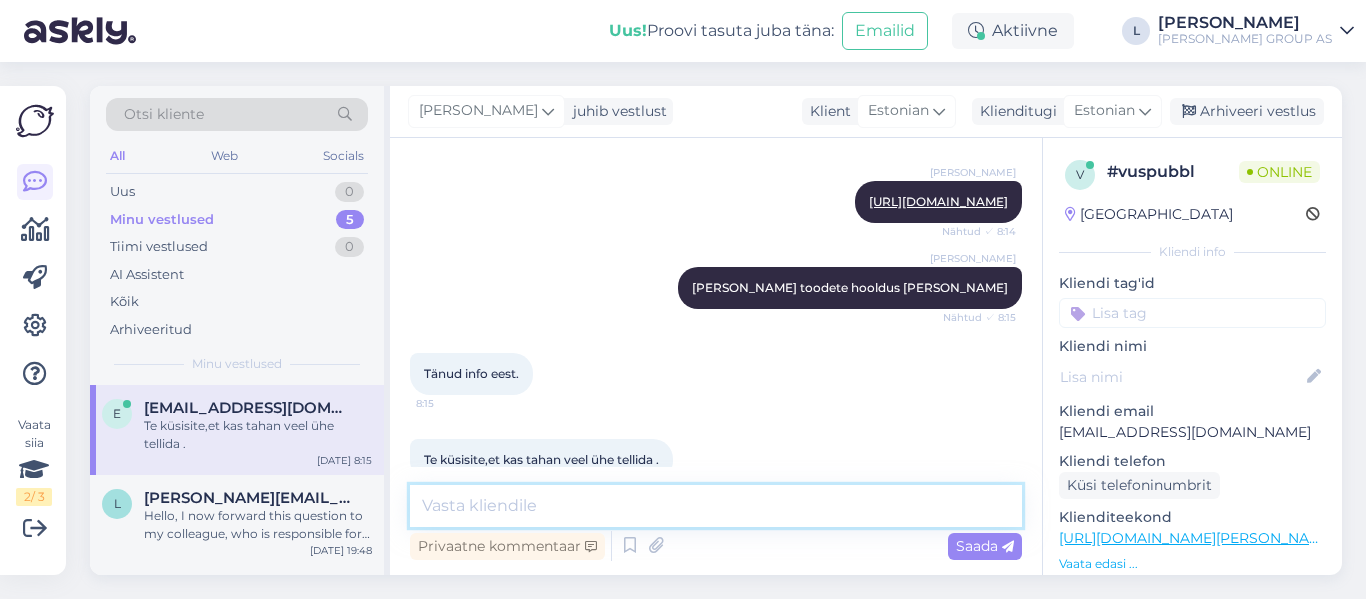 click at bounding box center (716, 506) 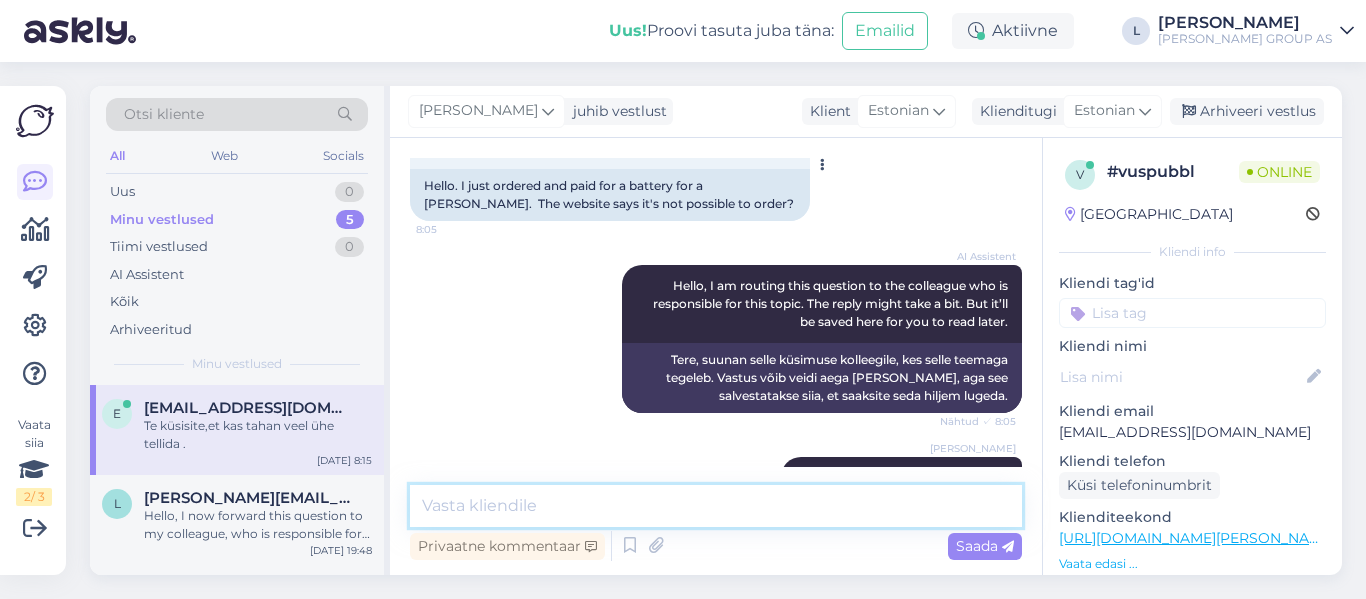 scroll, scrollTop: 0, scrollLeft: 0, axis: both 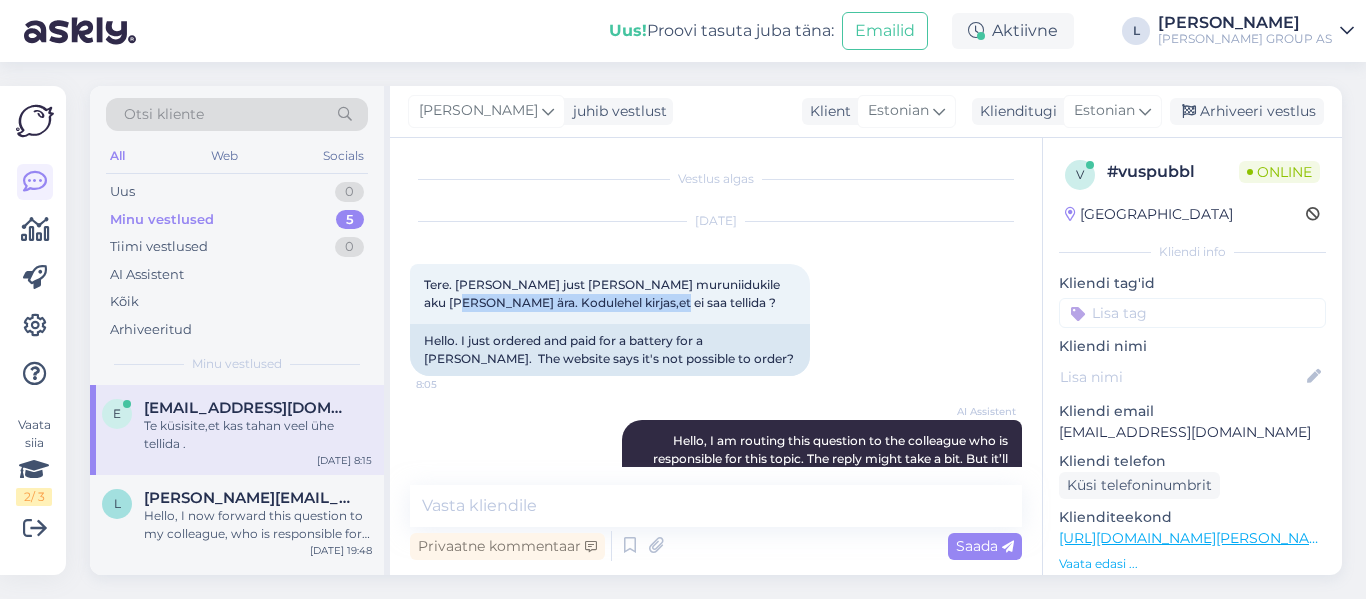 drag, startPoint x: 627, startPoint y: 301, endPoint x: 394, endPoint y: 314, distance: 233.36238 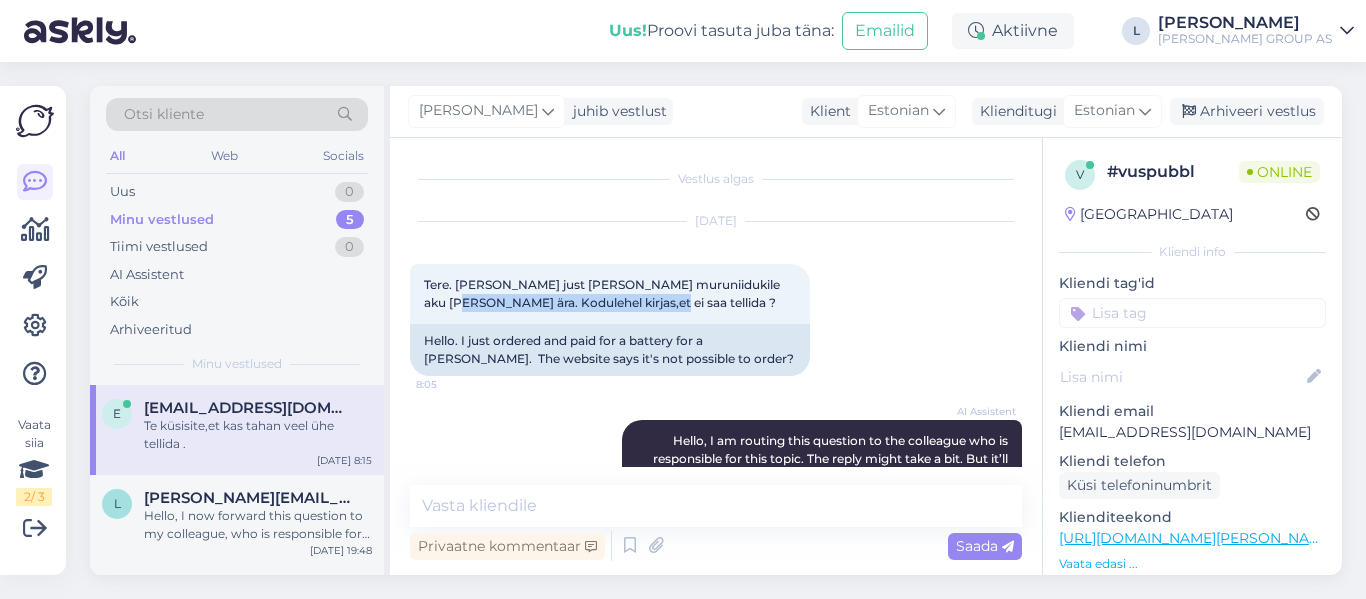 click on "Vestlus algas [DATE] Tere. [PERSON_NAME] just [PERSON_NAME] muruniidukile aku [PERSON_NAME] ära. Kodulehel kirjas,et ei saa tellida ? 8:05  Hello. I just ordered and paid for a battery for a [PERSON_NAME].  The website says it's not possible to order? AI Assistent Hello, I am routing this question to the colleague who is responsible for this topic. The reply might take a bit. But it’ll be saved here for you to read later. Nähtud ✓ 8:05  Tere, suunan selle küsimuse kolleegile, kes selle teemaga tegeleb. Vastus võib veidi aega [PERSON_NAME], aga see salvestatakse siia, et saaksite seda hiljem lugeda. [PERSON_NAME], mis [PERSON_NAME] tellimuse number on? Nähtud ✓ 8:05  Tellimus #3000456445 8:08  [PERSON_NAME] Ostetud aku oli viimane Nähtud ✓ 8:08  Tellimus #3000456445 8:08  On [PERSON_NAME] ?  8:09  [PERSON_NAME]. Nähtud ✓ 8:10  Eile jäi mul tellimus pooleli kuna ei saanud tellida .[PERSON_NAME] meeldetuletus,e ttellimus pooleli. 8:10  [PERSON_NAME] 3000456445 töös, kas soovisite veel 1 tükki tellida? Nähtud ✓ 8:12  8:13  [PERSON_NAME] [PERSON_NAME]" at bounding box center (716, 356) 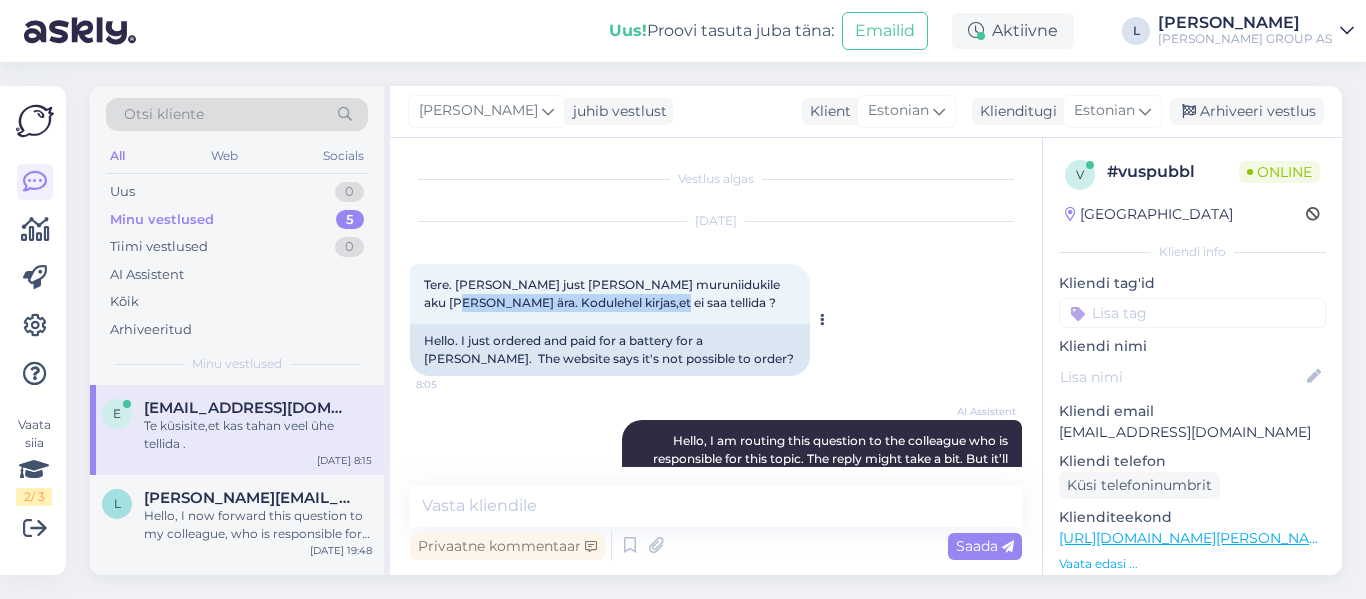 copy on "Kodulehel kirjas,et ei saa tellida ?" 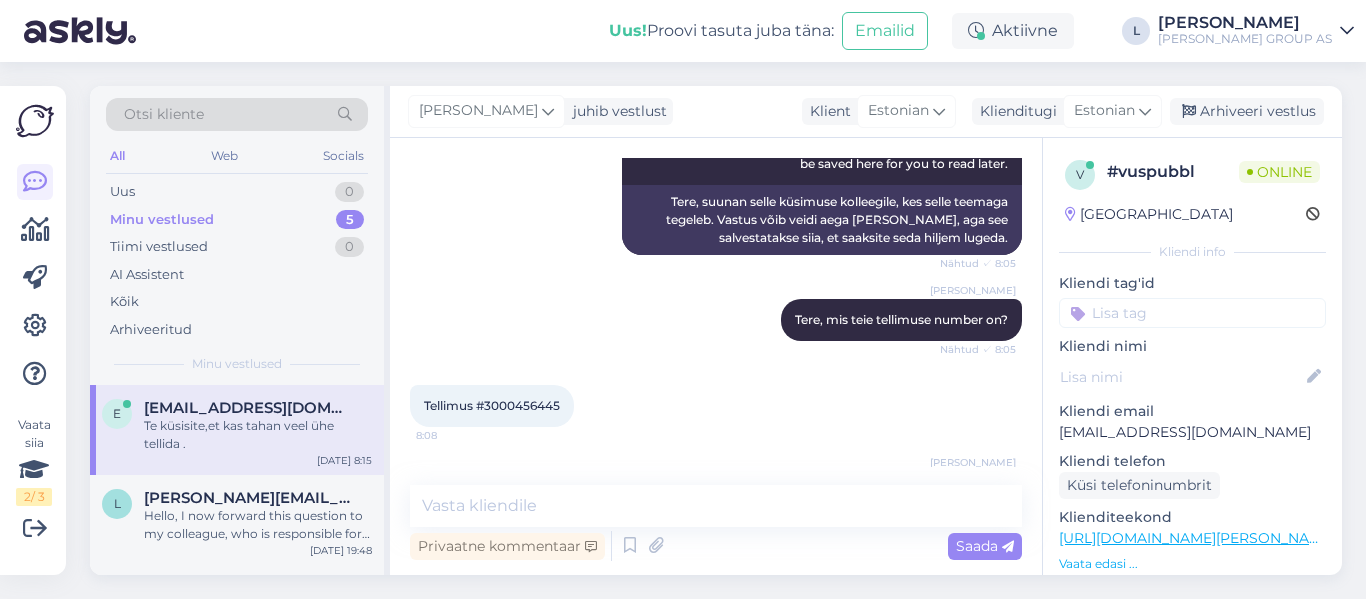 scroll, scrollTop: 400, scrollLeft: 0, axis: vertical 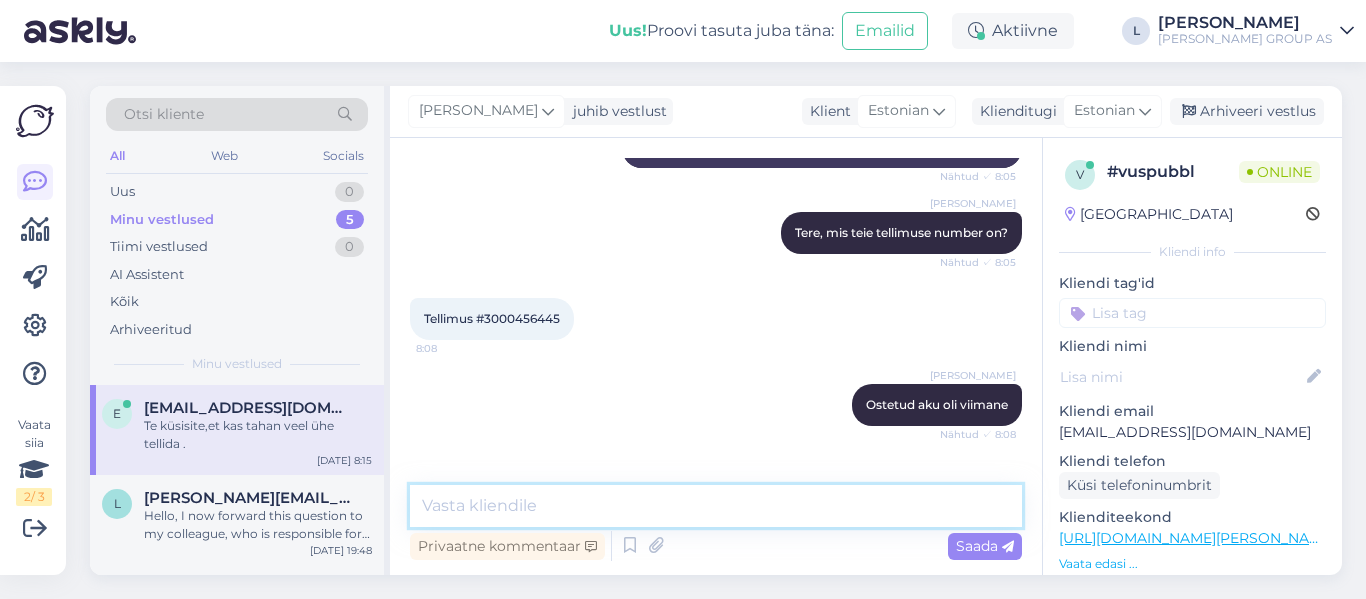 click at bounding box center (716, 506) 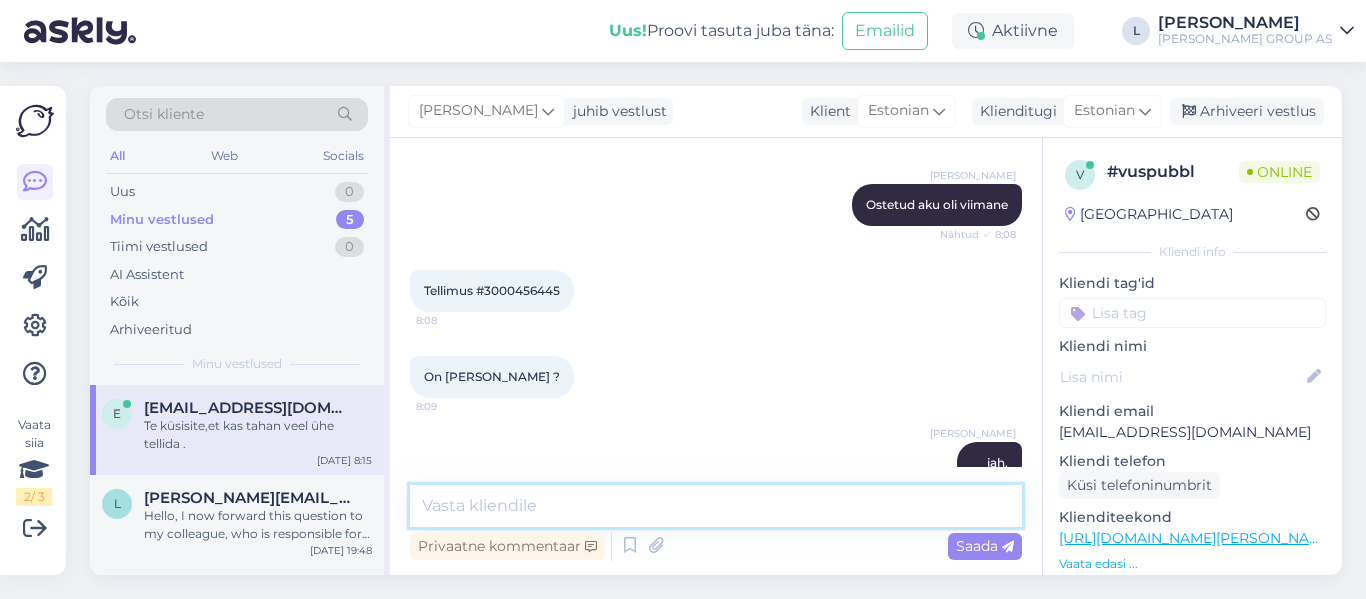 scroll, scrollTop: 1200, scrollLeft: 0, axis: vertical 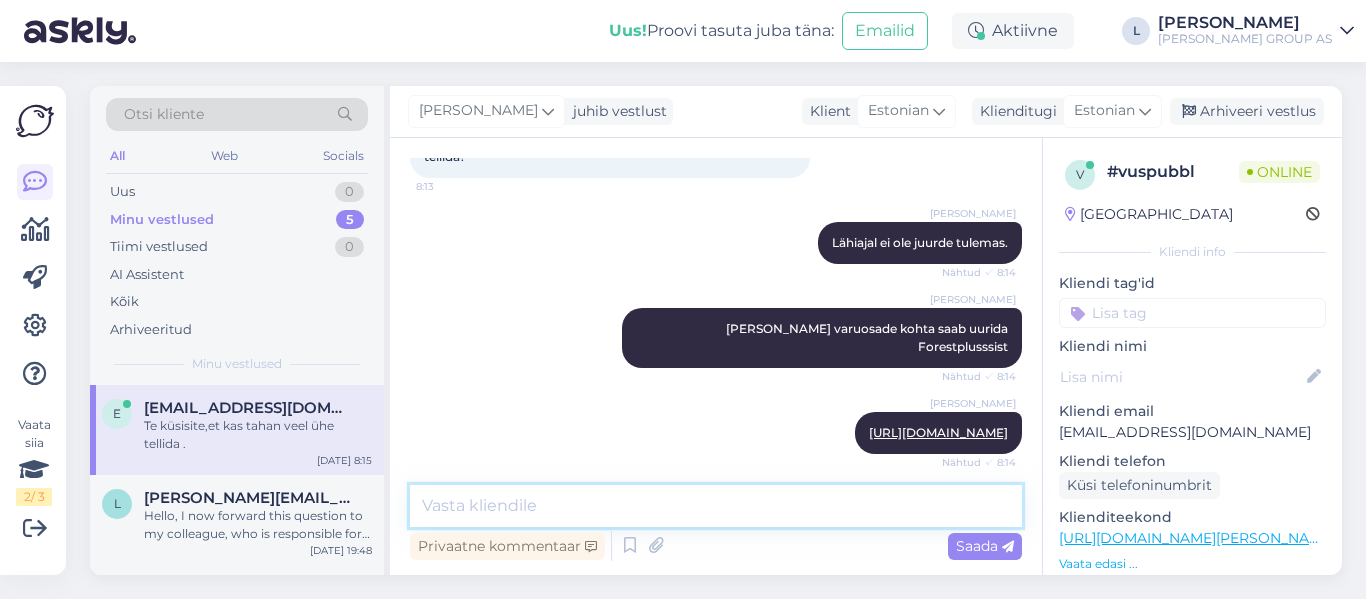 click at bounding box center [716, 506] 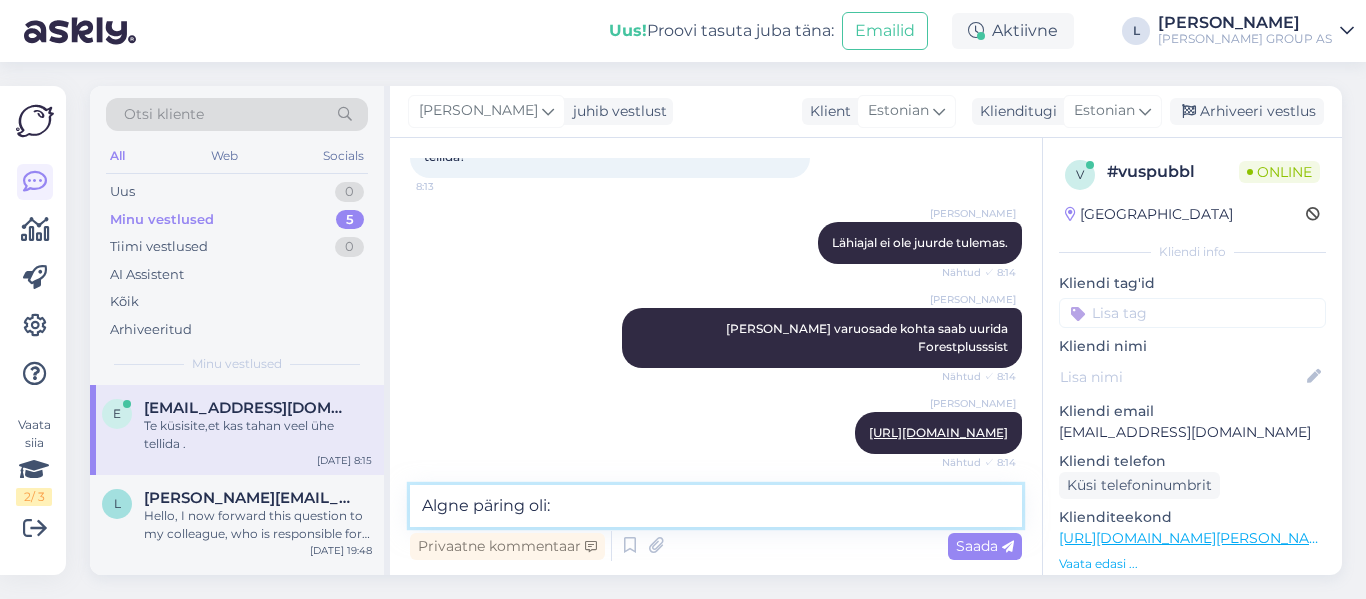 paste on "Kodulehel on kirjas, et toodet ei saa tellida. Teil on tellimus juba tehtud ning rohkem [PERSON_NAME] toodet pakkuda ei ole. Kui proovite praegu uut tellimust teha, siis see ei ole enam võimalik." 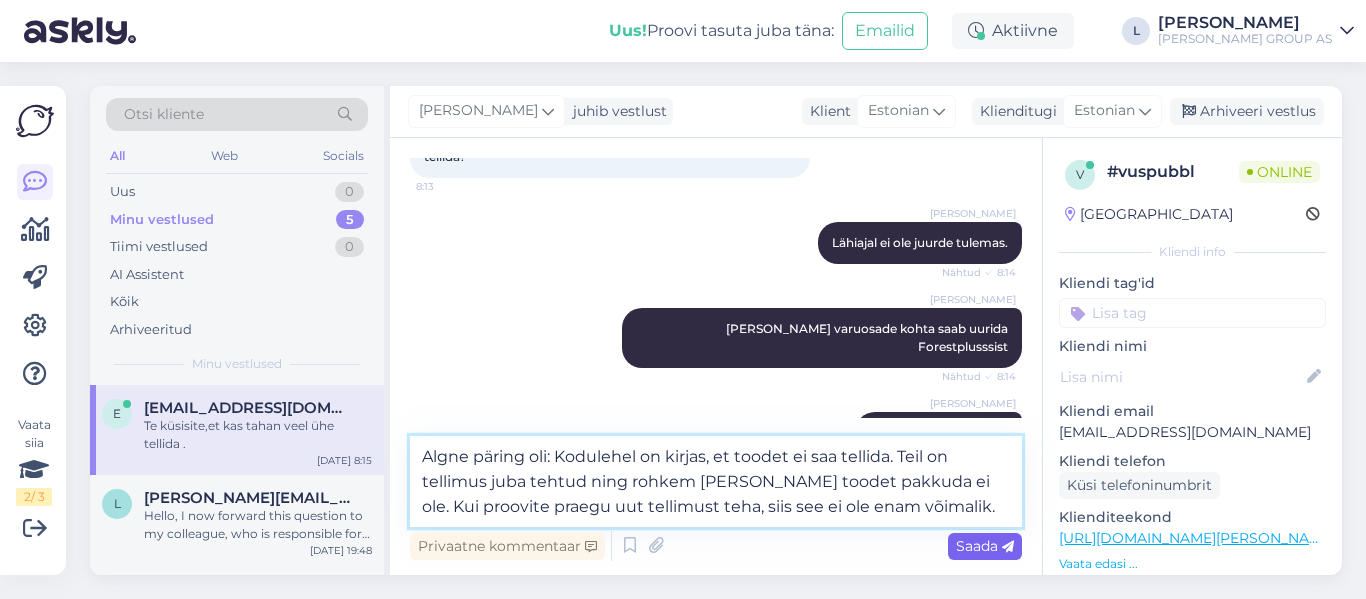 type on "Algne päring oli: Kodulehel on kirjas, et toodet ei saa tellida. Teil on tellimus juba tehtud ning rohkem [PERSON_NAME] toodet pakkuda ei ole. Kui proovite praegu uut tellimust teha, siis see ei ole enam võimalik." 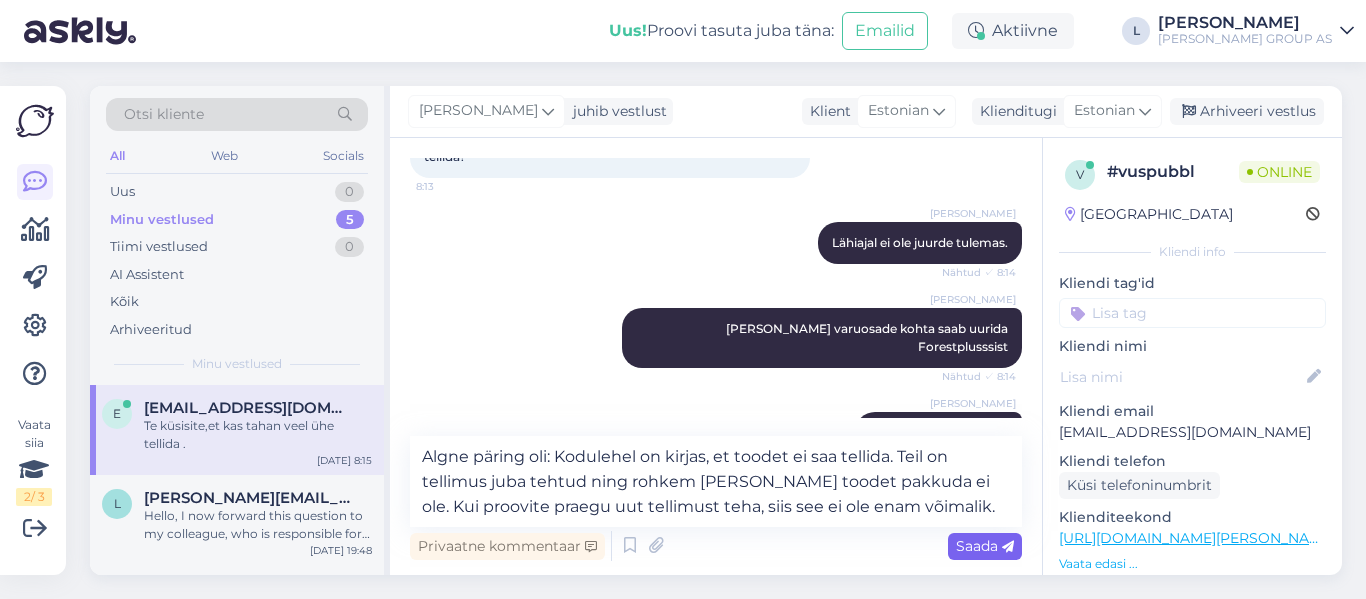 click at bounding box center [1008, 547] 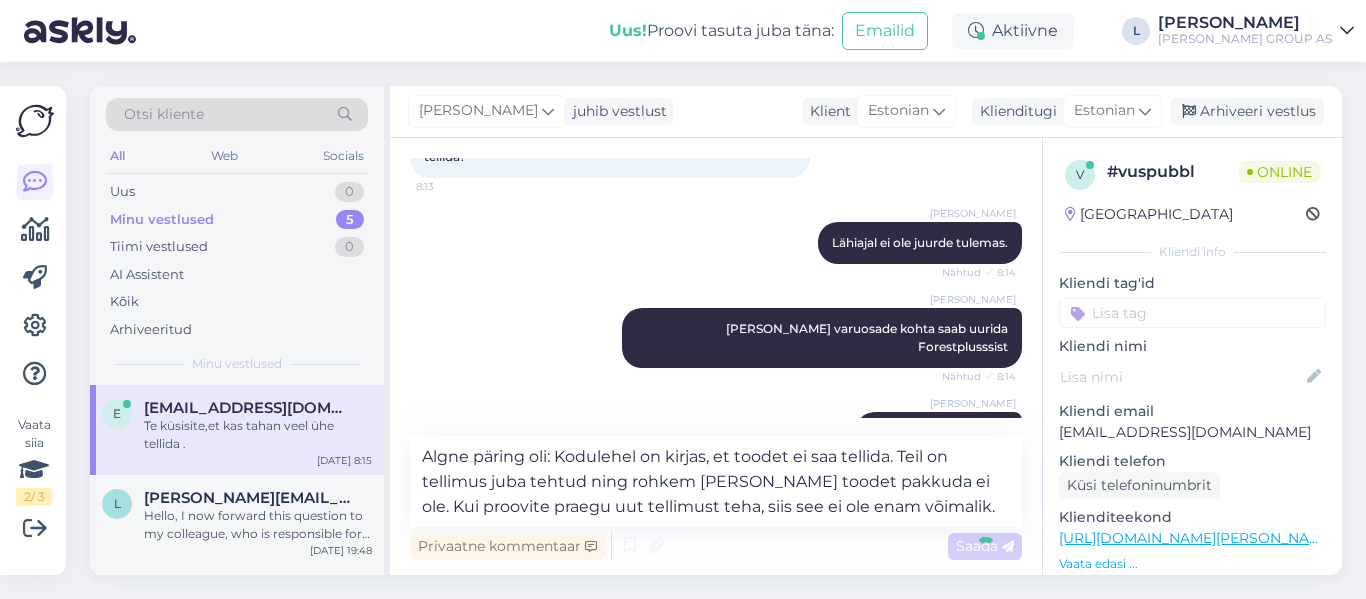 type 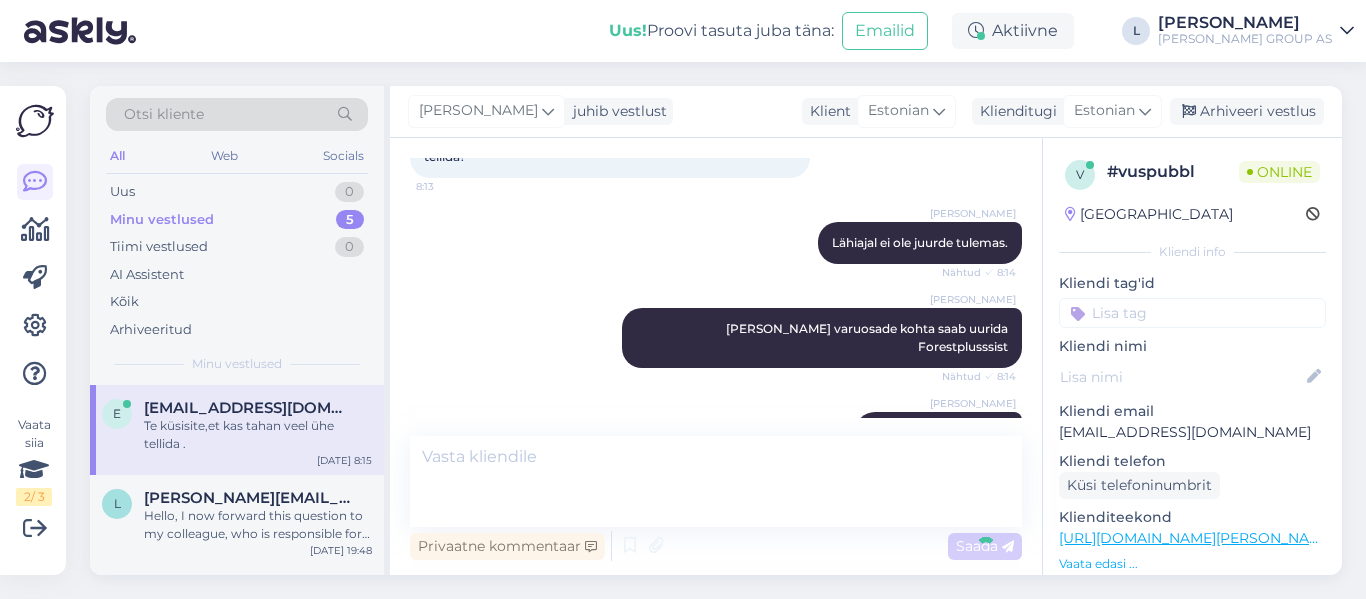 scroll, scrollTop: 1571, scrollLeft: 0, axis: vertical 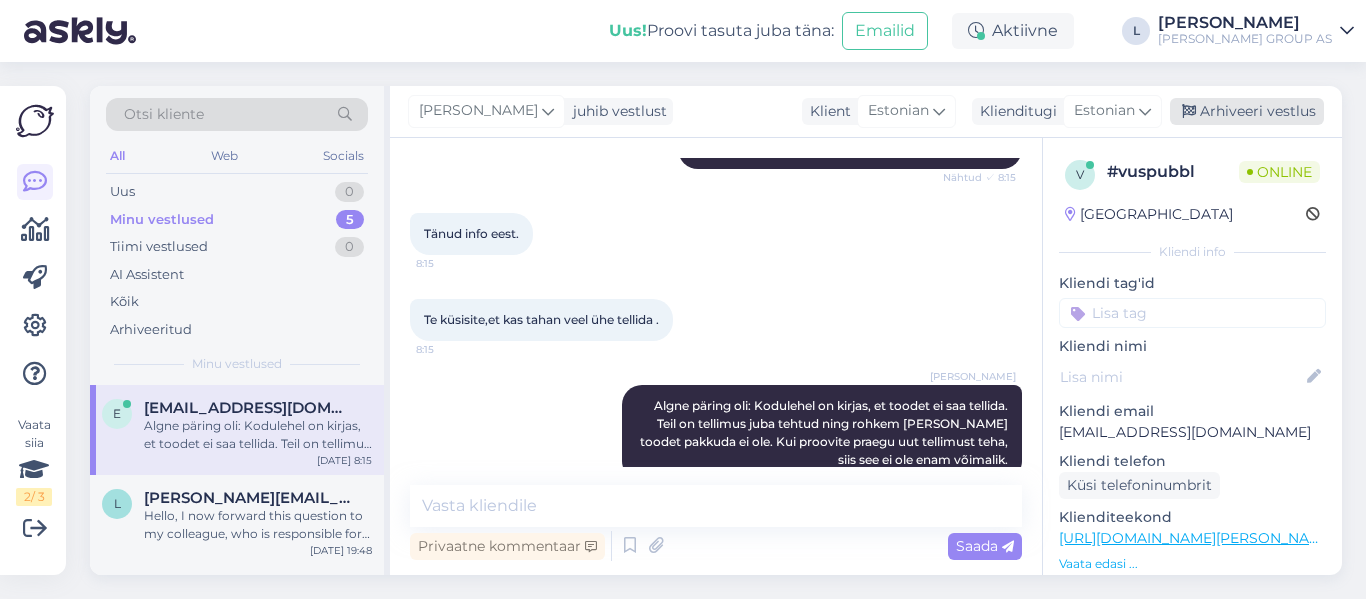 click on "Arhiveeri vestlus" at bounding box center [1247, 111] 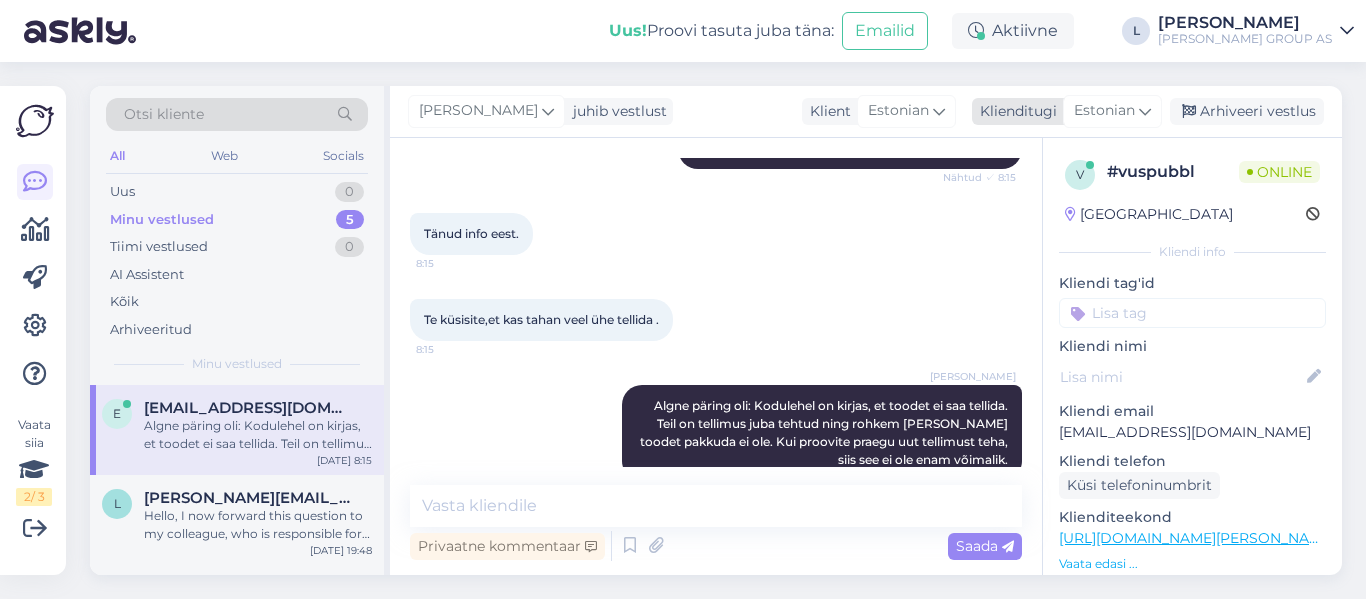 scroll, scrollTop: 1578, scrollLeft: 0, axis: vertical 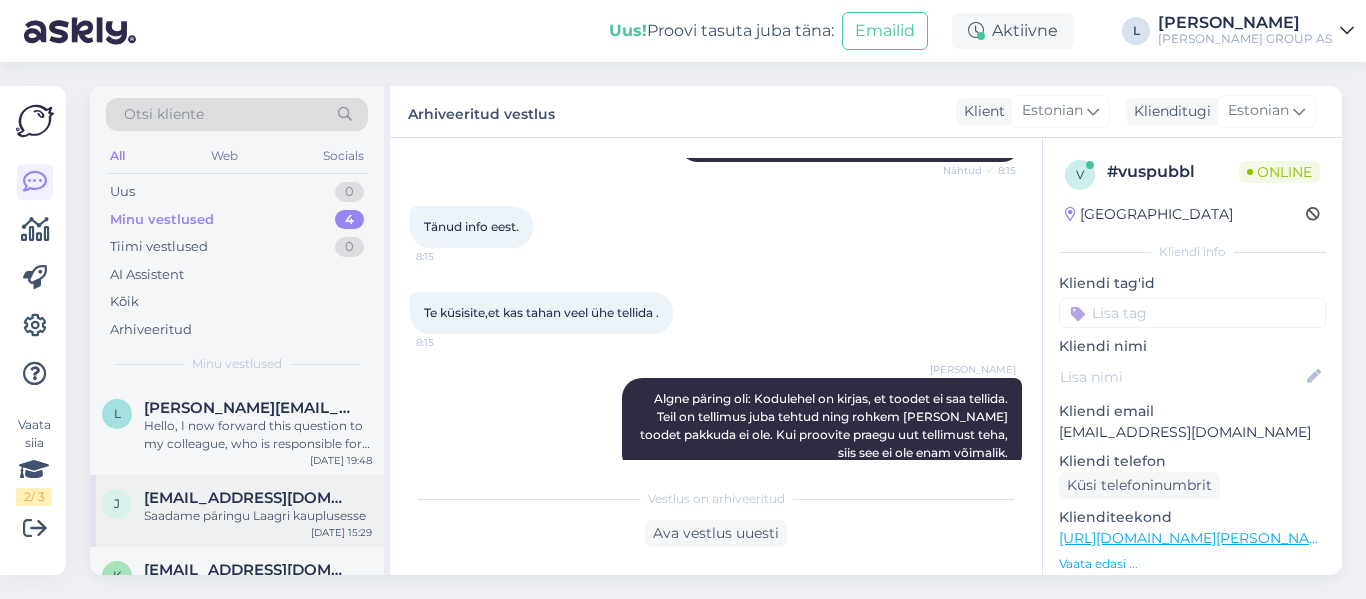 click on "[EMAIL_ADDRESS][DOMAIN_NAME]" at bounding box center [248, 498] 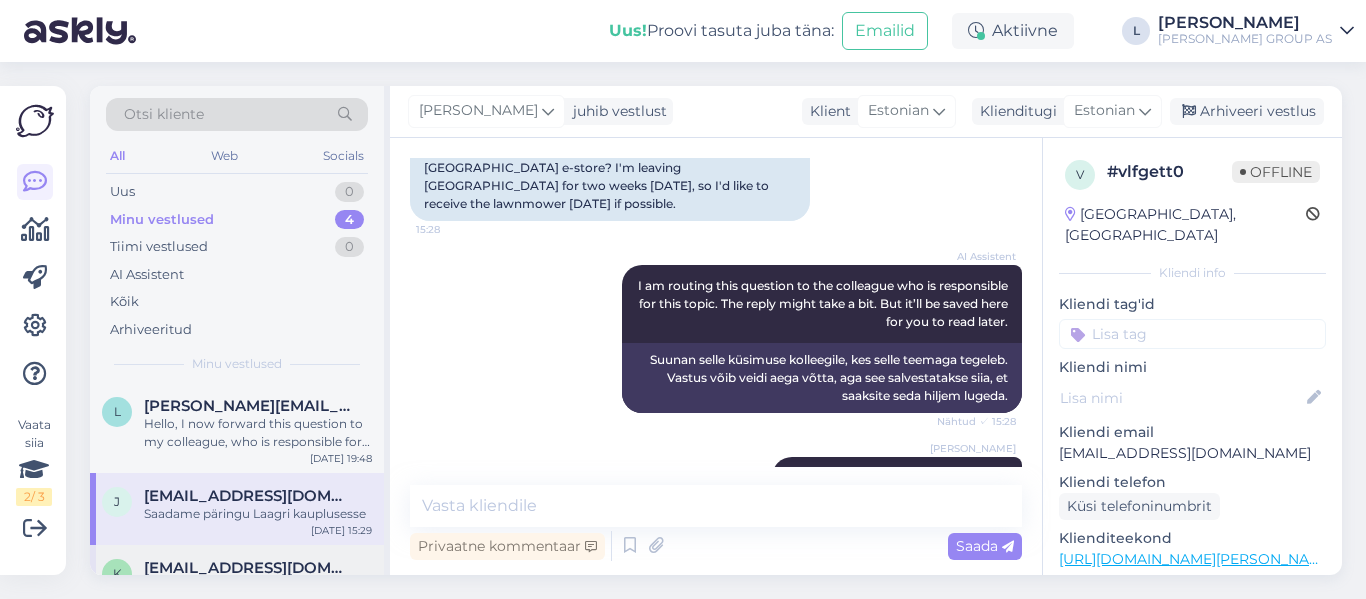 scroll, scrollTop: 0, scrollLeft: 0, axis: both 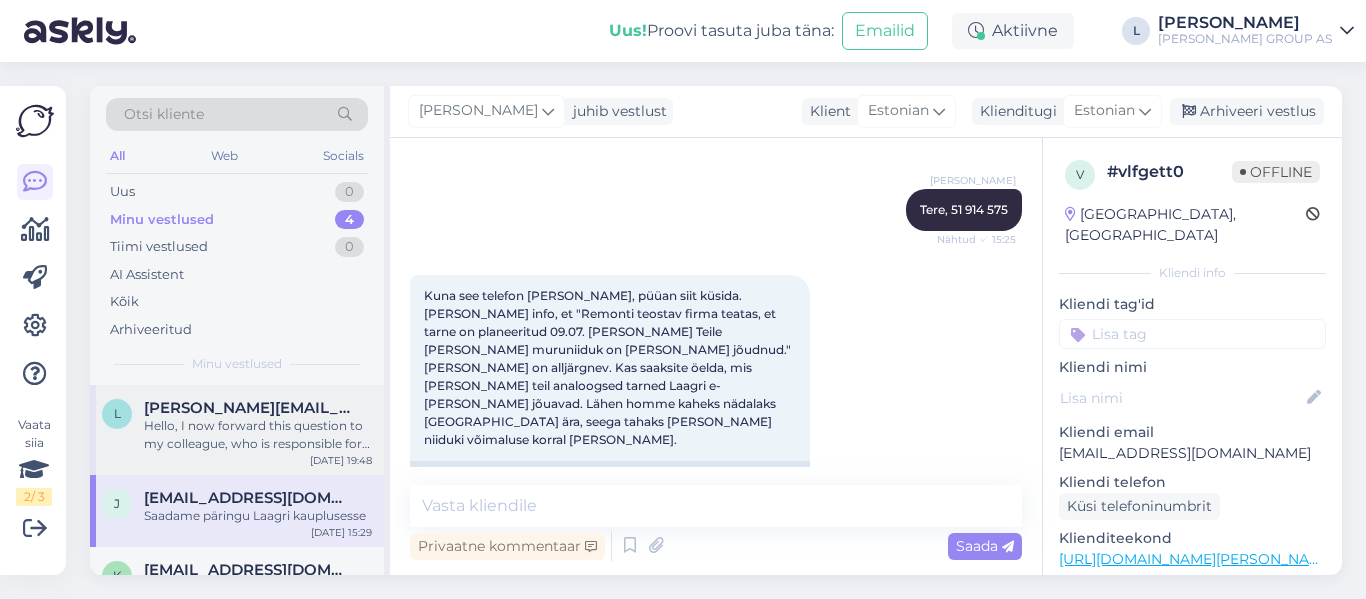 click on "[PERSON_NAME][EMAIL_ADDRESS][DOMAIN_NAME]" at bounding box center (258, 408) 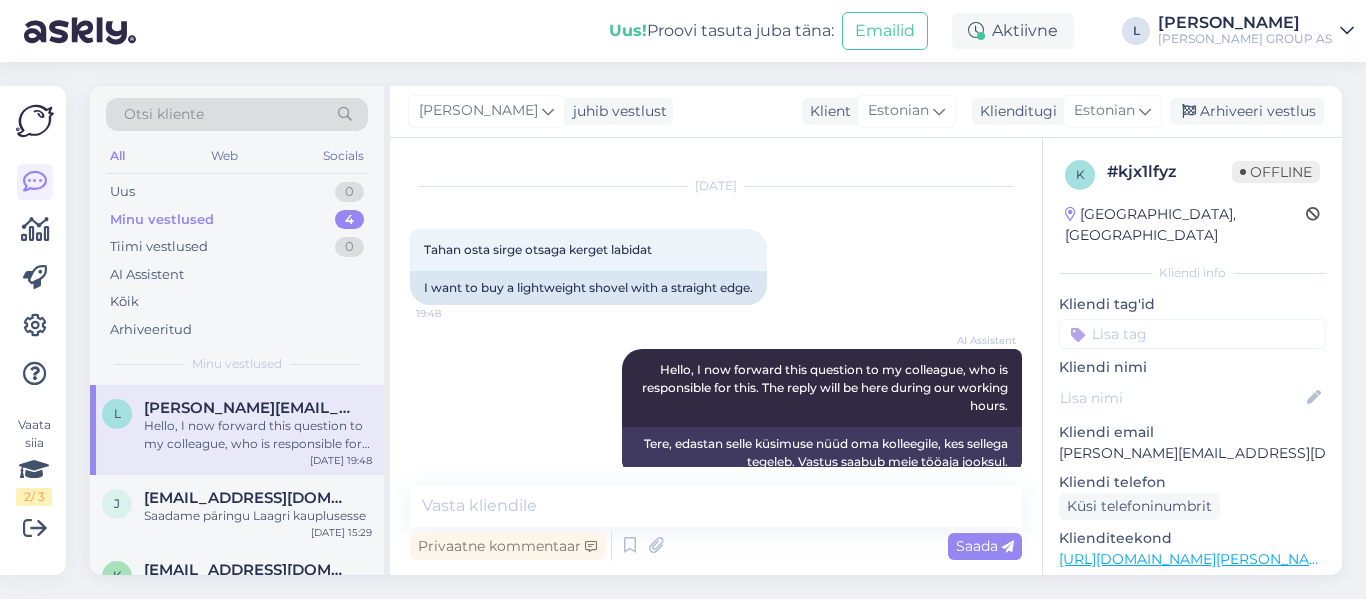 scroll, scrollTop: 69, scrollLeft: 0, axis: vertical 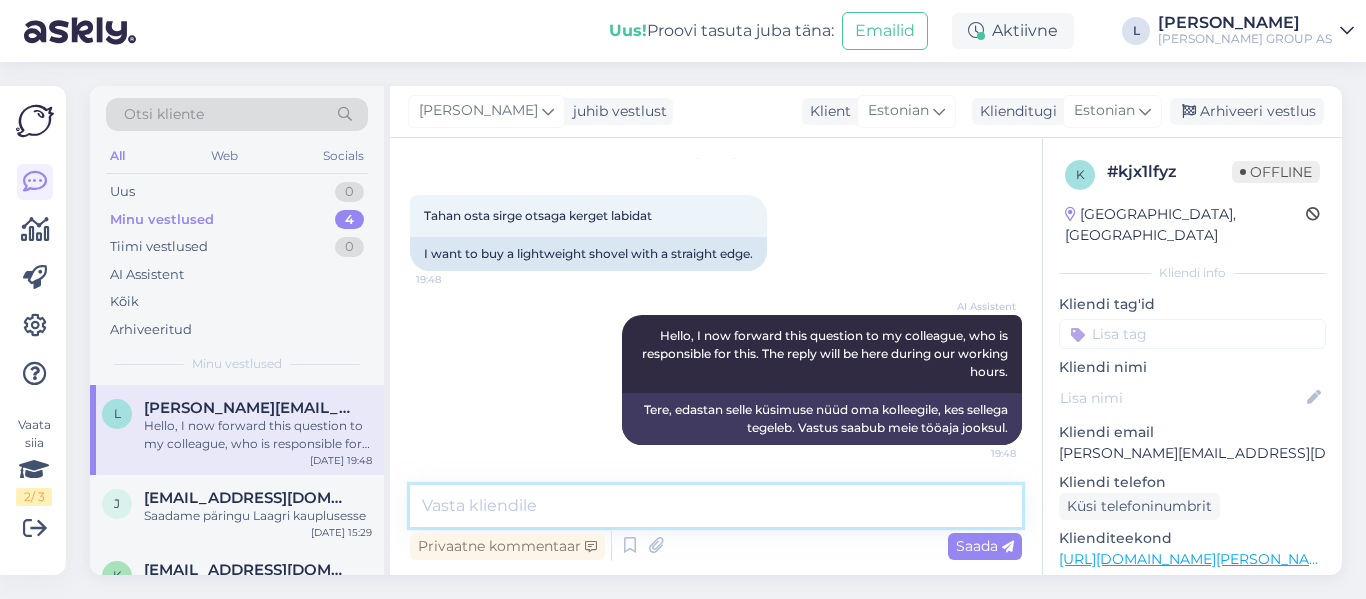 click at bounding box center (716, 506) 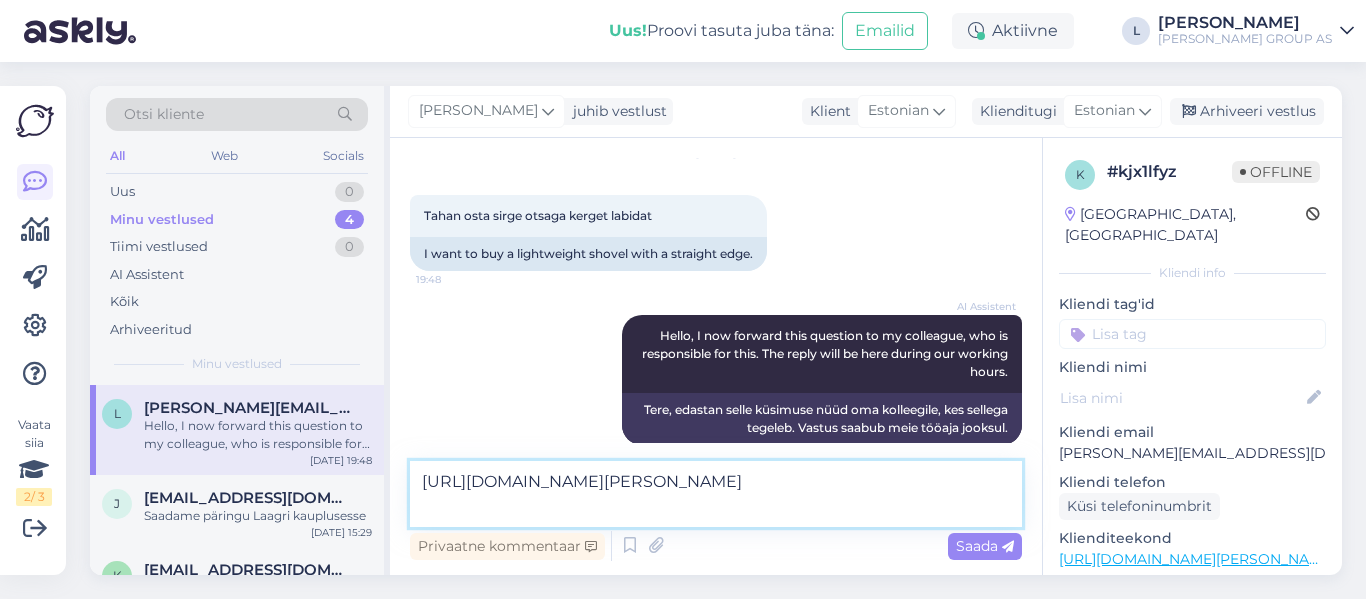 click on "[URL][DOMAIN_NAME][PERSON_NAME]" at bounding box center (716, 494) 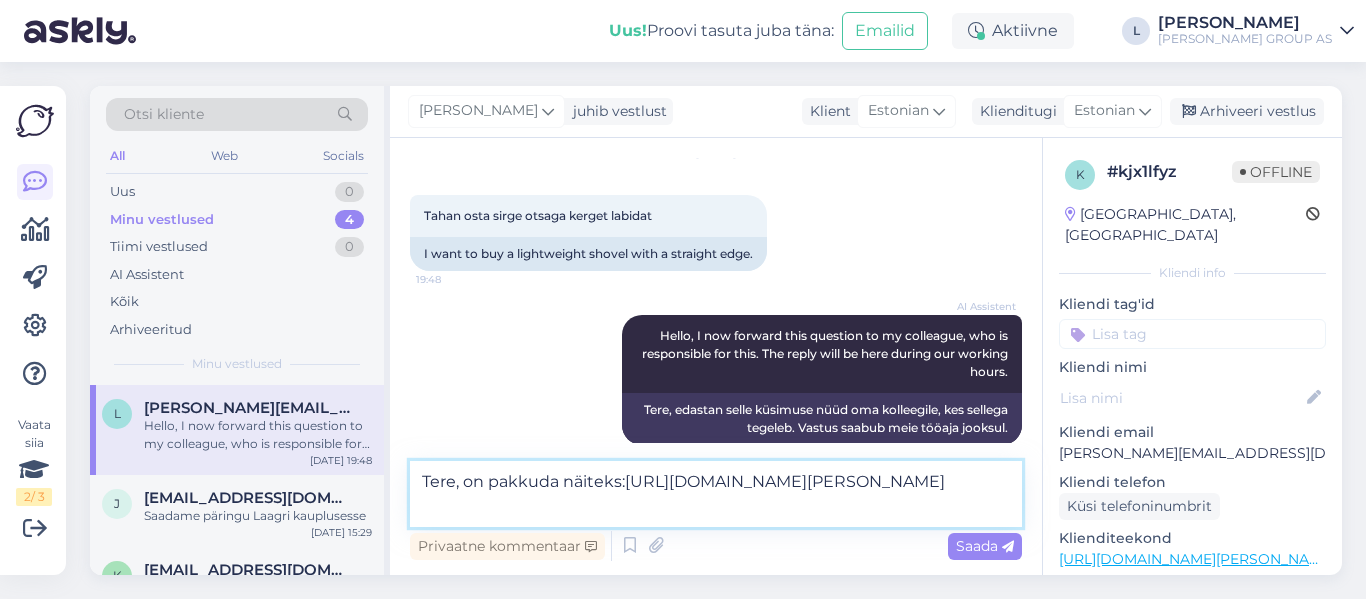 type on "Tere, on pakkuda näiteks: [URL][DOMAIN_NAME][PERSON_NAME]" 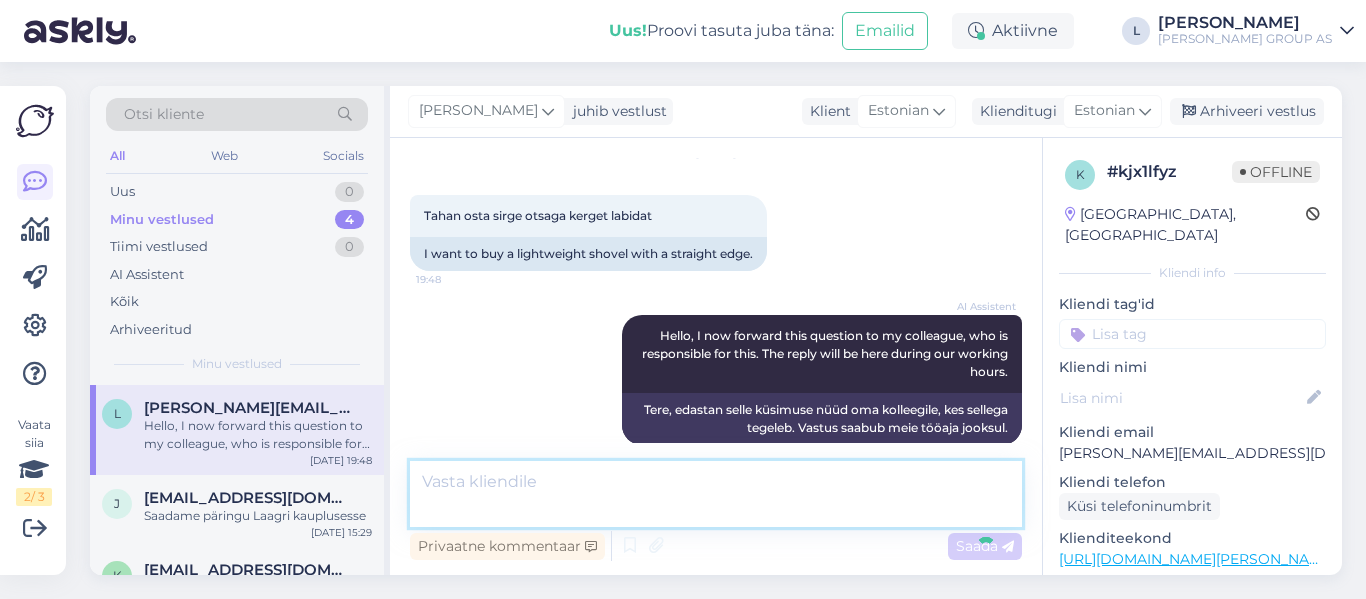 scroll, scrollTop: 233, scrollLeft: 0, axis: vertical 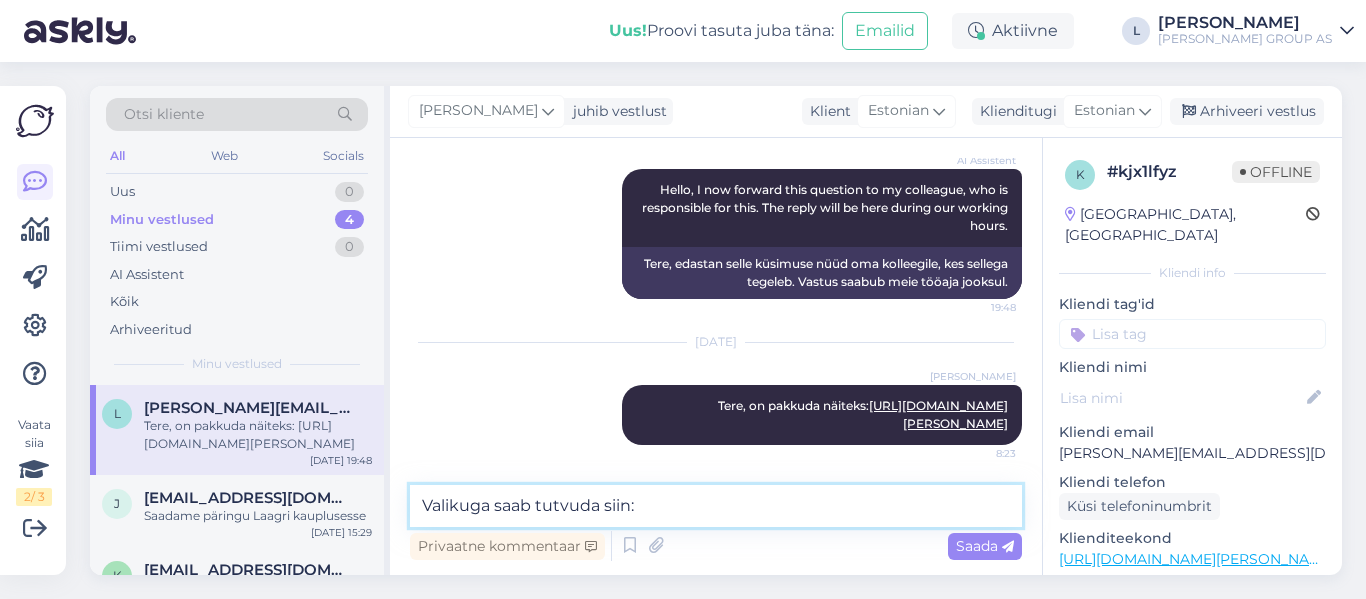 paste on "[URL][DOMAIN_NAME][PERSON_NAME]" 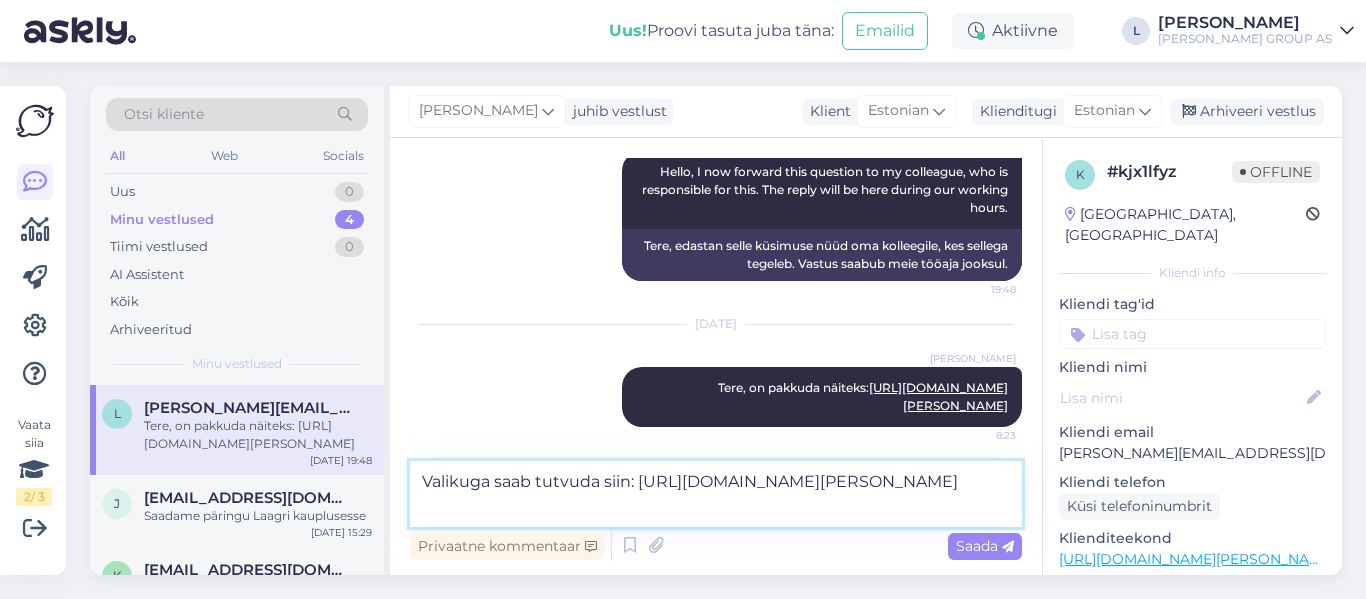 scroll, scrollTop: 257, scrollLeft: 0, axis: vertical 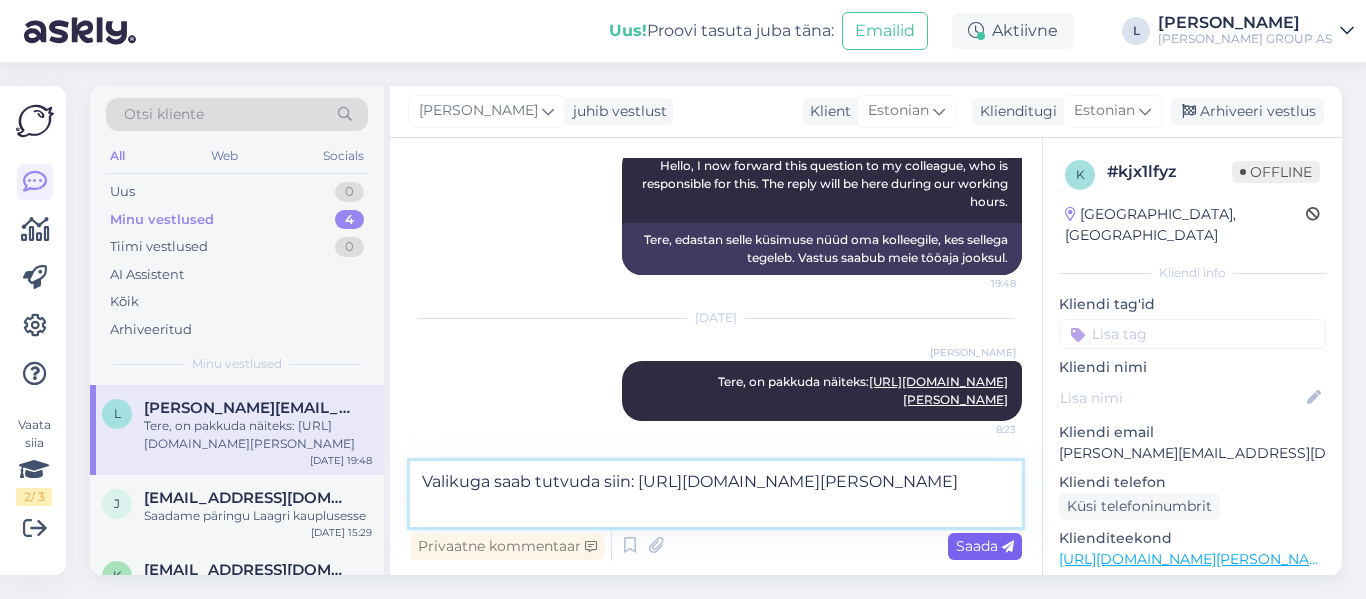 type on "Valikuga saab tutvuda siin: [URL][DOMAIN_NAME][PERSON_NAME]" 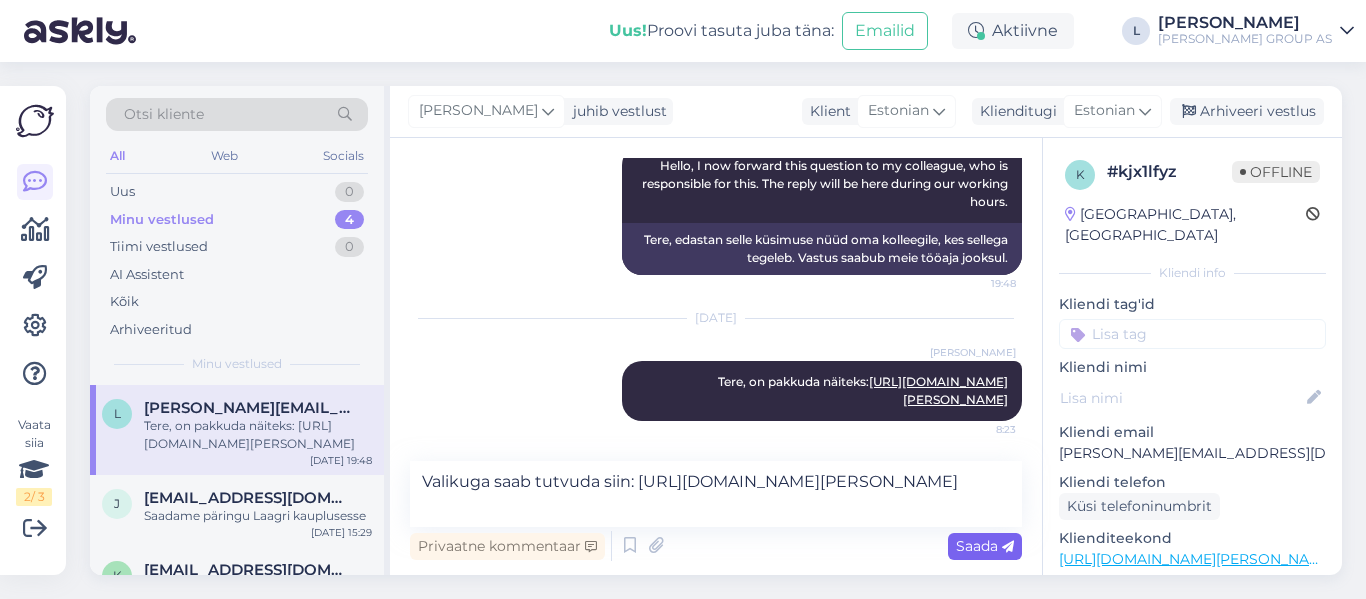 click at bounding box center [1008, 547] 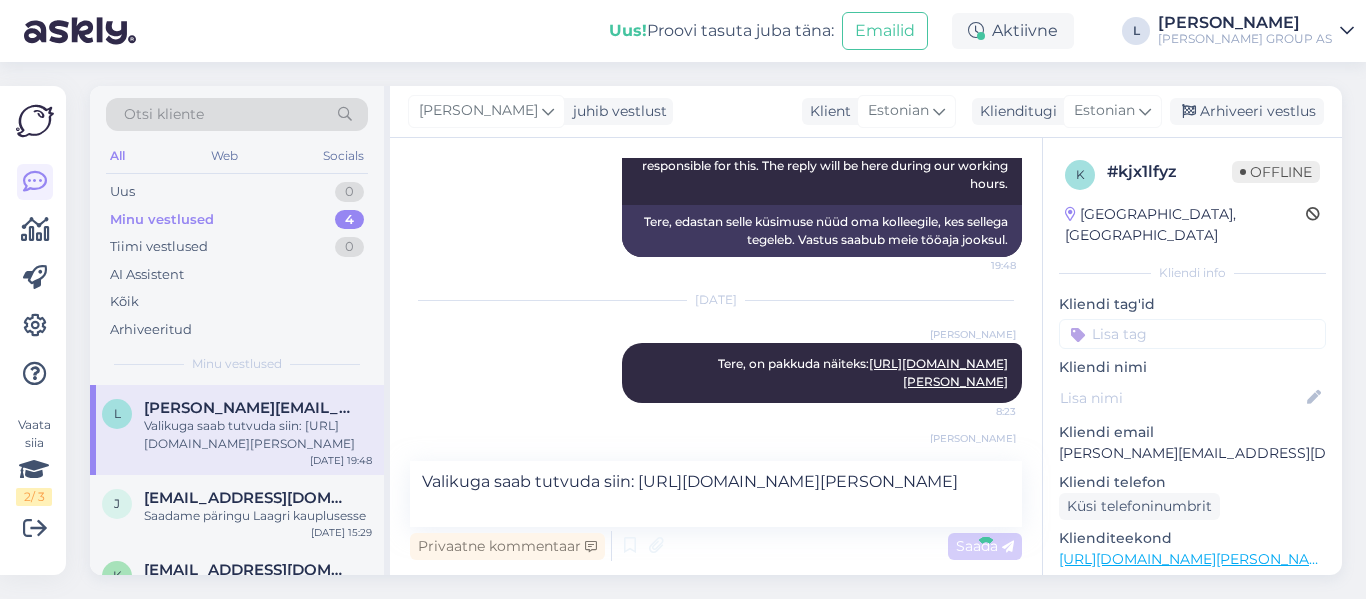 type 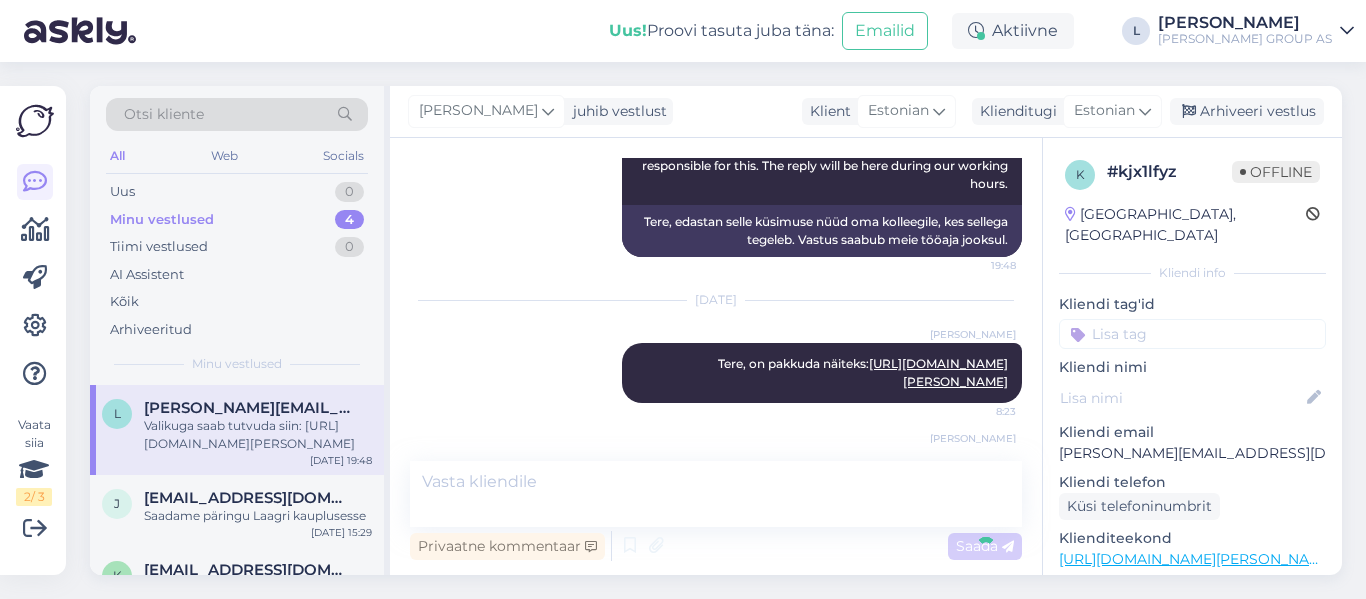 scroll, scrollTop: 337, scrollLeft: 0, axis: vertical 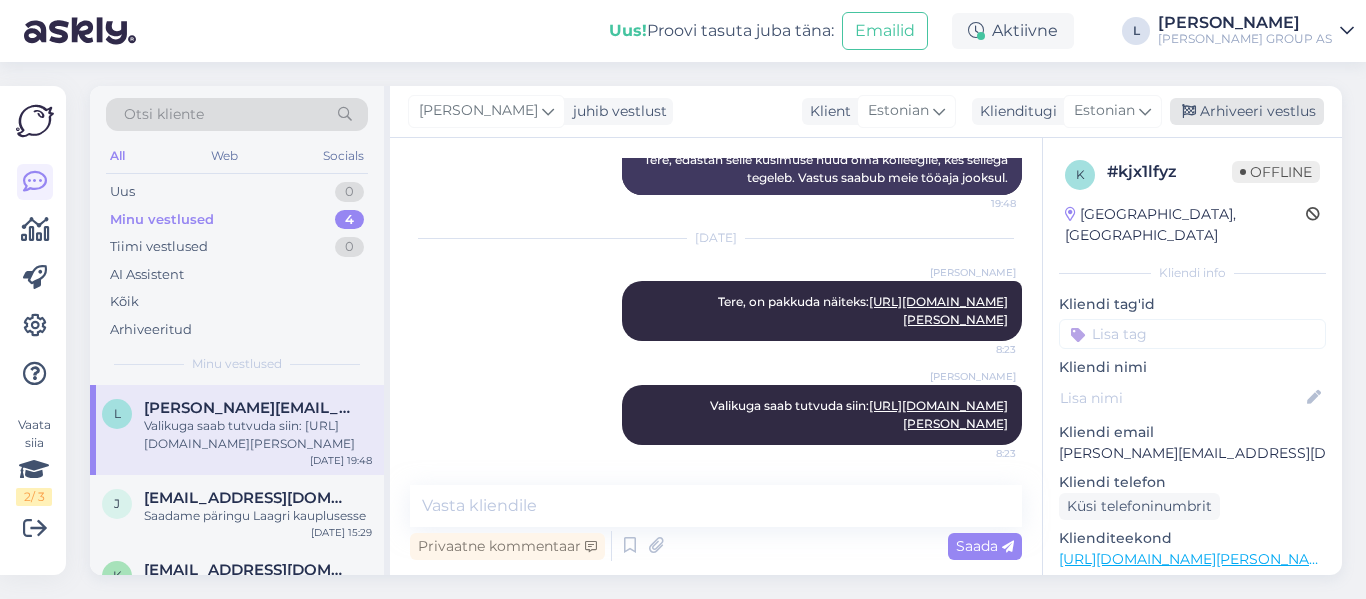 click on "Arhiveeri vestlus" at bounding box center (1247, 111) 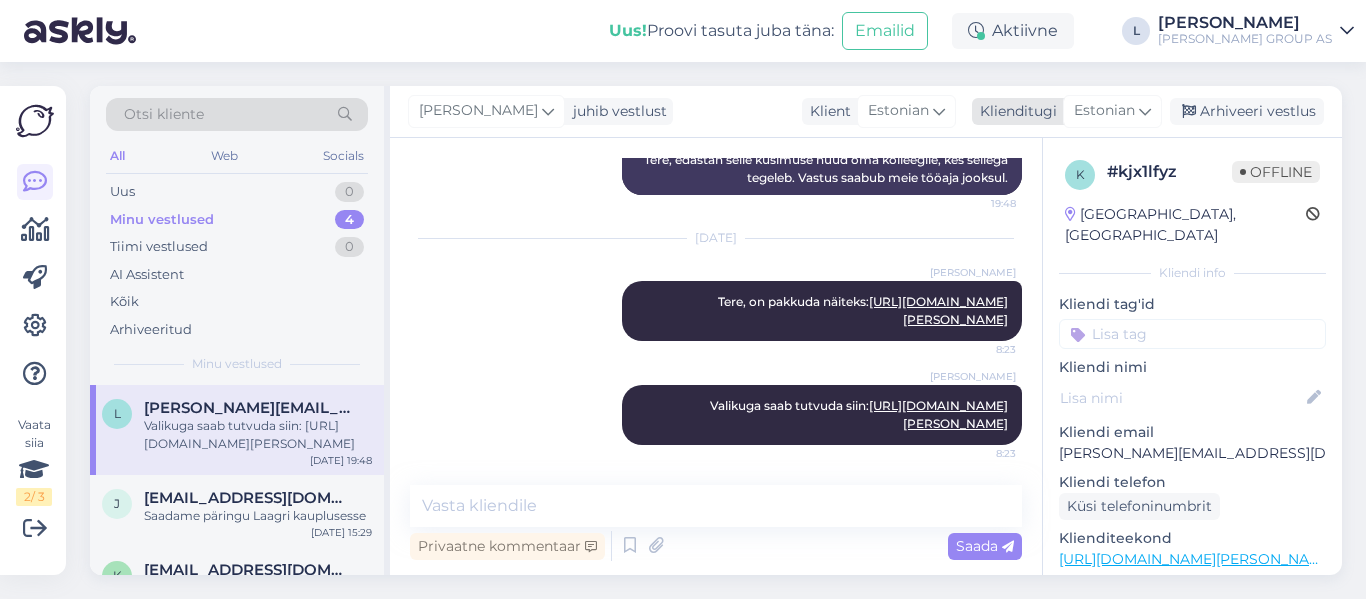 scroll, scrollTop: 344, scrollLeft: 0, axis: vertical 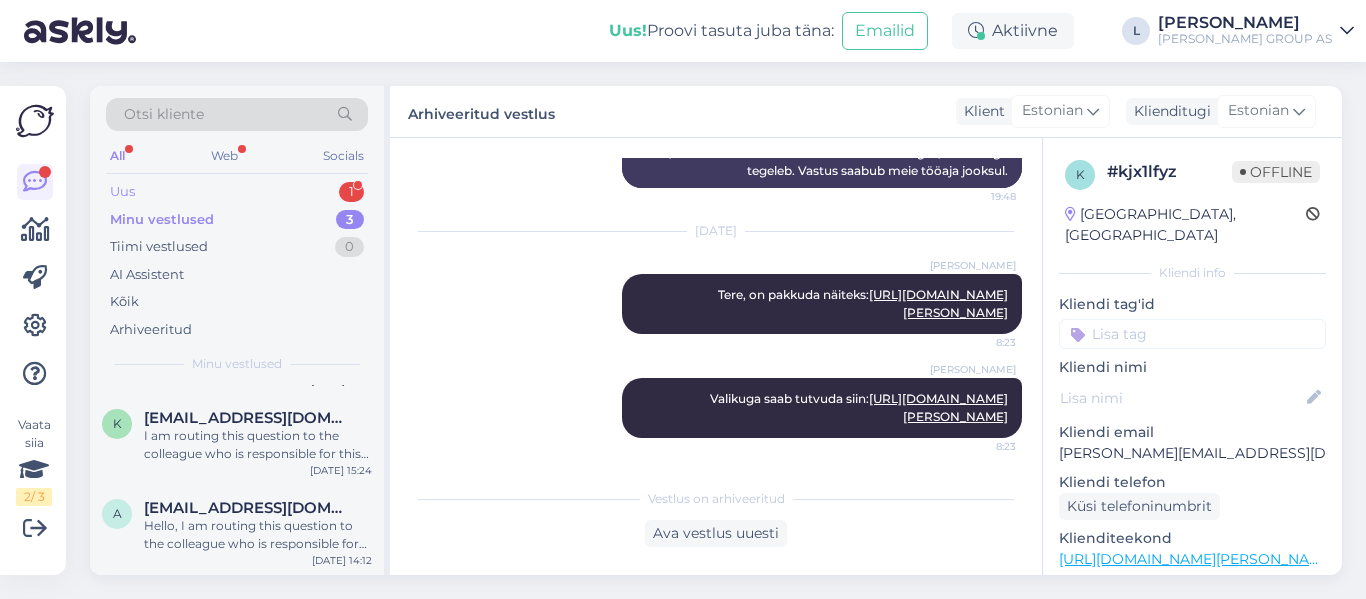 click on "Uus 1" at bounding box center (237, 192) 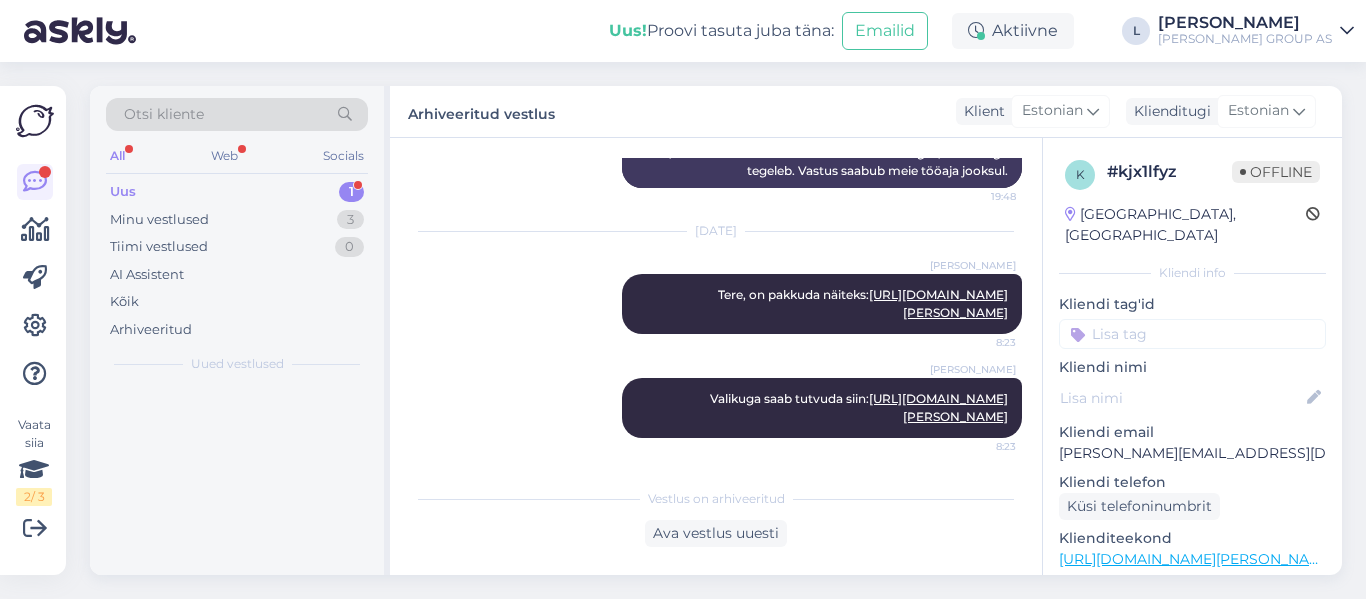 scroll, scrollTop: 0, scrollLeft: 0, axis: both 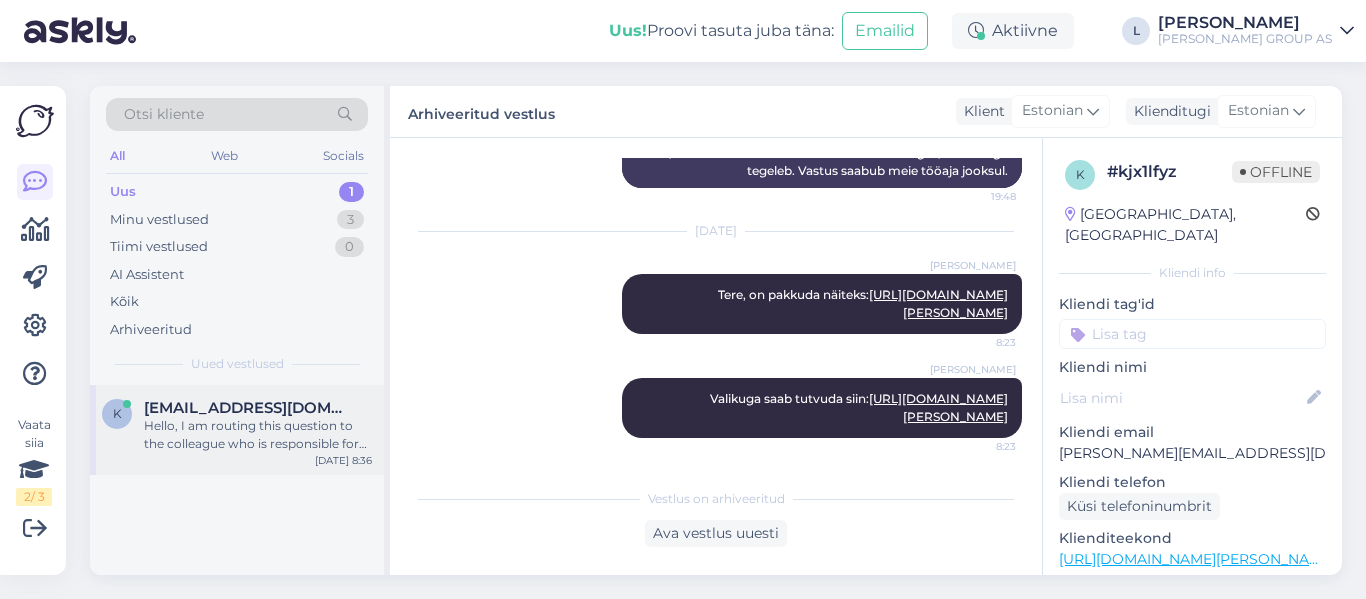 click on "[EMAIL_ADDRESS][DOMAIN_NAME]" at bounding box center (248, 408) 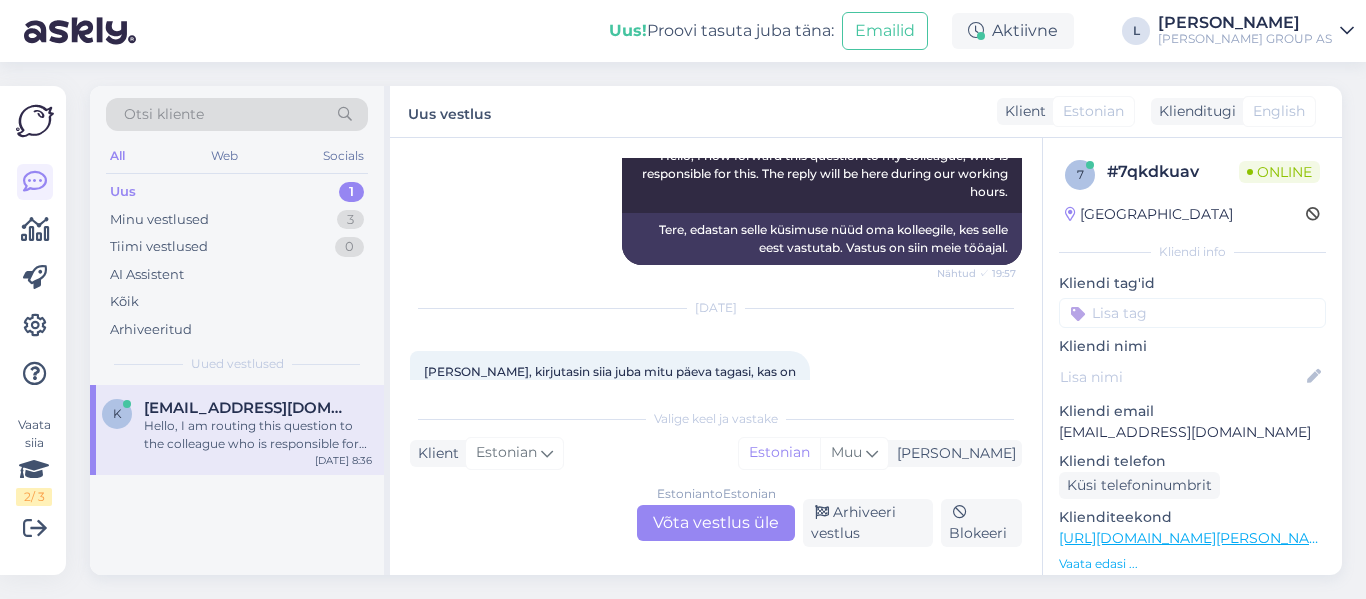 scroll, scrollTop: 1672, scrollLeft: 0, axis: vertical 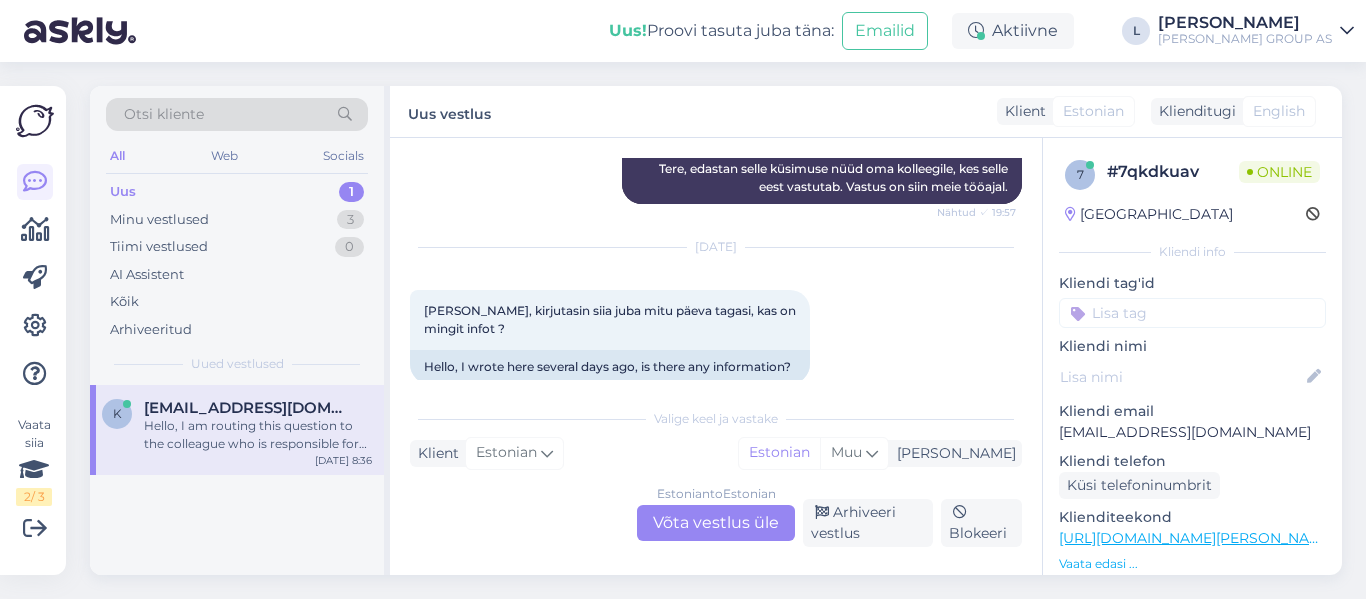 click on "k [EMAIL_ADDRESS][DOMAIN_NAME] Hello, I am routing this question to the colleague who is responsible for this topic. The reply might take a bit. But it’ll be saved here for you to read later. [DATE] 8:36" at bounding box center (237, 480) 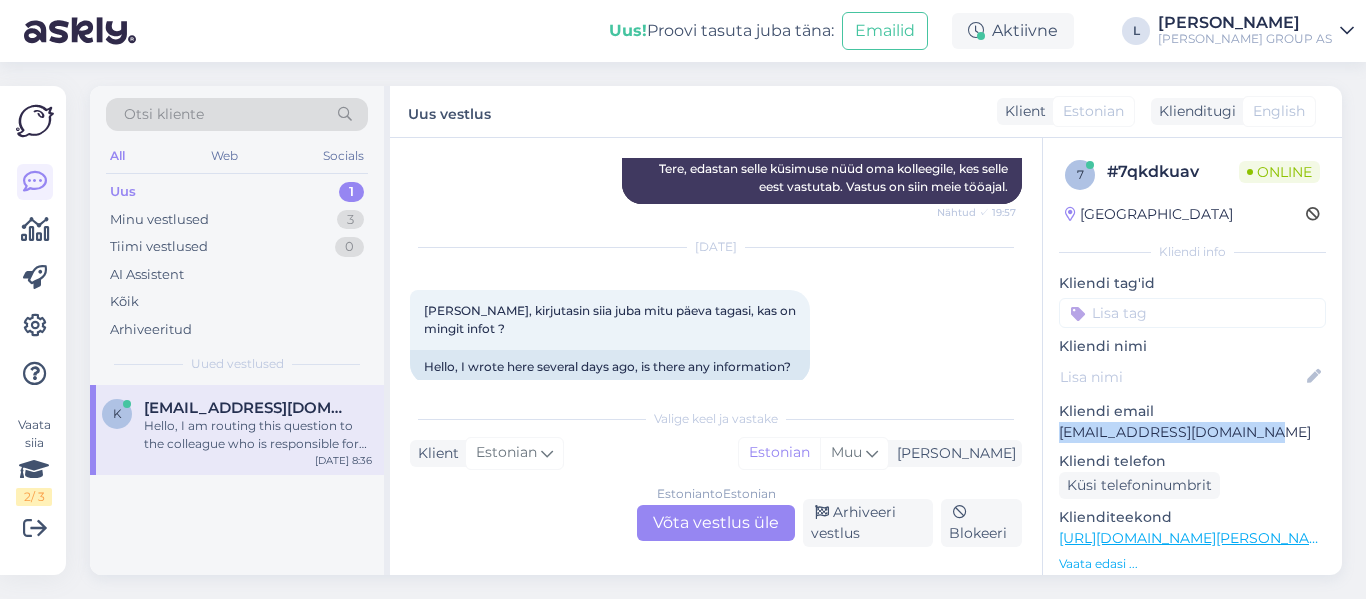 drag, startPoint x: 1247, startPoint y: 423, endPoint x: 1057, endPoint y: 428, distance: 190.06578 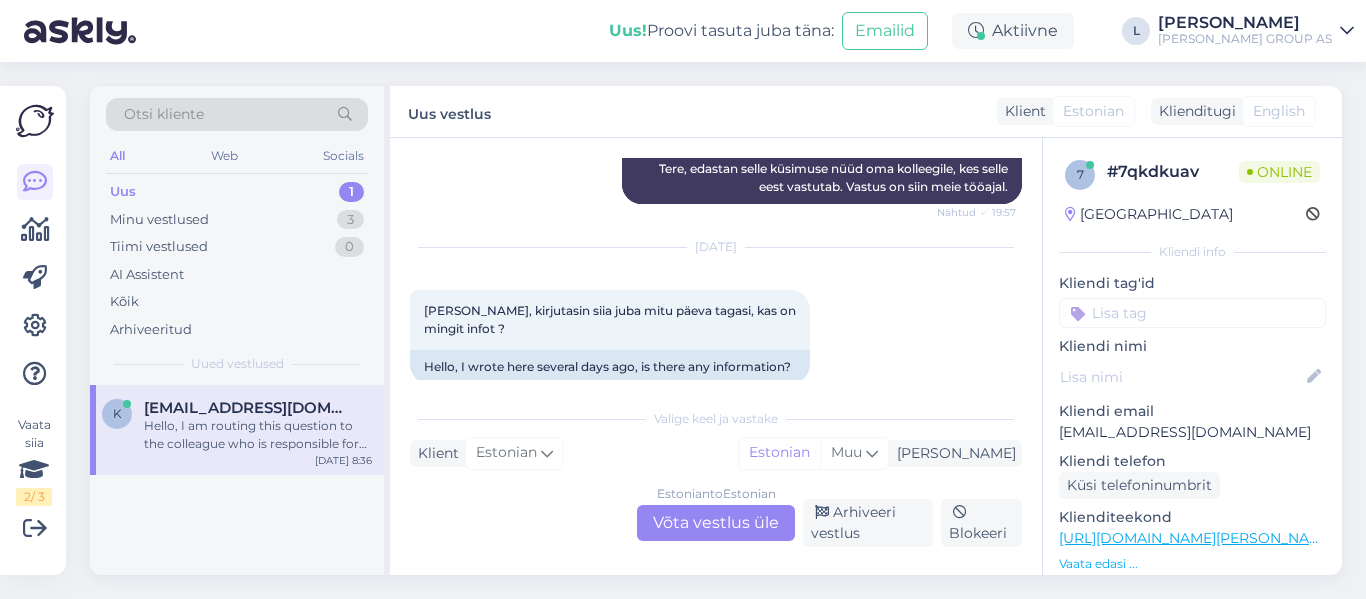 click on "Estonian  to  Estonian Võta vestlus üle" at bounding box center (716, 523) 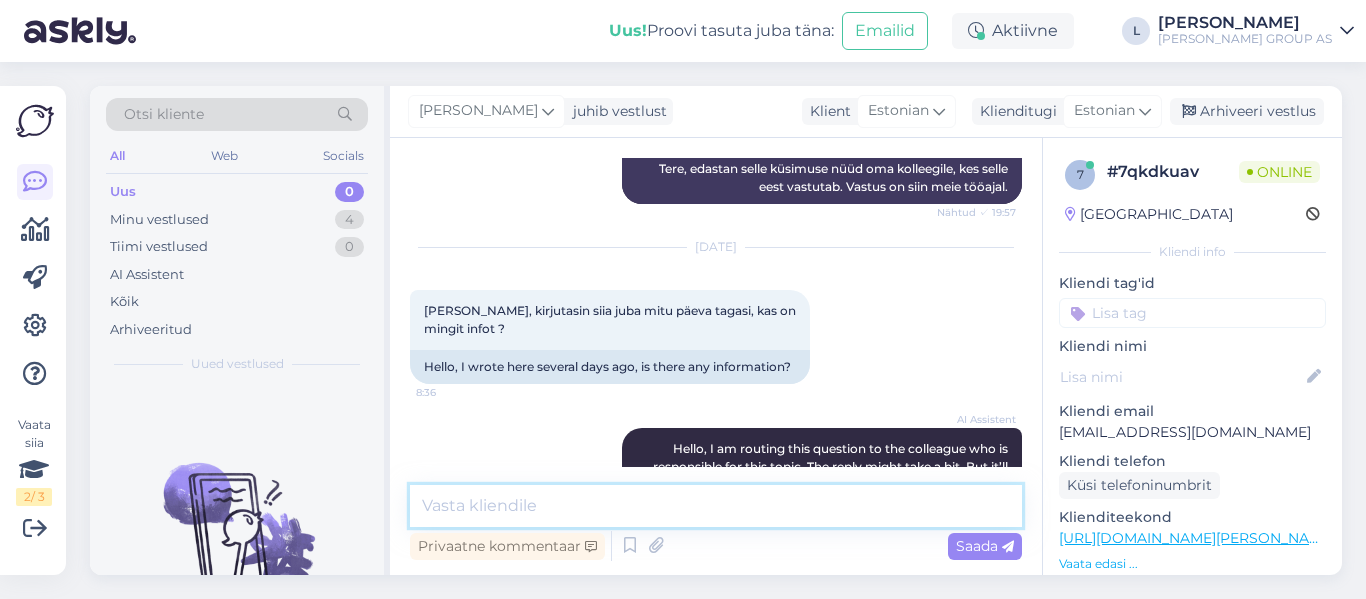 click at bounding box center [716, 506] 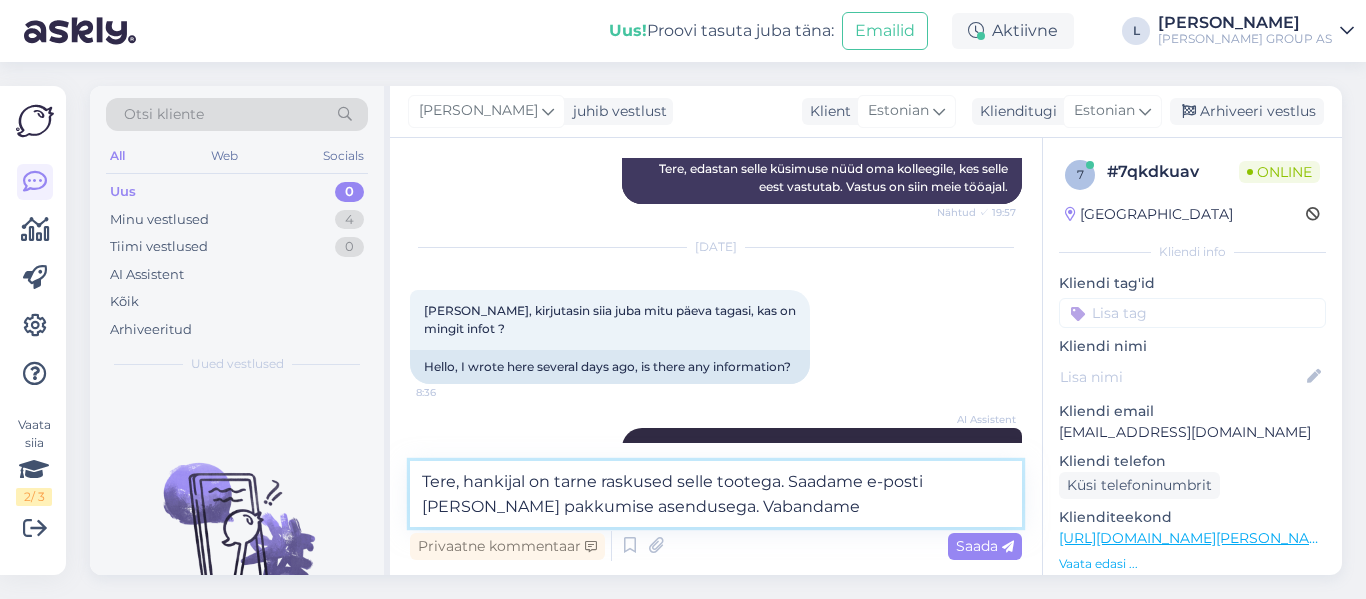type on "Tere, hankijal on tarne raskused selle tootega. Saadame e-posti [PERSON_NAME] pakkumise asendusega. Vabandame!" 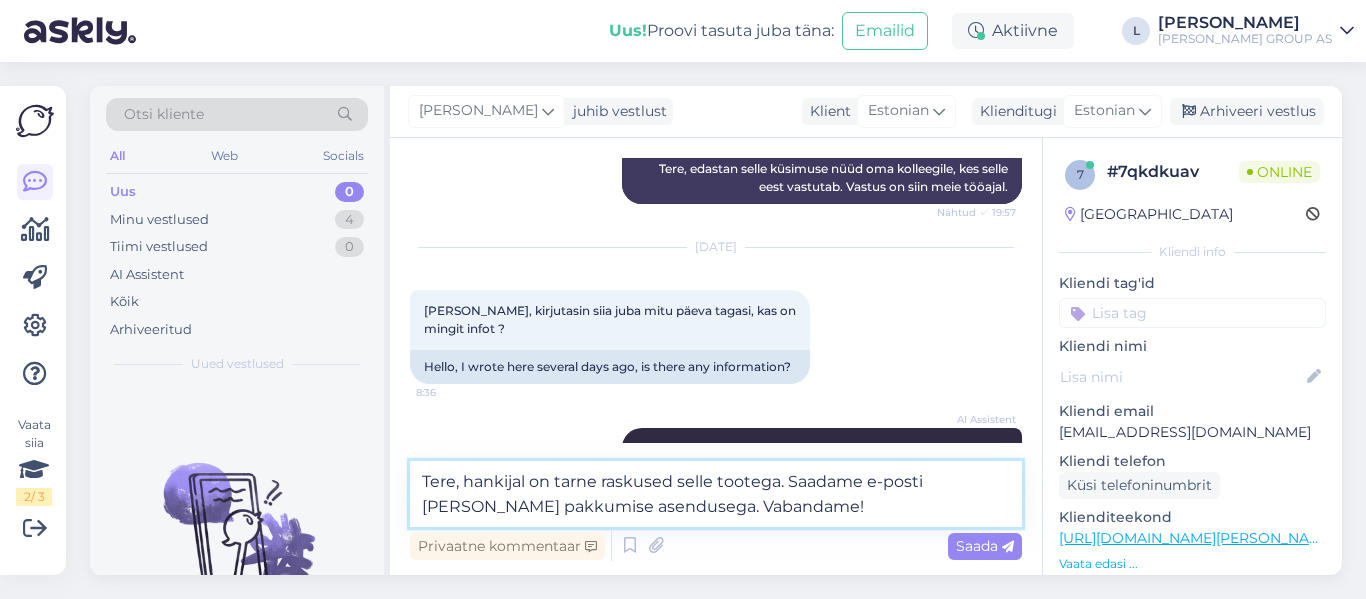 type 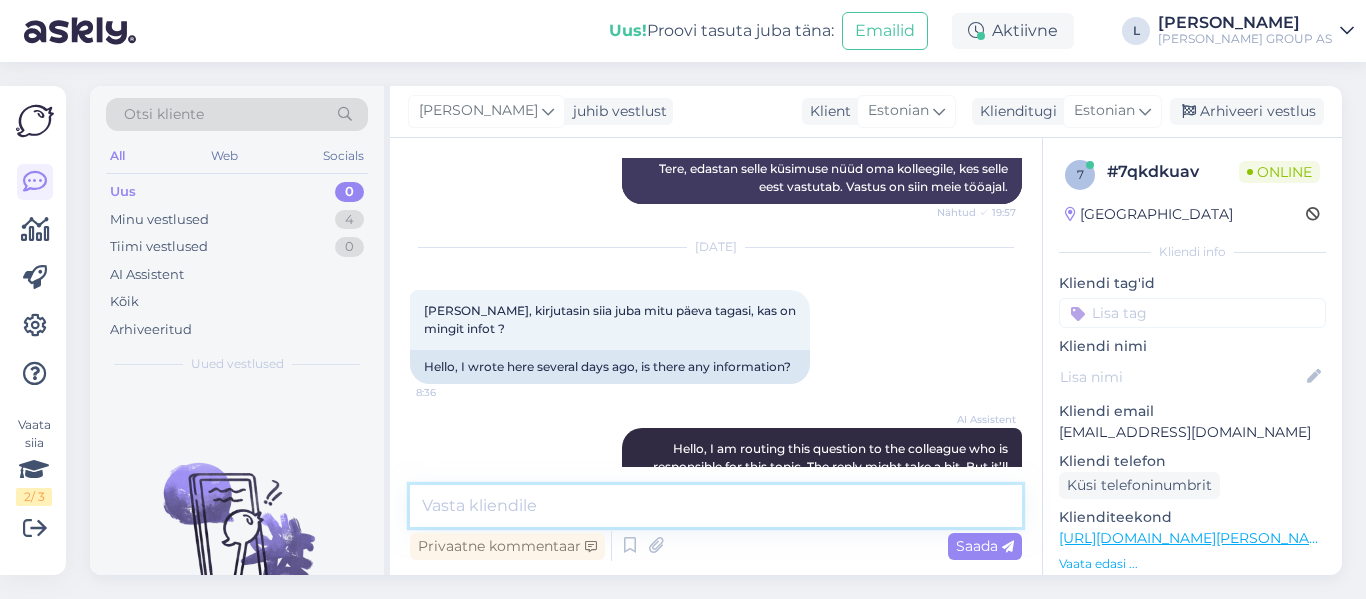 scroll, scrollTop: 1889, scrollLeft: 0, axis: vertical 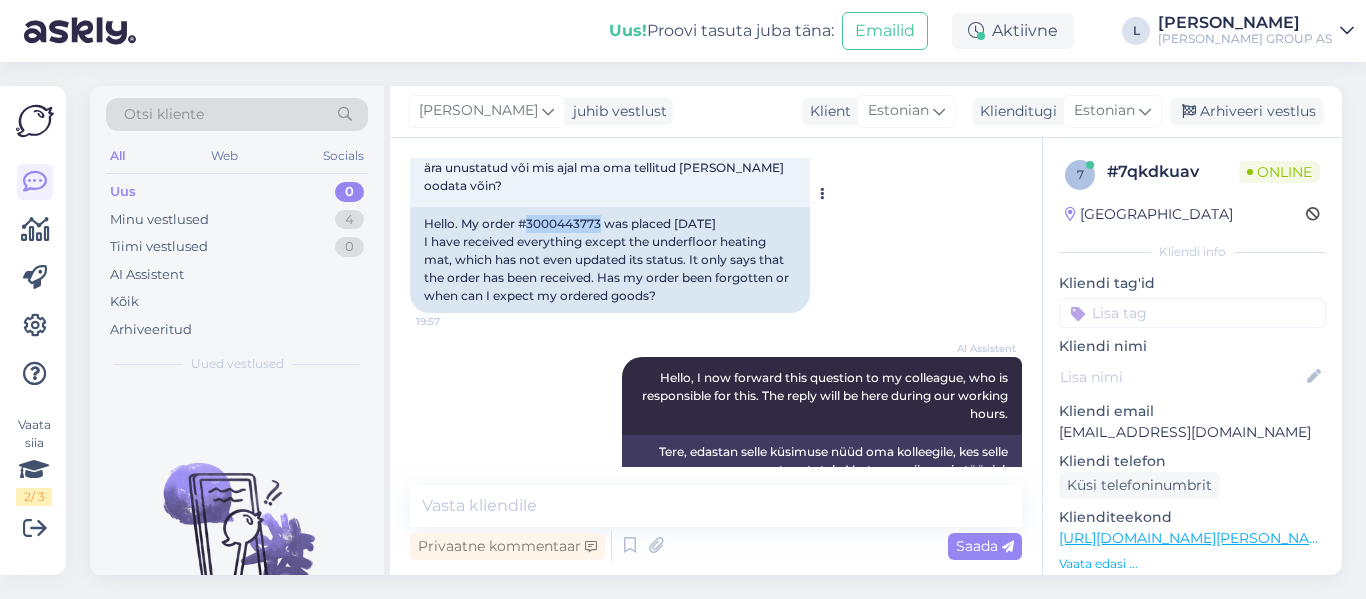 drag, startPoint x: 602, startPoint y: 201, endPoint x: 526, endPoint y: 199, distance: 76.02631 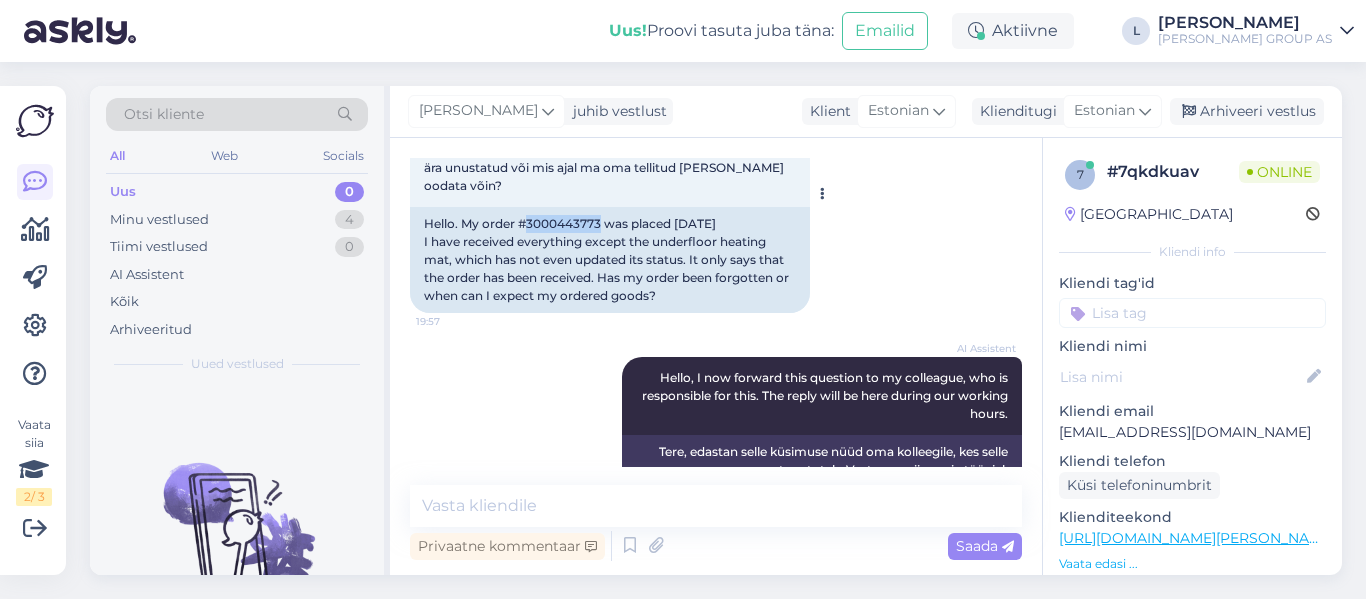 click on "Hello. My order #3000443773 was placed [DATE]
I have received everything except the underfloor heating mat, which has not even updated its status. It only says that the order has been received. Has my order been forgotten or when can I expect my ordered goods?" at bounding box center [610, 260] 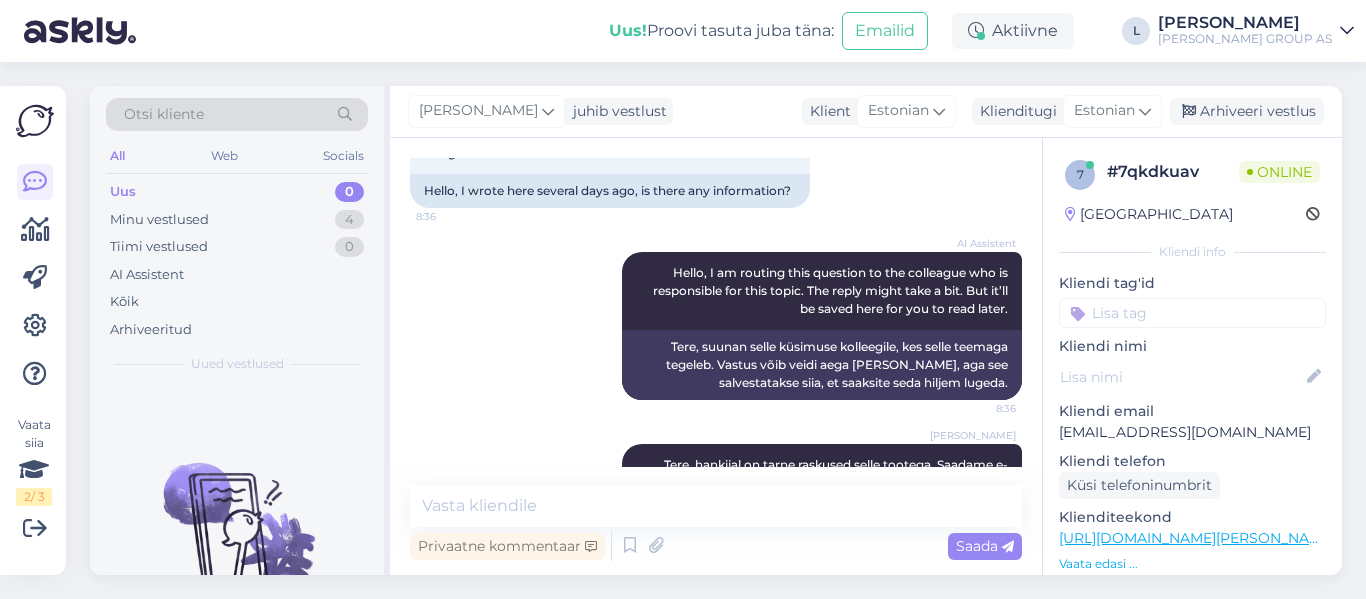 scroll, scrollTop: 1889, scrollLeft: 0, axis: vertical 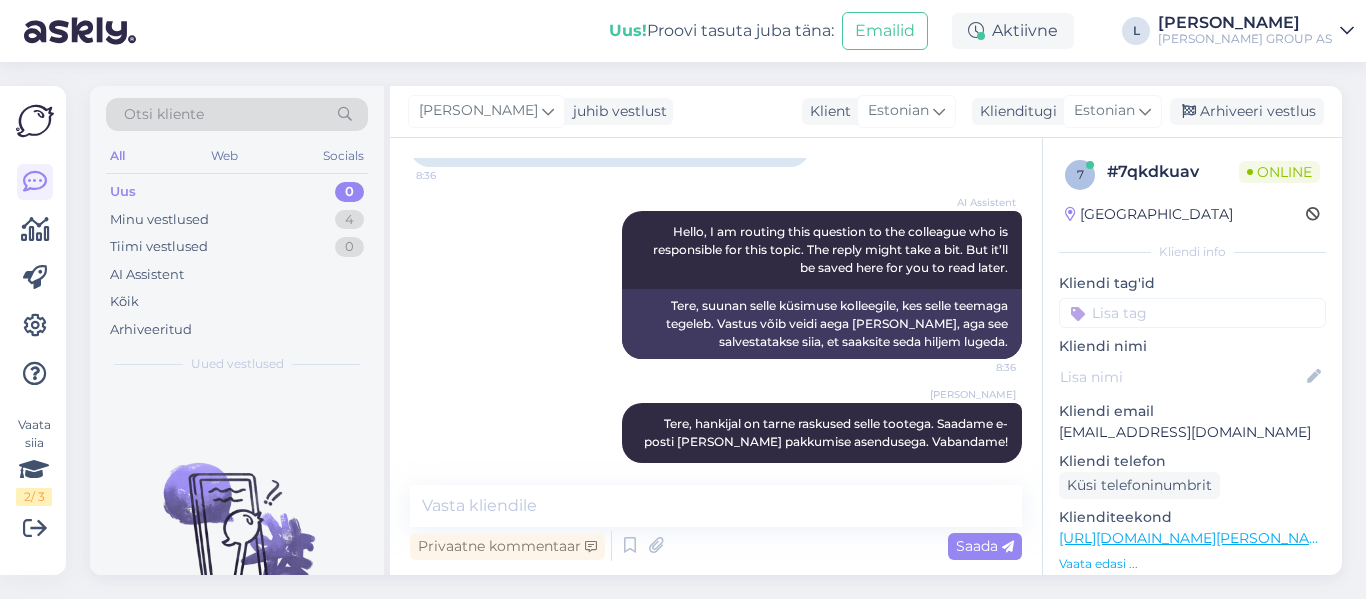 click on "[PERSON_NAME] juhib vestlust Klient [DEMOGRAPHIC_DATA] Klienditugi Estonian Arhiveeri vestlus" at bounding box center (866, 112) 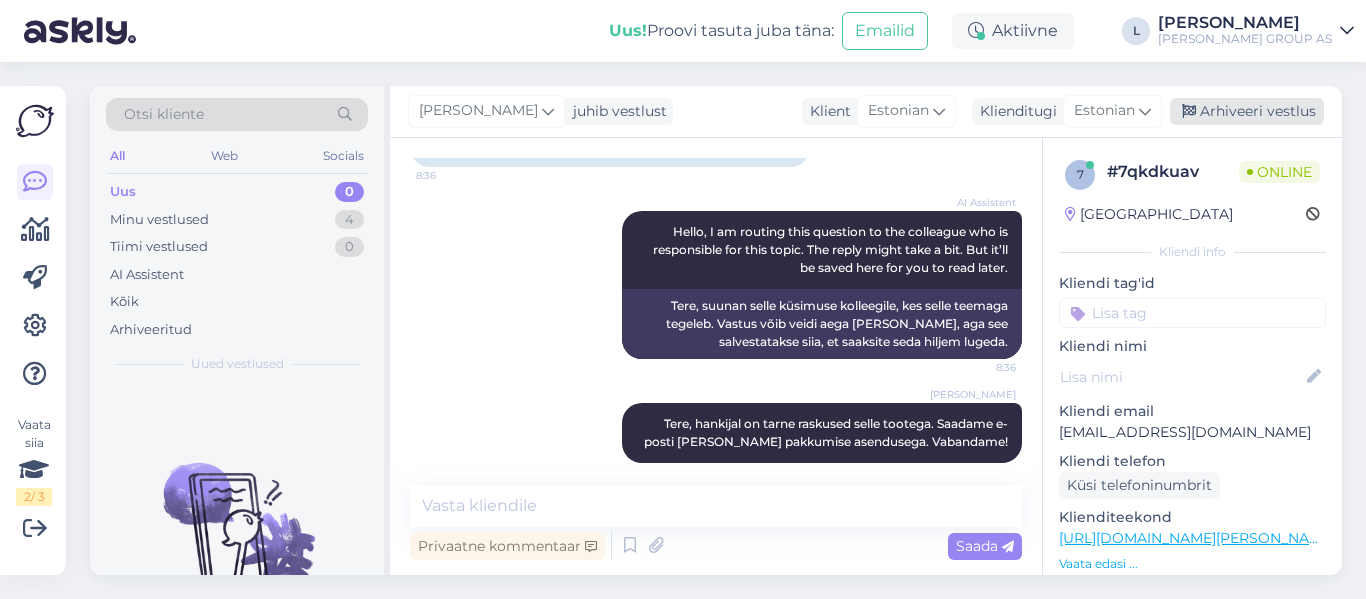 click on "Arhiveeri vestlus" at bounding box center (1247, 111) 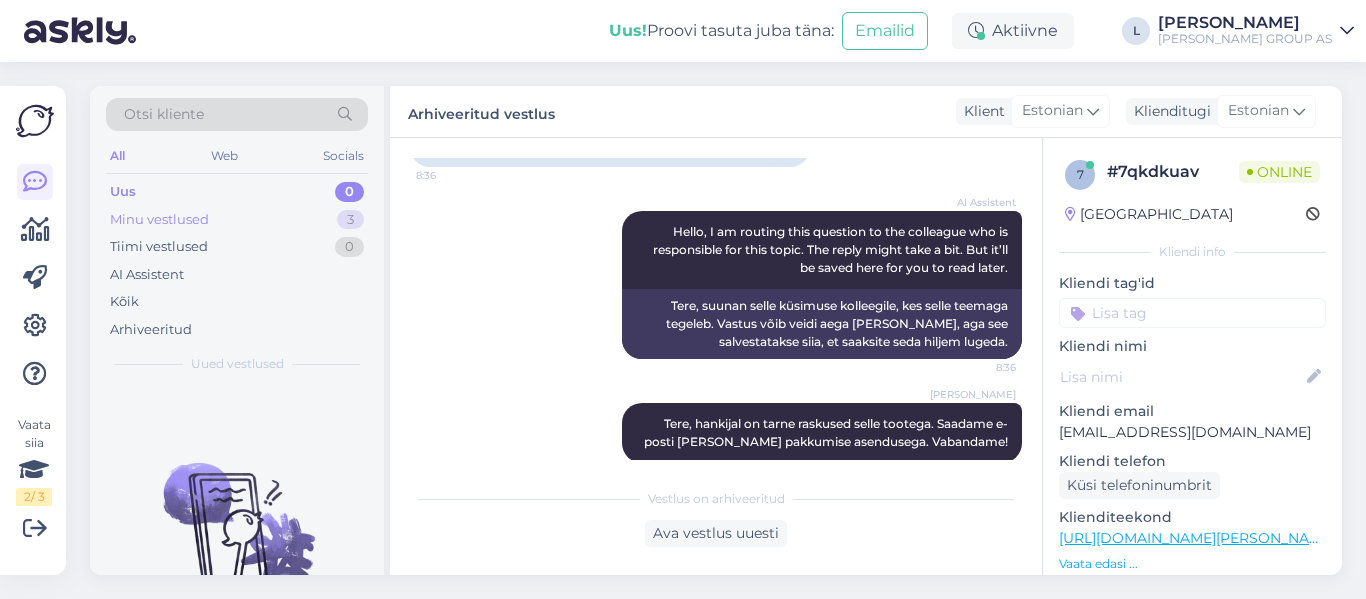 click on "Minu vestlused" at bounding box center (159, 220) 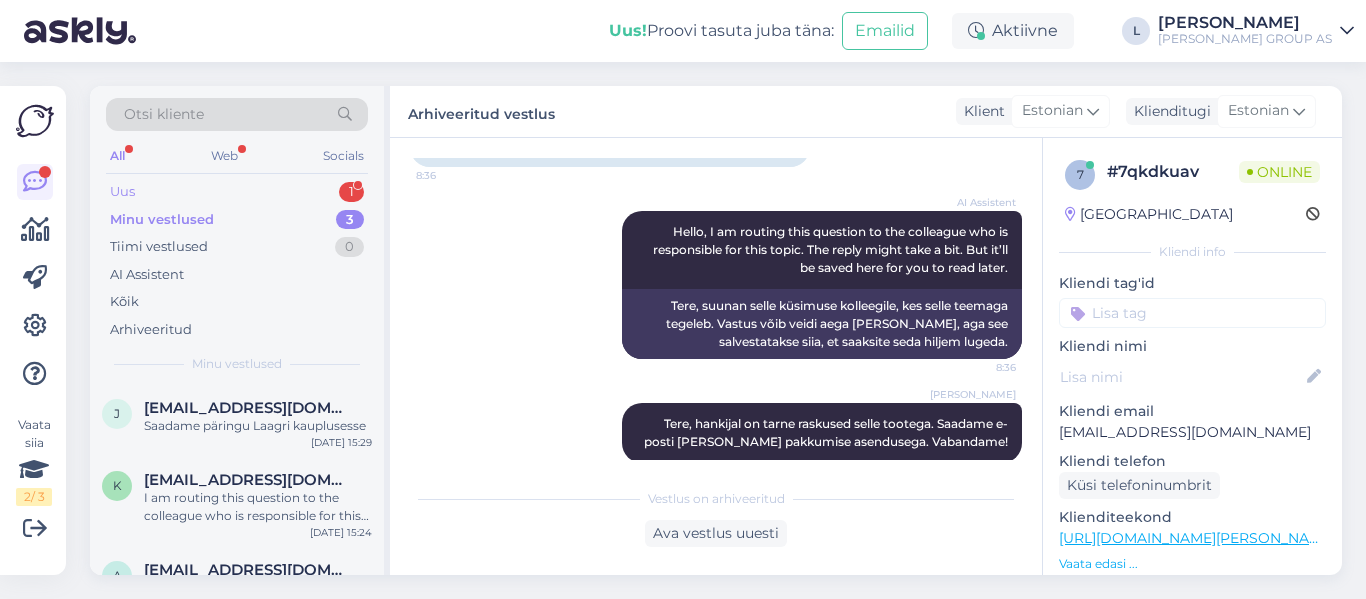 click on "Uus" at bounding box center (122, 192) 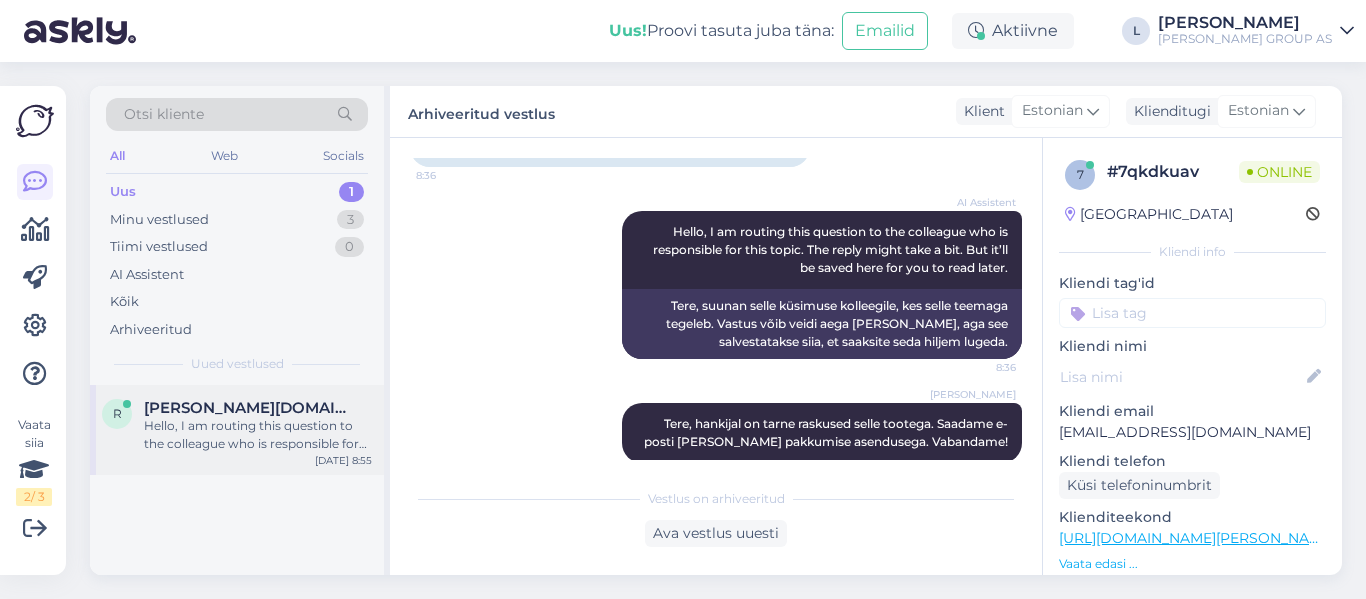click on "Hello, I am routing this question to the colleague who is responsible for this topic. The reply might take a bit. But it’ll be saved here for you to read later." at bounding box center (258, 435) 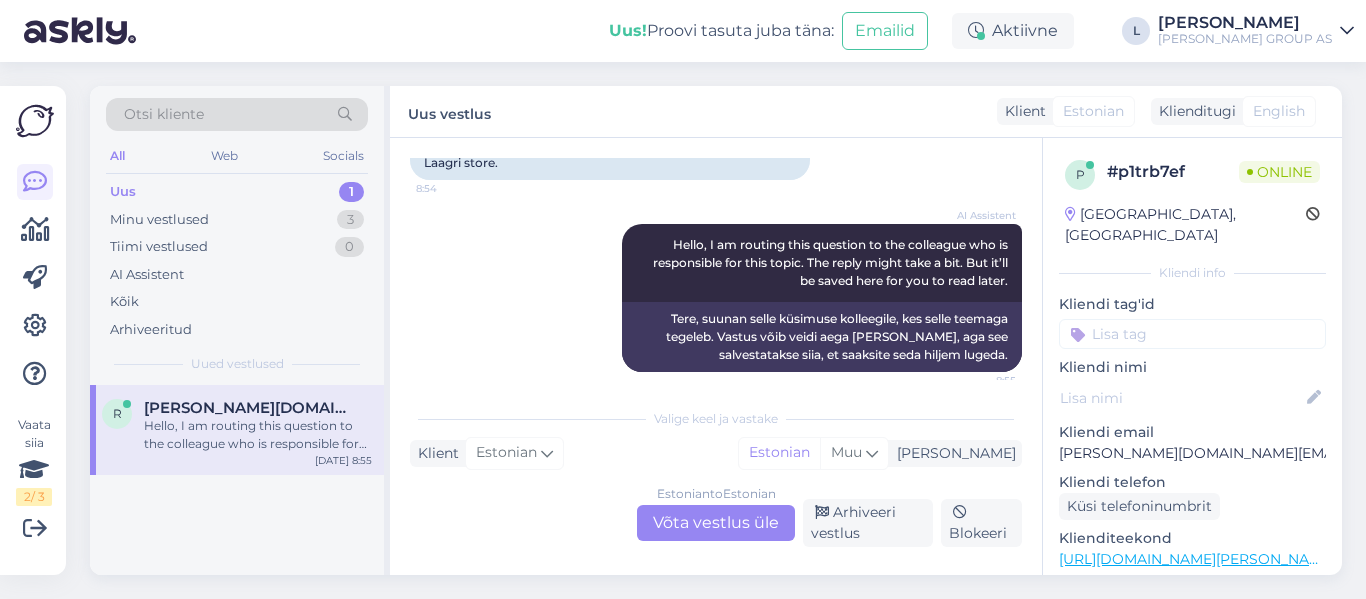 scroll, scrollTop: 228, scrollLeft: 0, axis: vertical 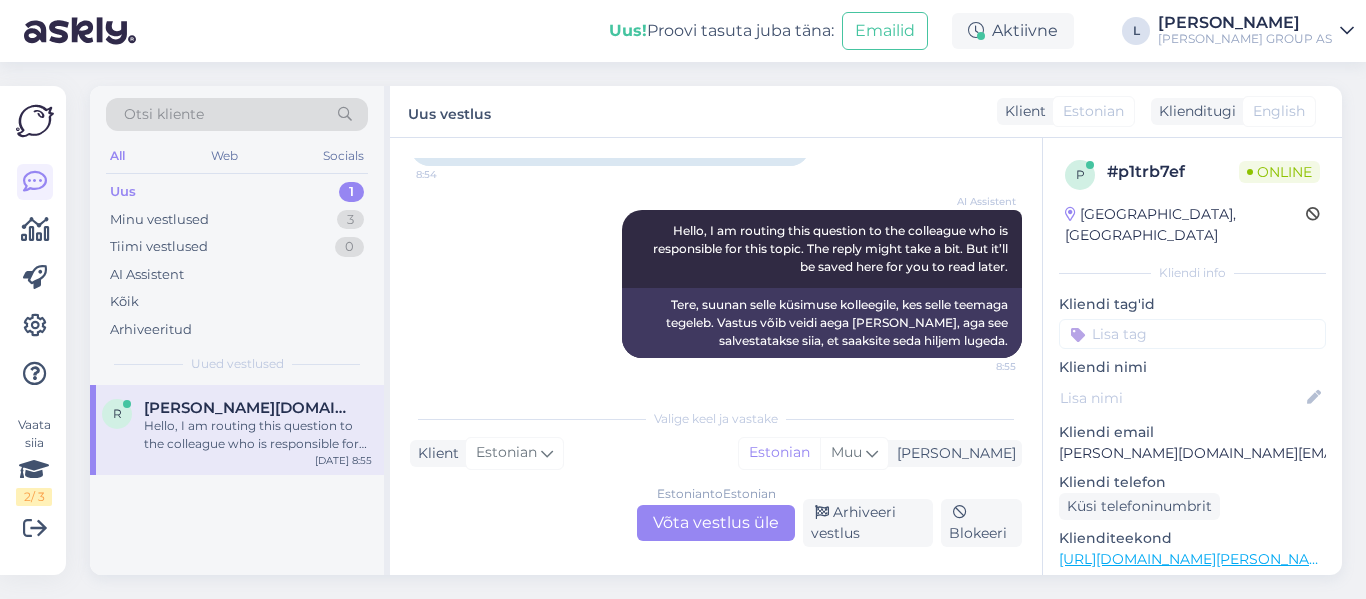 click on "Uus 1" at bounding box center (237, 192) 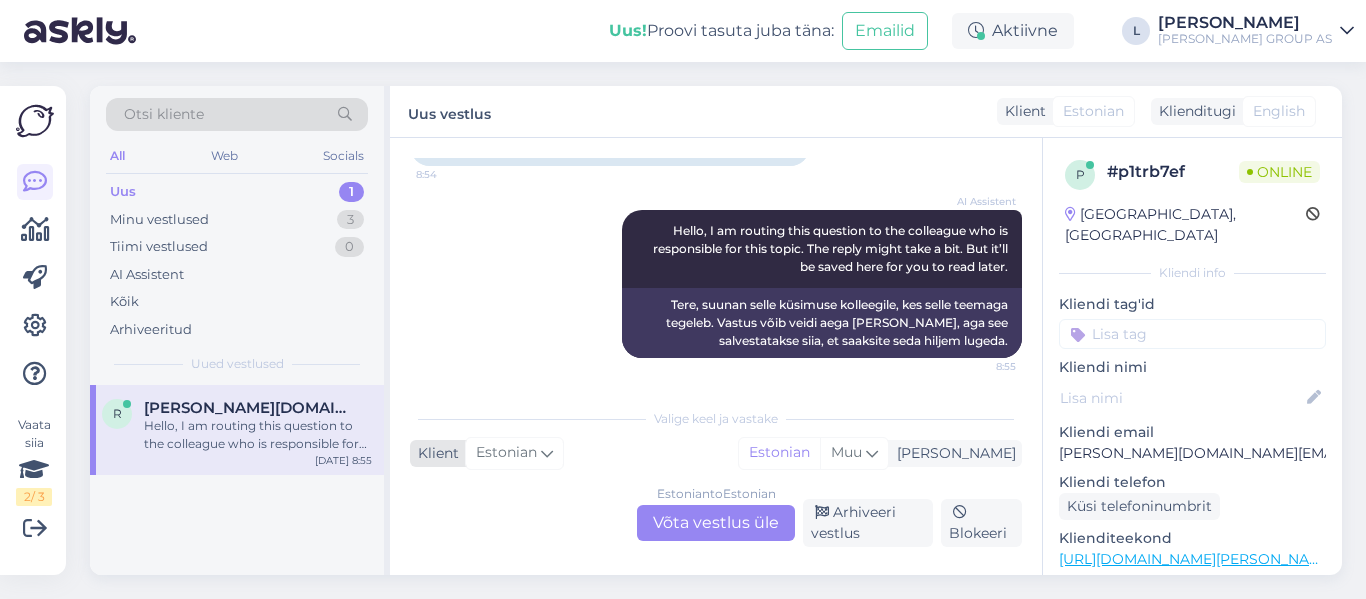 scroll, scrollTop: 0, scrollLeft: 0, axis: both 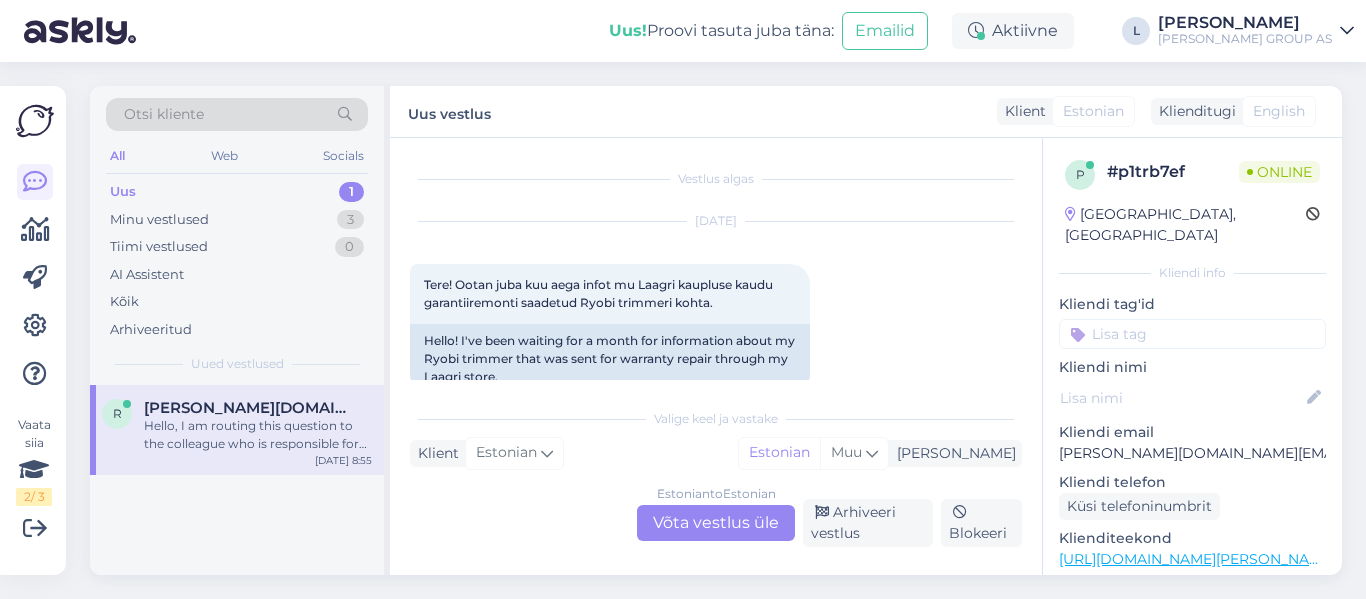click on "Estonian  to  Estonian Võta vestlus üle" at bounding box center (716, 523) 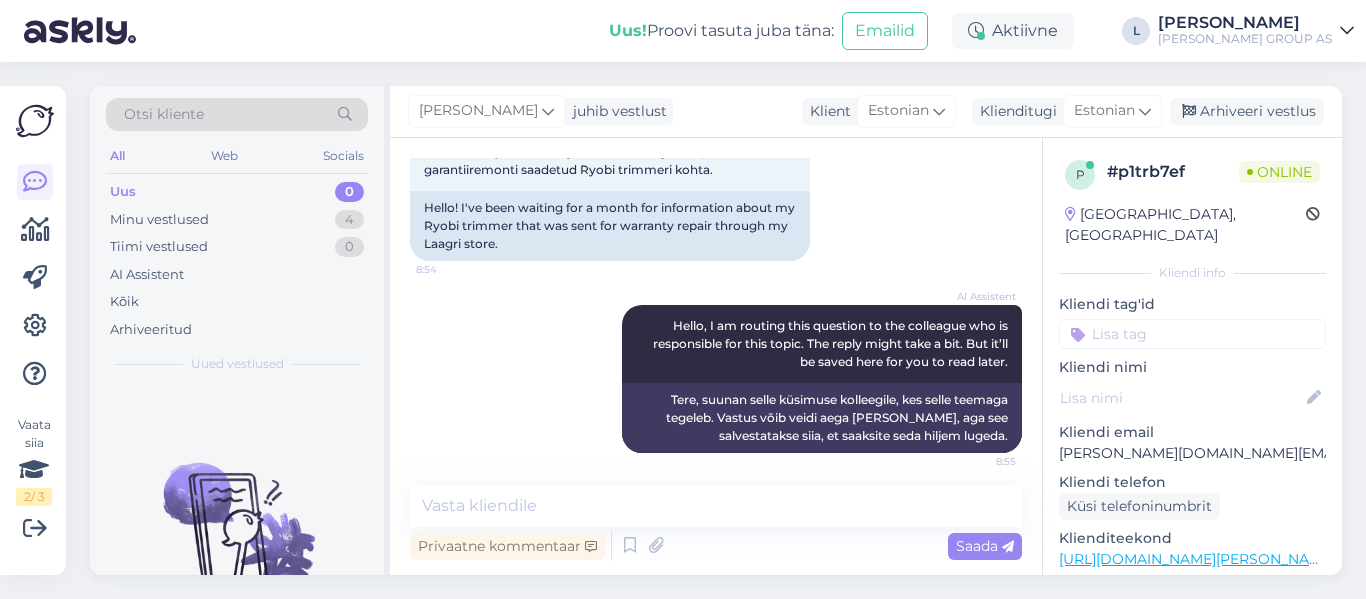 scroll, scrollTop: 141, scrollLeft: 0, axis: vertical 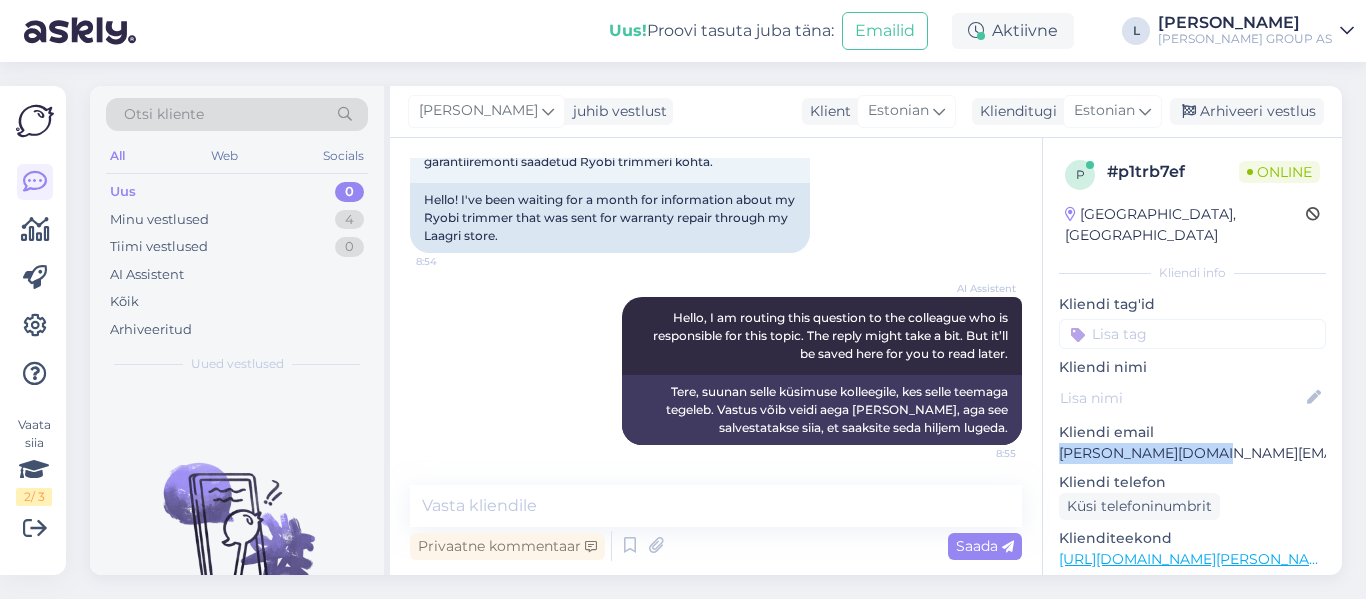 drag, startPoint x: 1229, startPoint y: 429, endPoint x: 1058, endPoint y: 434, distance: 171.07309 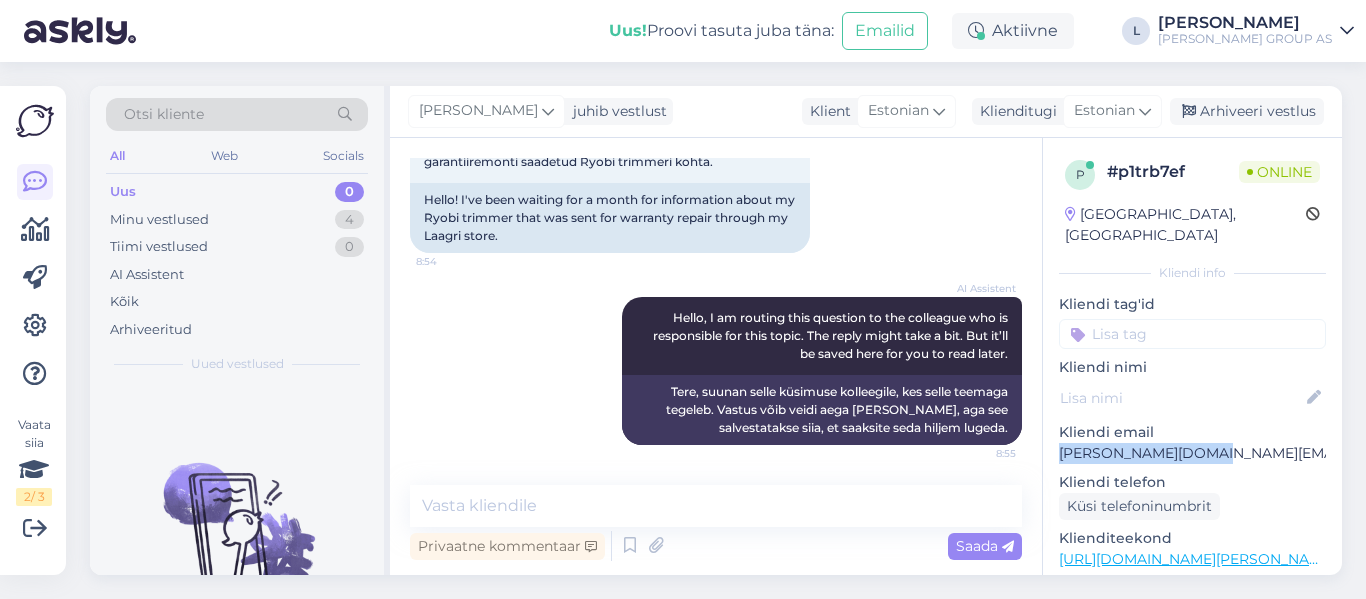 click on "p # p1trb7ef Online     [GEOGRAPHIC_DATA], [GEOGRAPHIC_DATA] info Kliendi tag'id  Kliendi nimi Kliendi email [PERSON_NAME][DOMAIN_NAME][EMAIL_ADDRESS][DOMAIN_NAME] Kliendi telefon Küsi telefoninumbrit Klienditeekond [URL][DOMAIN_NAME][PERSON_NAME] Vaata edasi ... Operatsioonisüsteem Windows 10 [PERSON_NAME] Chrome [TECHNICAL_ID] [PERSON_NAME]" at bounding box center [1192, 559] 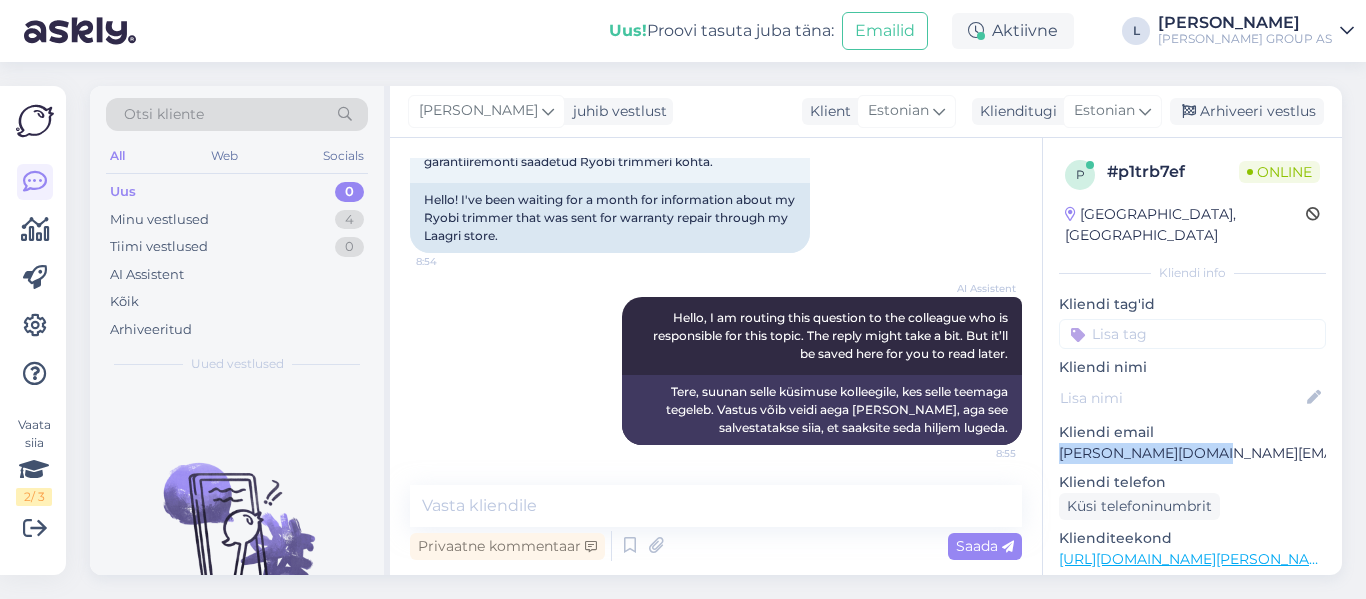 copy on "[PERSON_NAME][DOMAIN_NAME][EMAIL_ADDRESS][DOMAIN_NAME]" 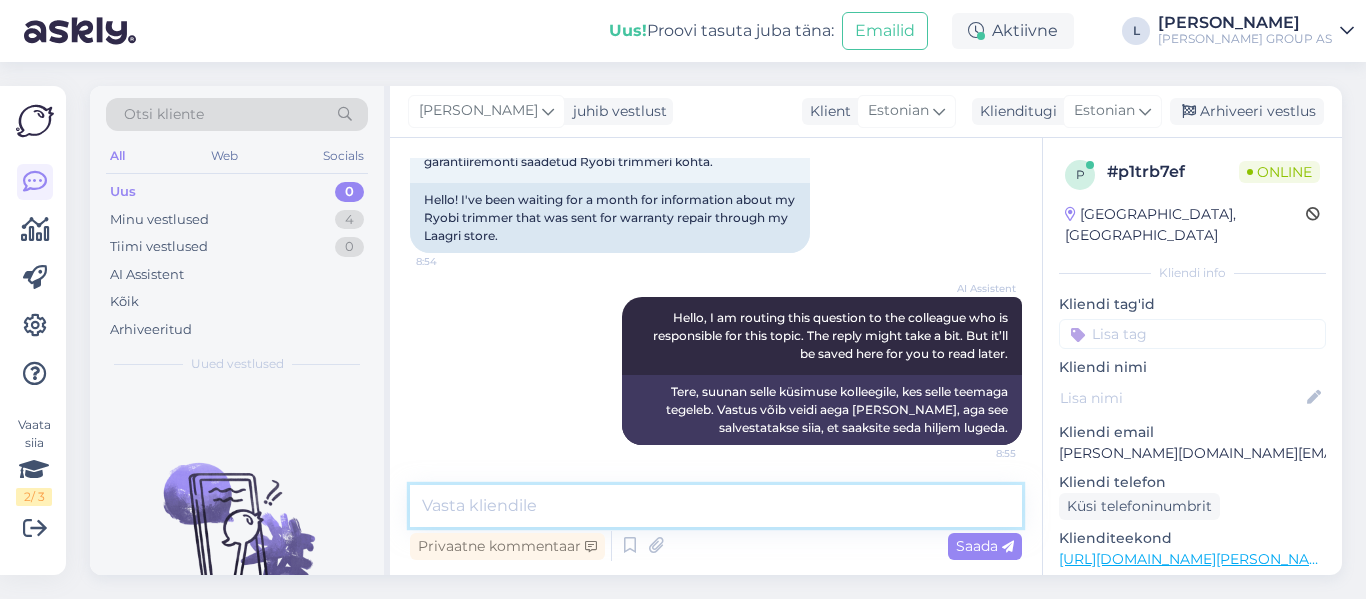 click at bounding box center (716, 506) 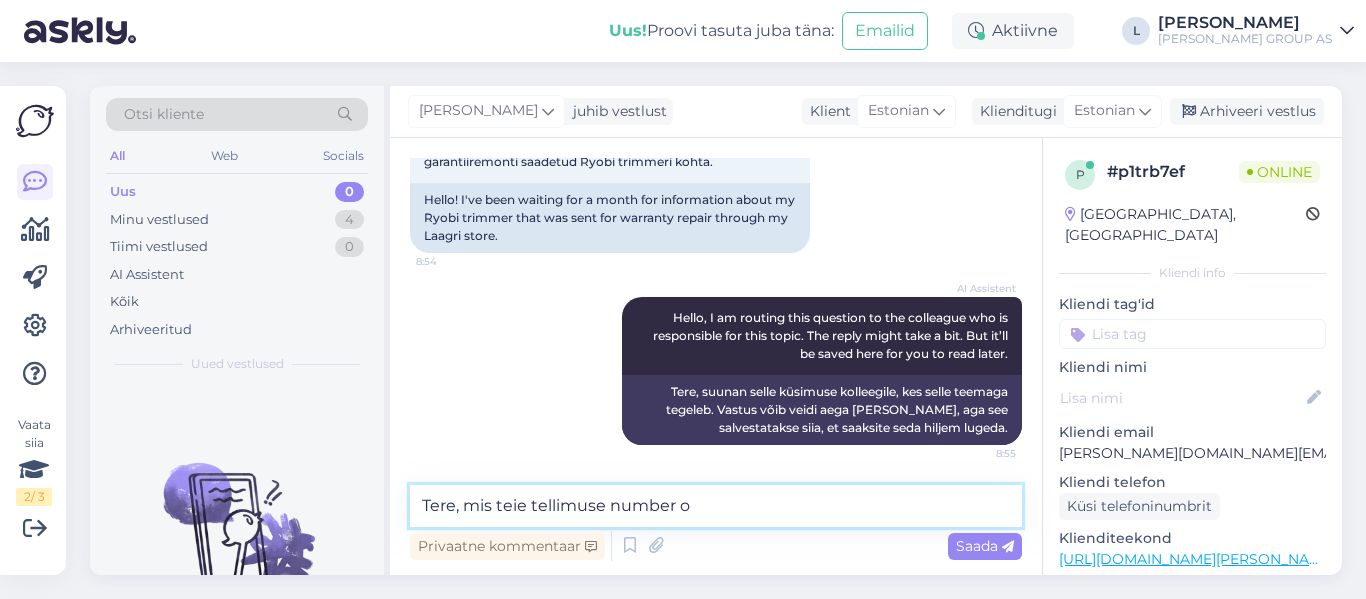 type on "Tere, mis teie tellimuse number on" 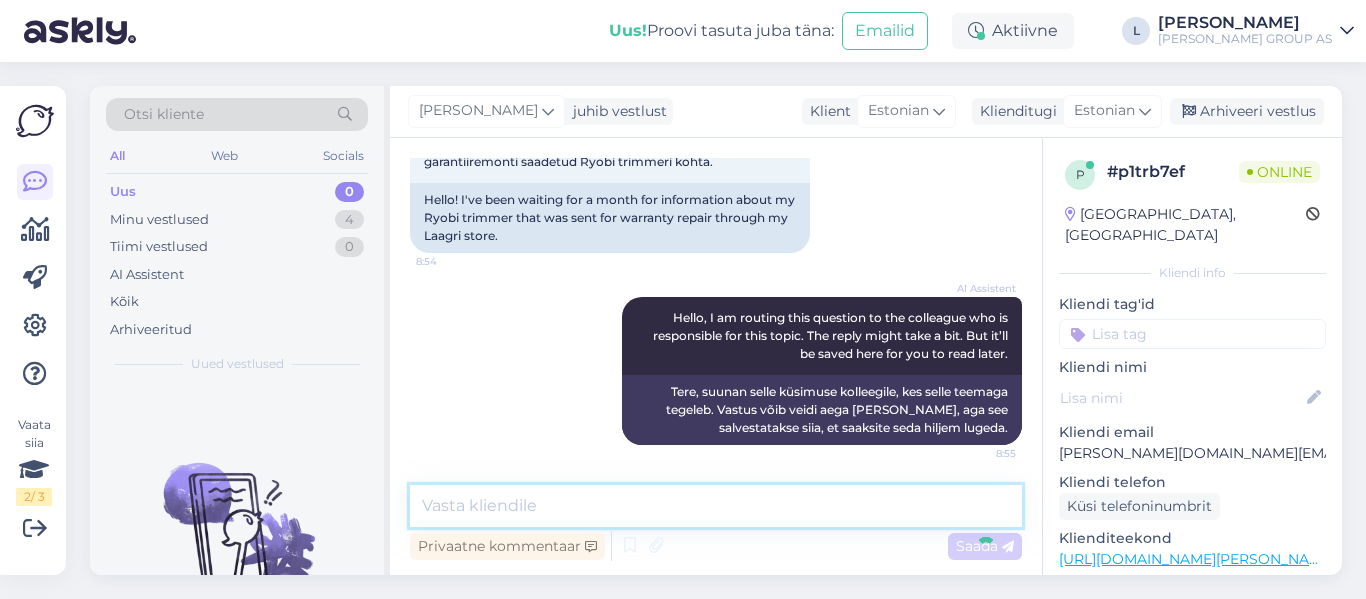 scroll, scrollTop: 227, scrollLeft: 0, axis: vertical 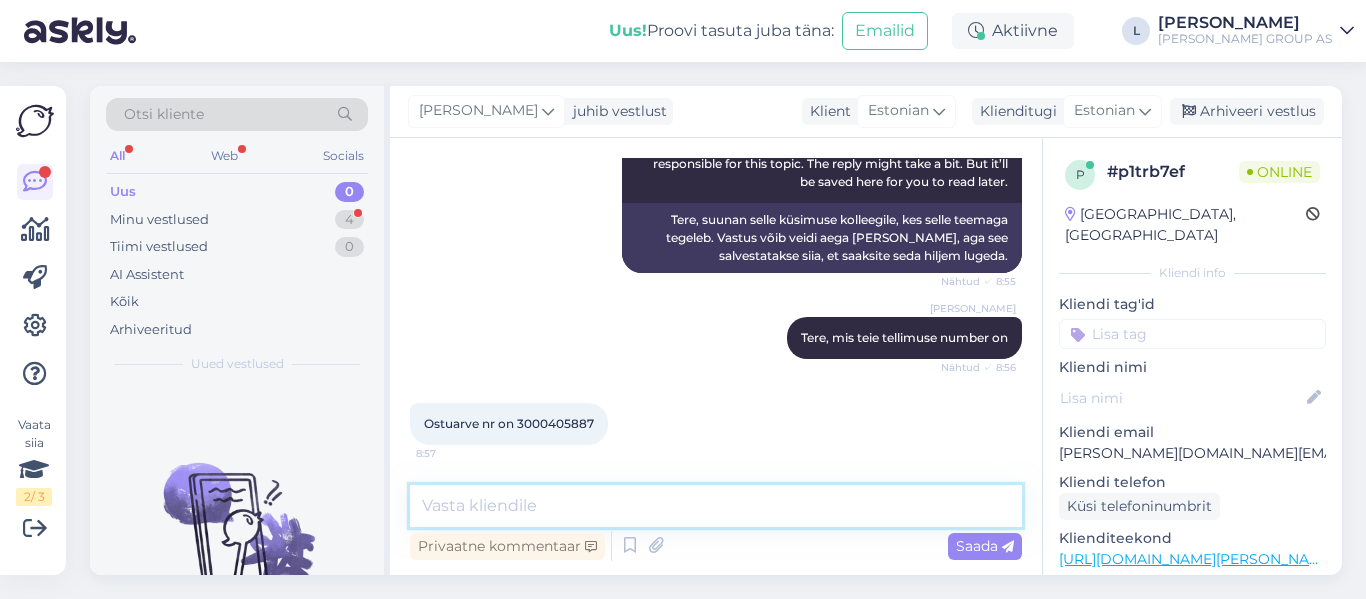 click at bounding box center [716, 506] 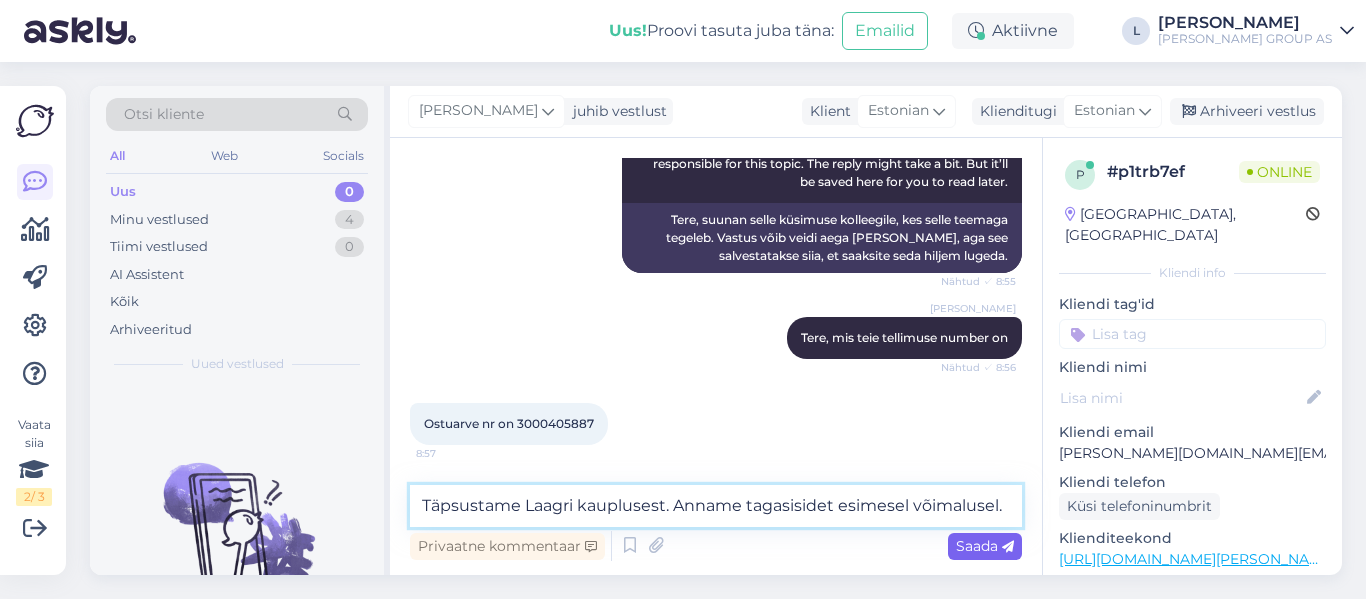 type on "Täpsustame Laagri kauplusest. Anname tagasisidet esimesel võimalusel." 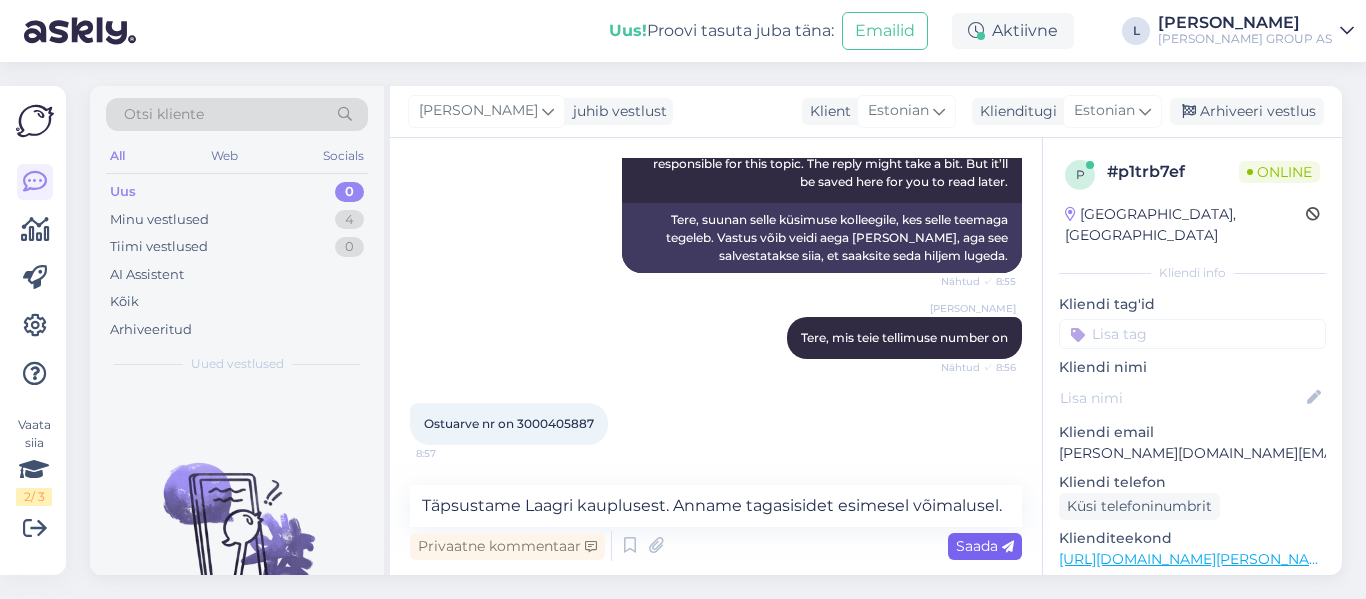 click on "Saada" at bounding box center [985, 546] 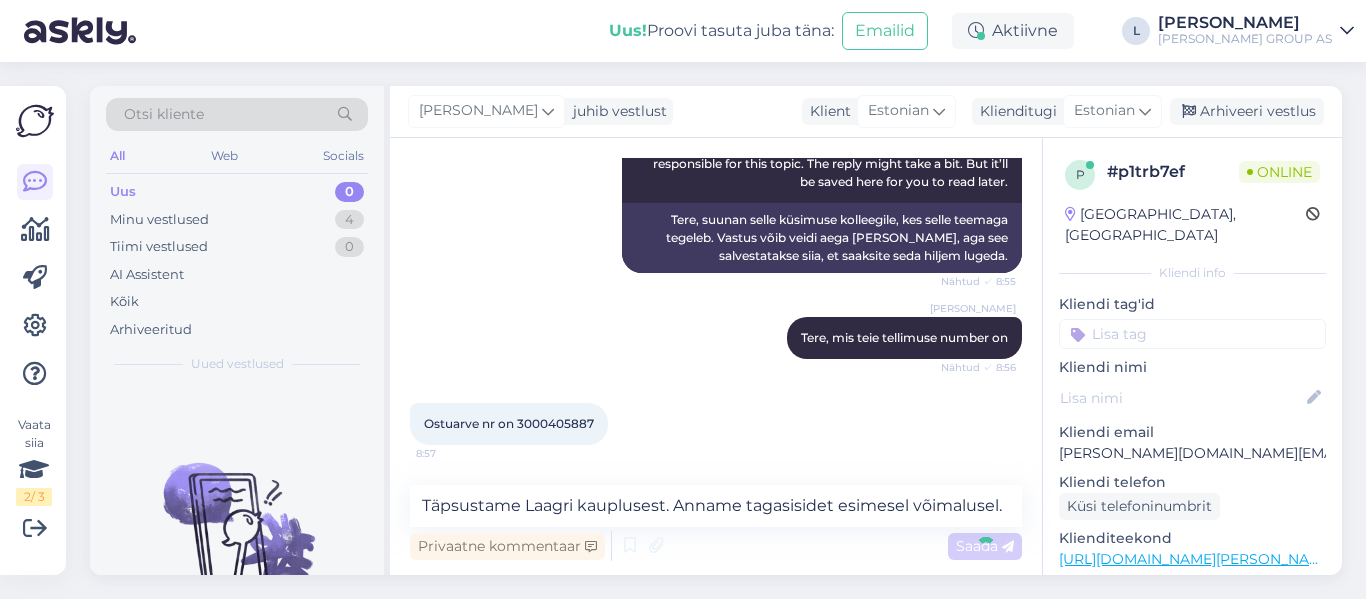 type 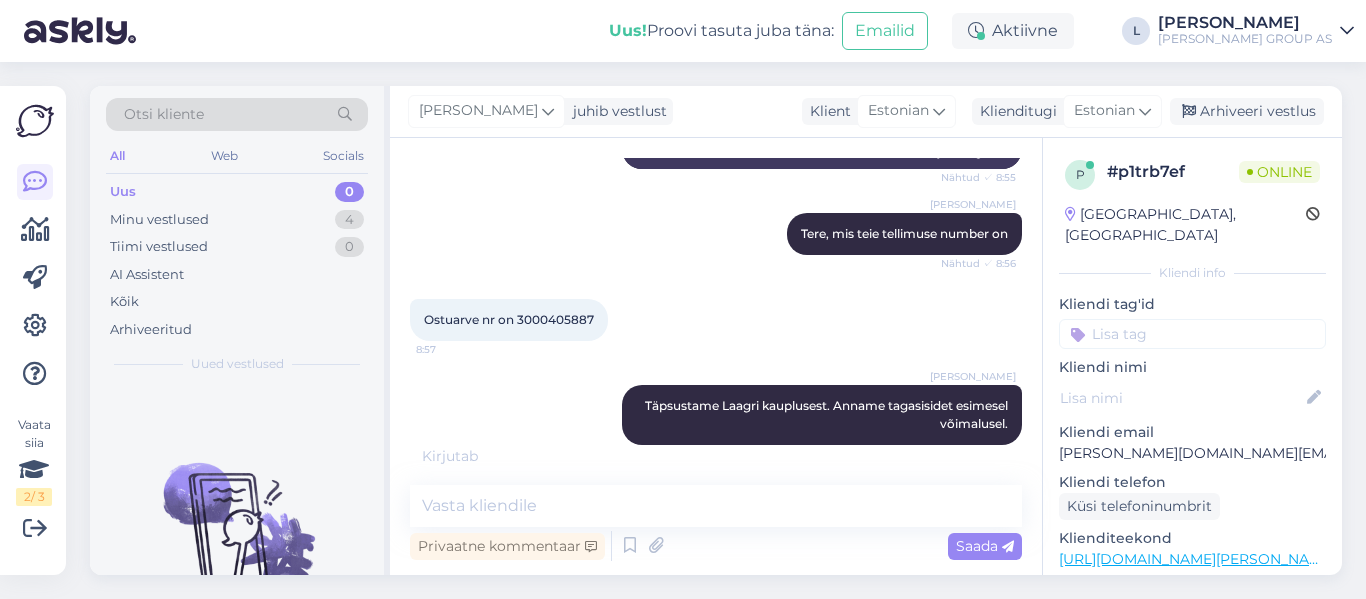 scroll, scrollTop: 503, scrollLeft: 0, axis: vertical 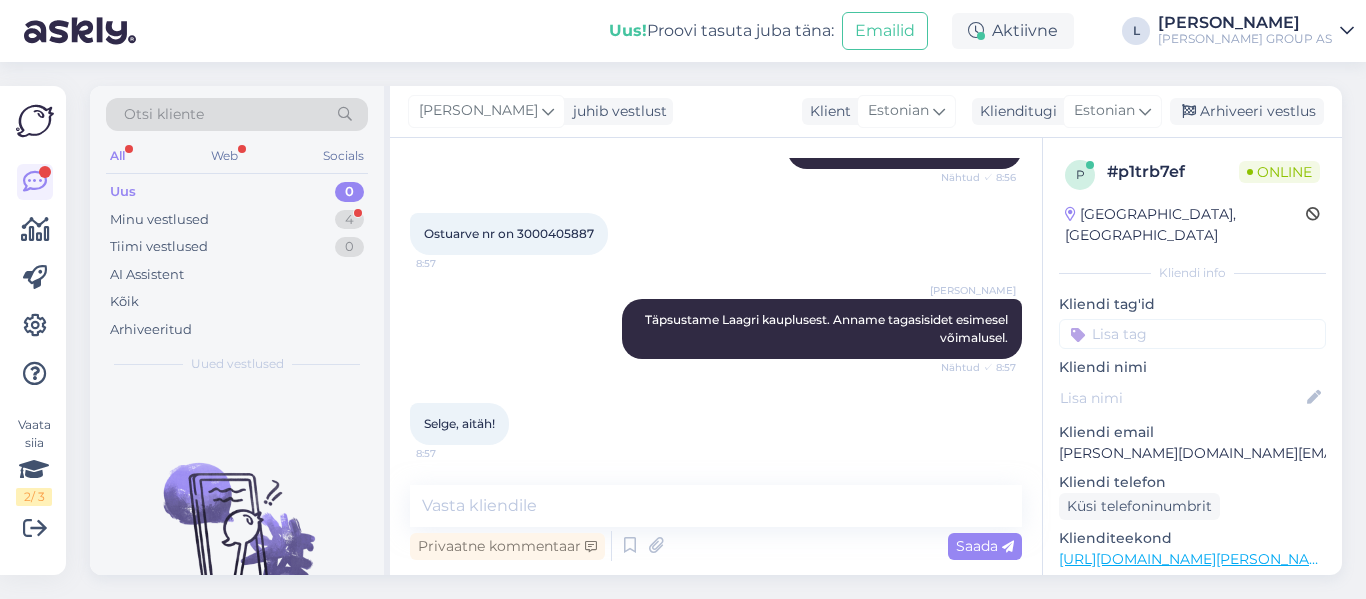 click on "Uued vestlused tulevad siia." at bounding box center [237, 480] 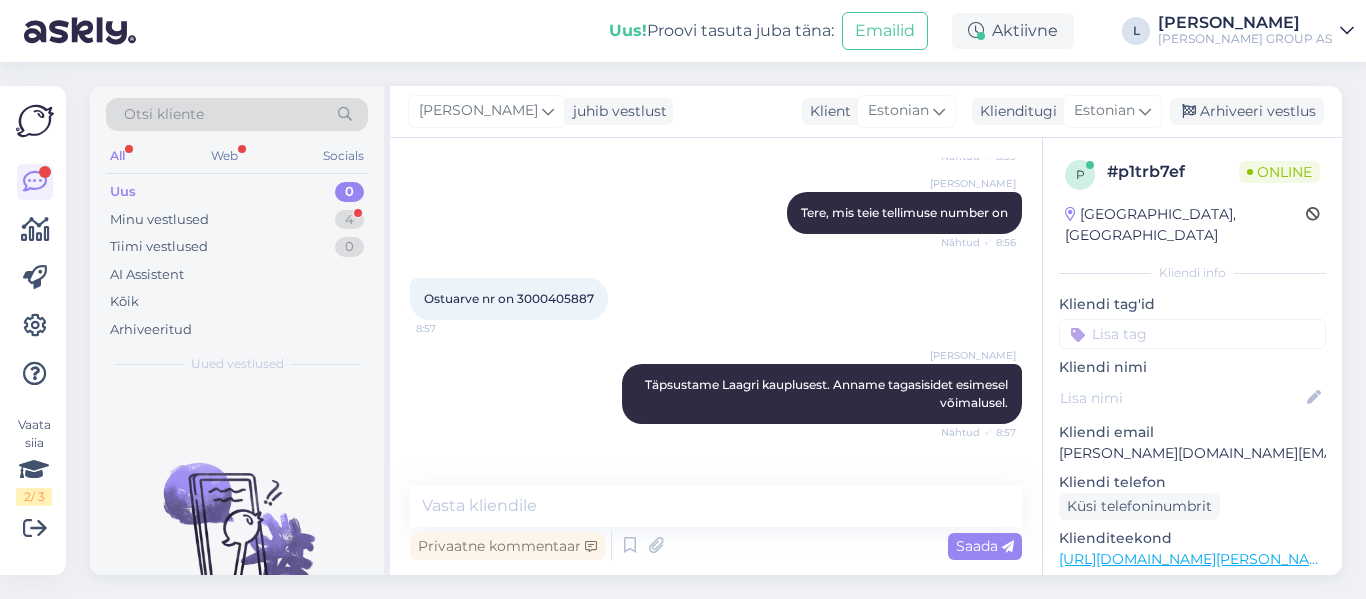 scroll, scrollTop: 403, scrollLeft: 0, axis: vertical 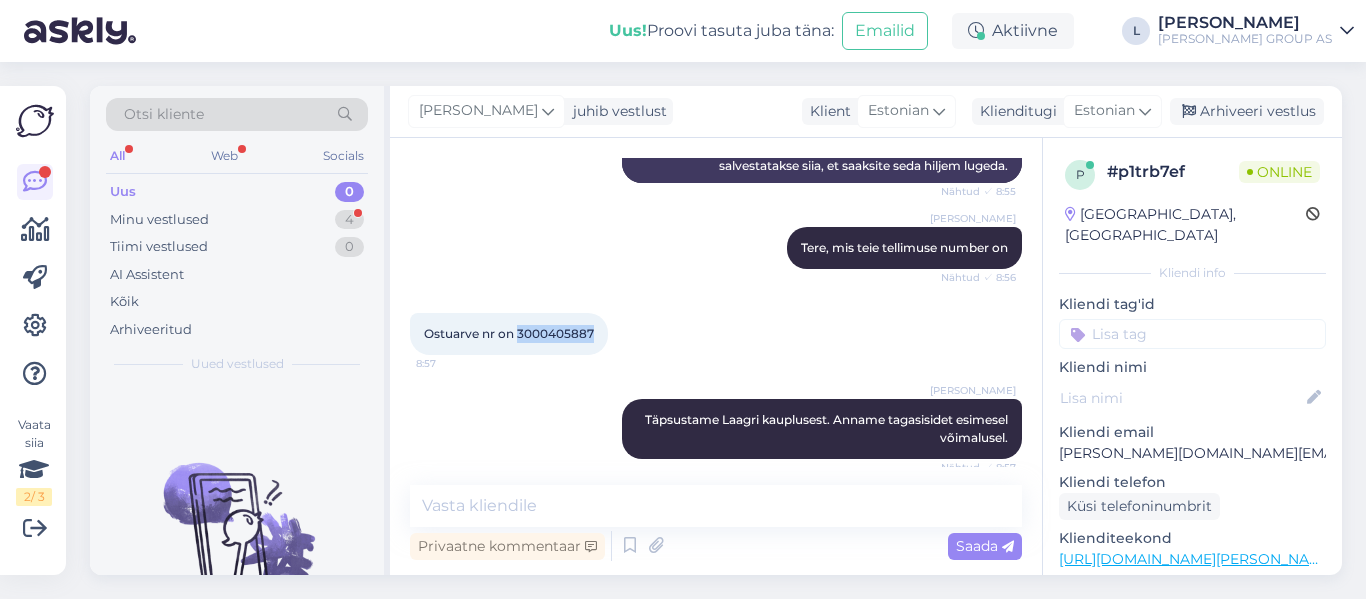 drag, startPoint x: 596, startPoint y: 331, endPoint x: 520, endPoint y: 324, distance: 76.321686 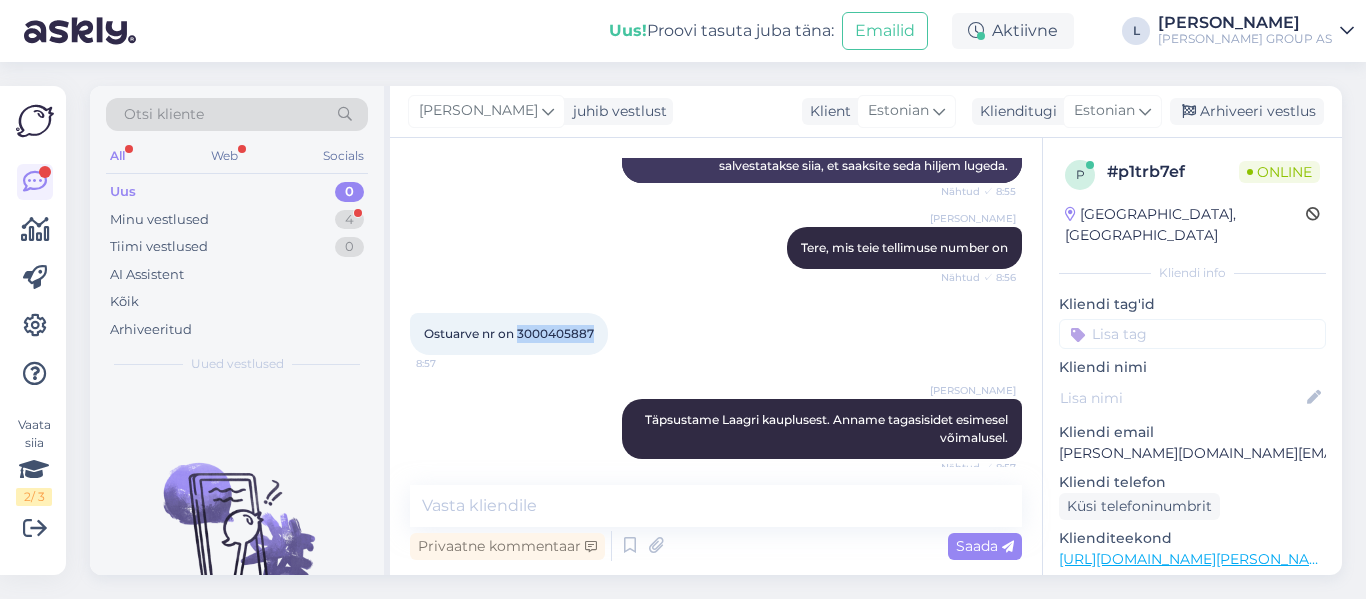 copy on "3000405887" 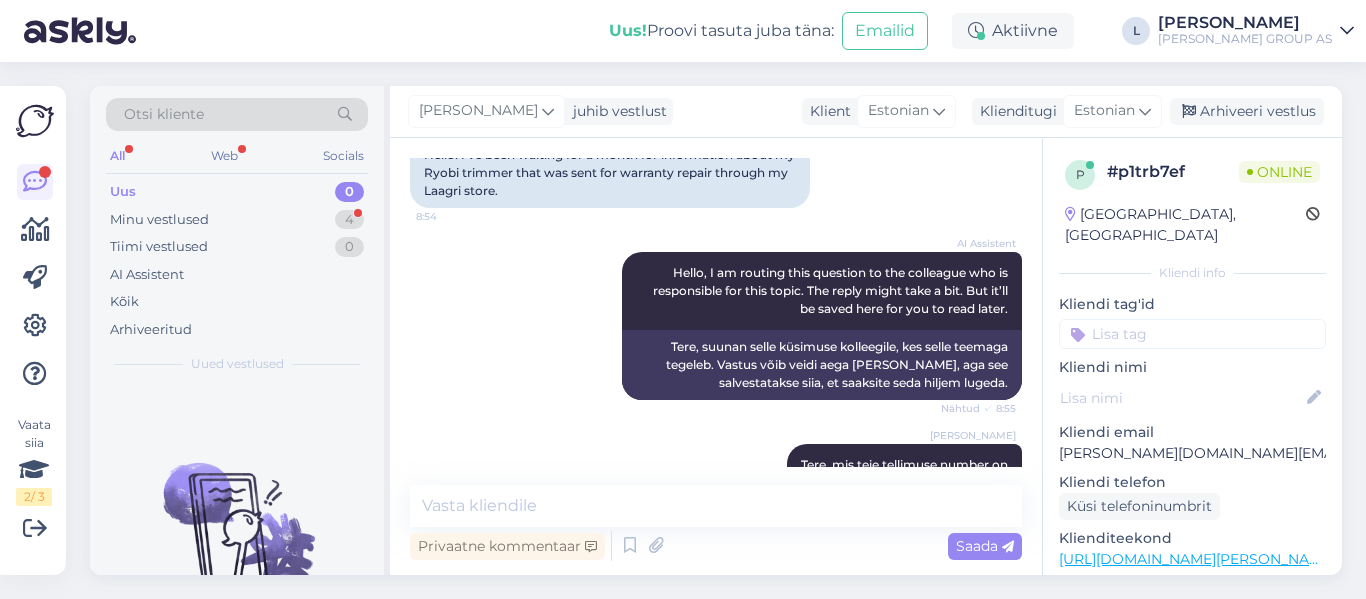 scroll, scrollTop: 0, scrollLeft: 0, axis: both 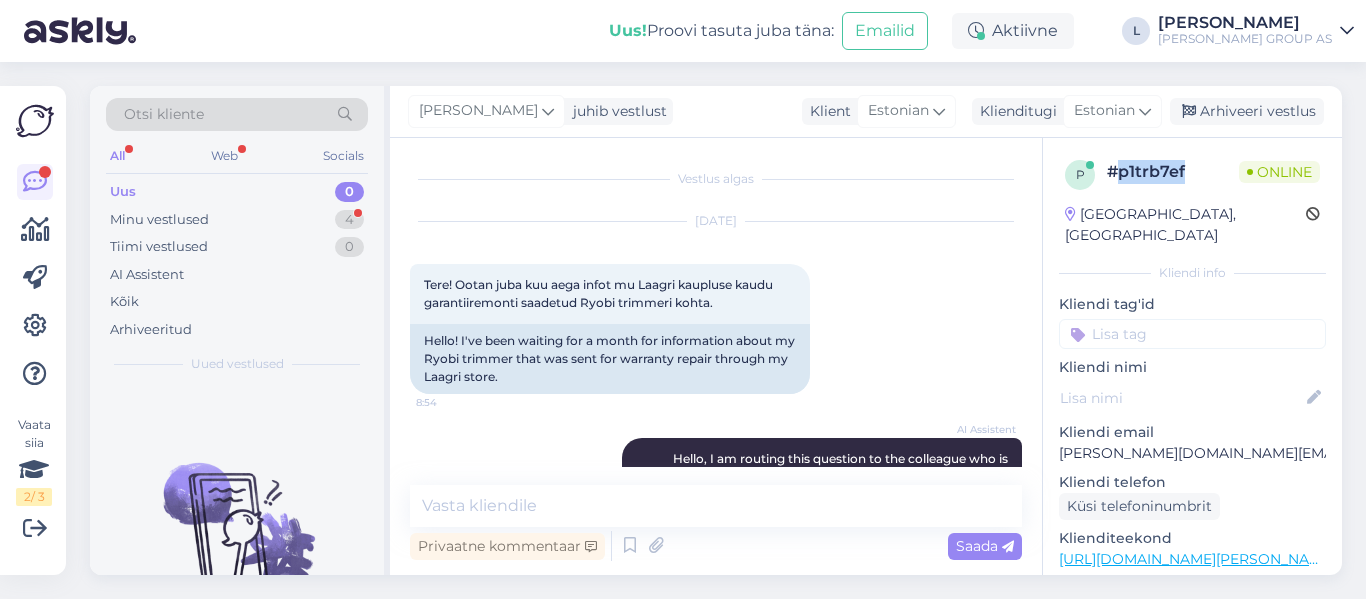 drag, startPoint x: 1170, startPoint y: 169, endPoint x: 1115, endPoint y: 173, distance: 55.145264 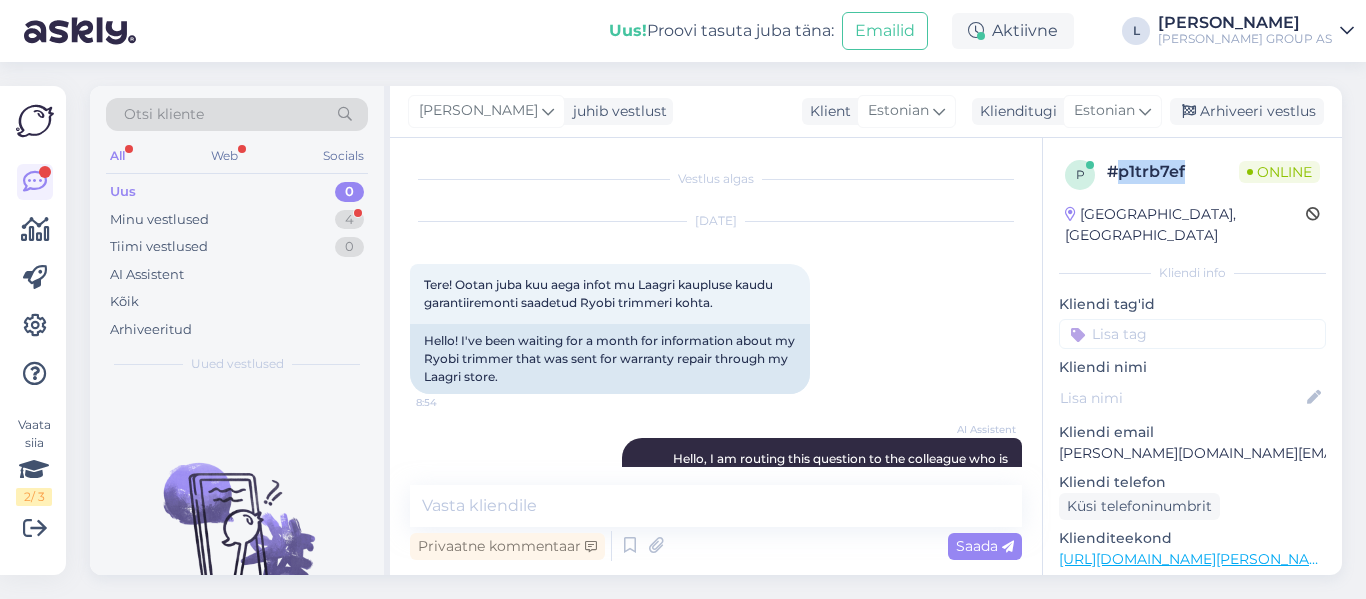 click on "# p1trb7ef" at bounding box center (1173, 172) 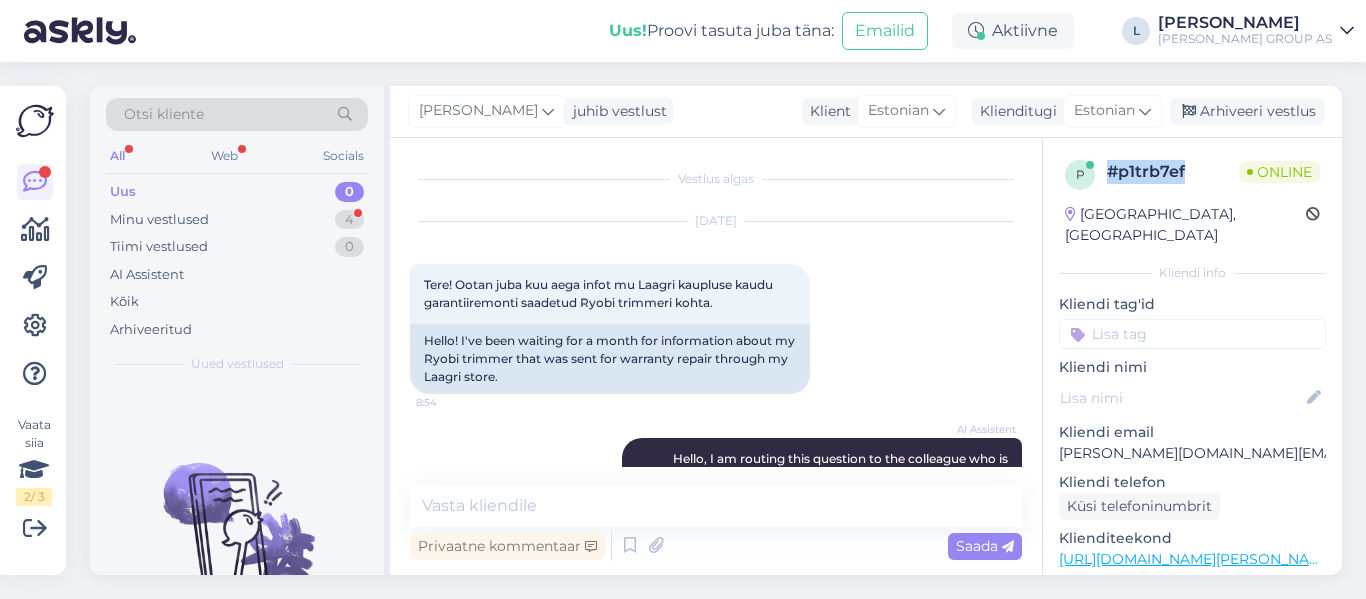 drag, startPoint x: 1192, startPoint y: 168, endPoint x: 1112, endPoint y: 175, distance: 80.305664 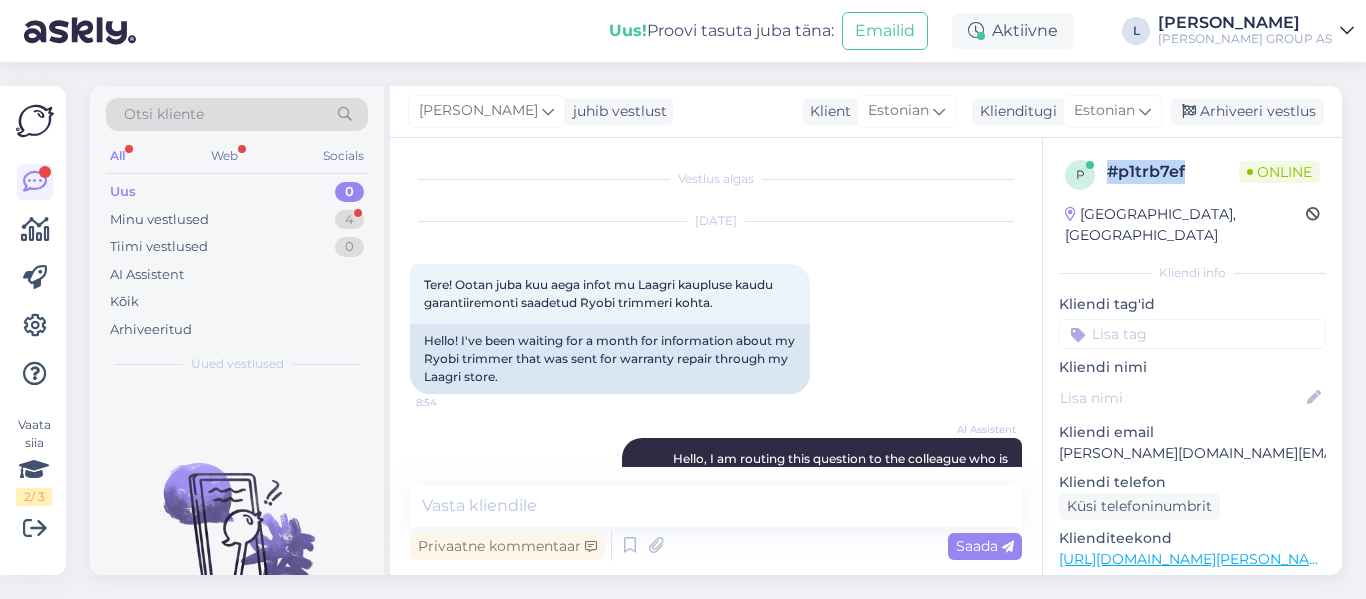 click on "# p1trb7ef" at bounding box center [1173, 172] 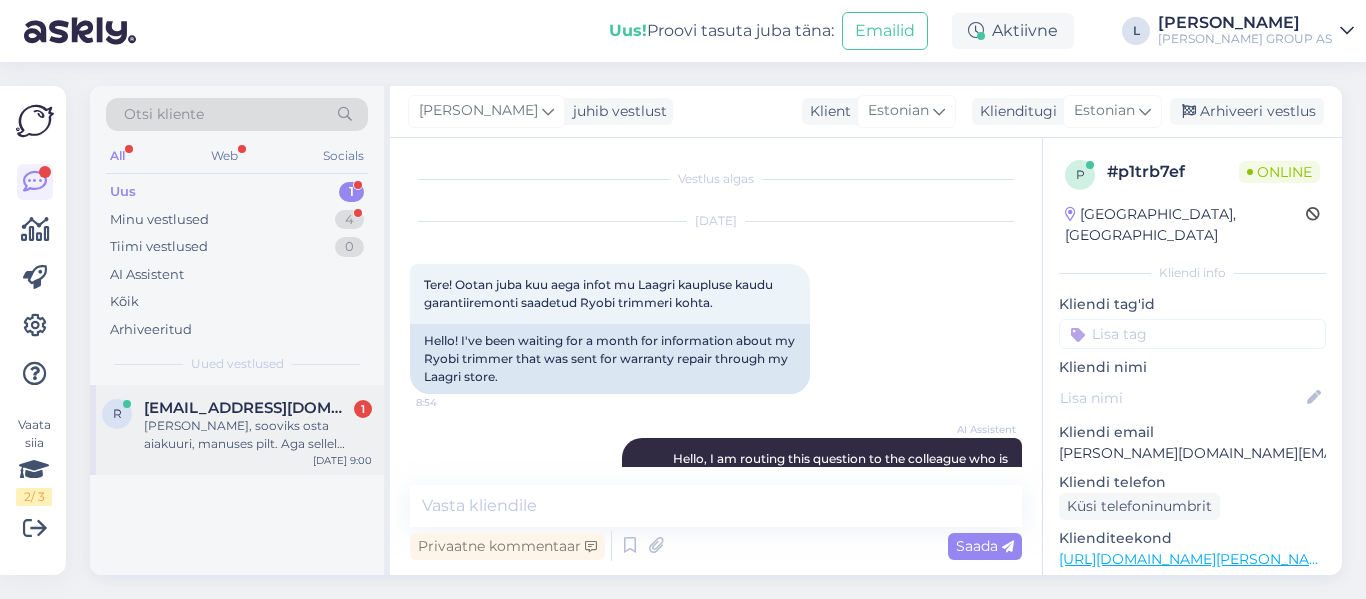 click on "[PERSON_NAME], sooviks osta aiakuuri, manuses pilt. Aga sellel tootel on kättesaamis võimaluseks ainult erivedu! Ma tahaks ise kauplusesse järele tulla sellele, kas nii ei ole võimalik?" at bounding box center [258, 435] 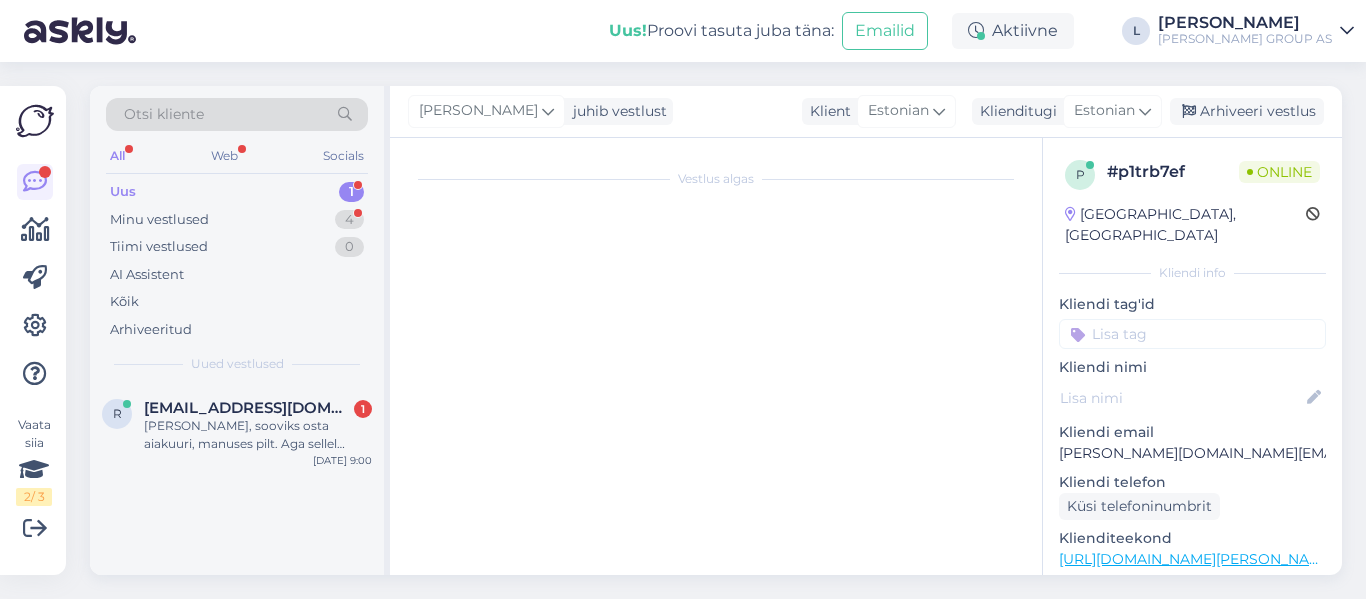 scroll, scrollTop: 42, scrollLeft: 0, axis: vertical 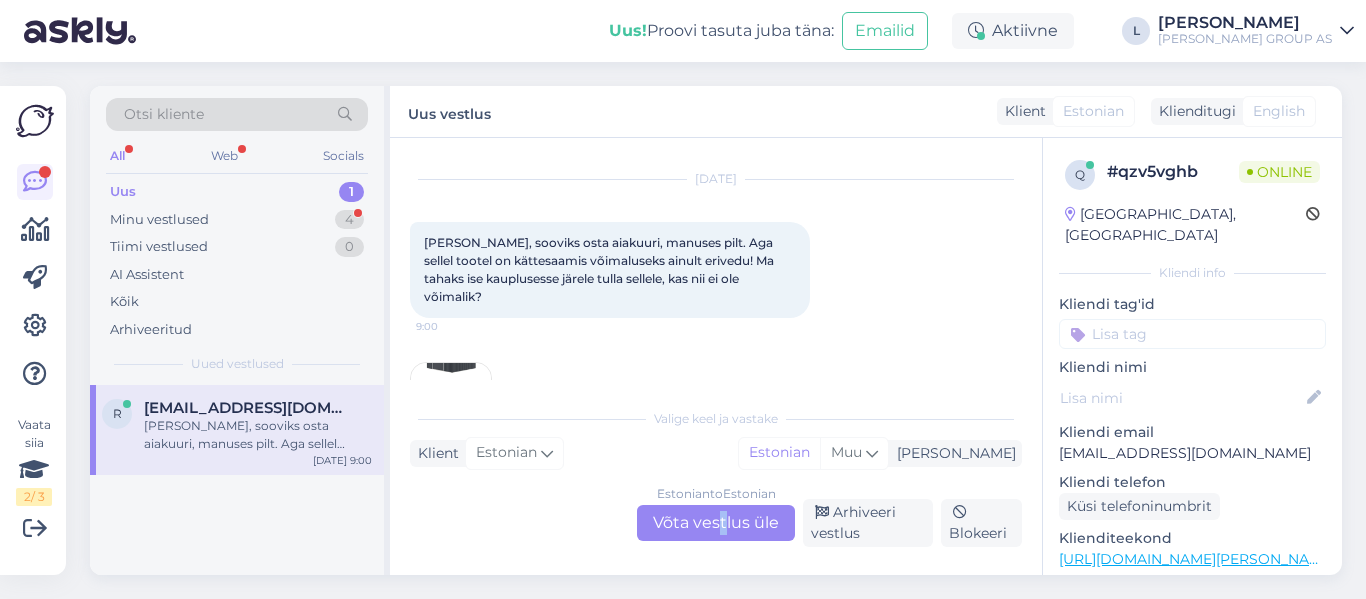 click on "Estonian  to  Estonian Võta vestlus üle" at bounding box center [716, 523] 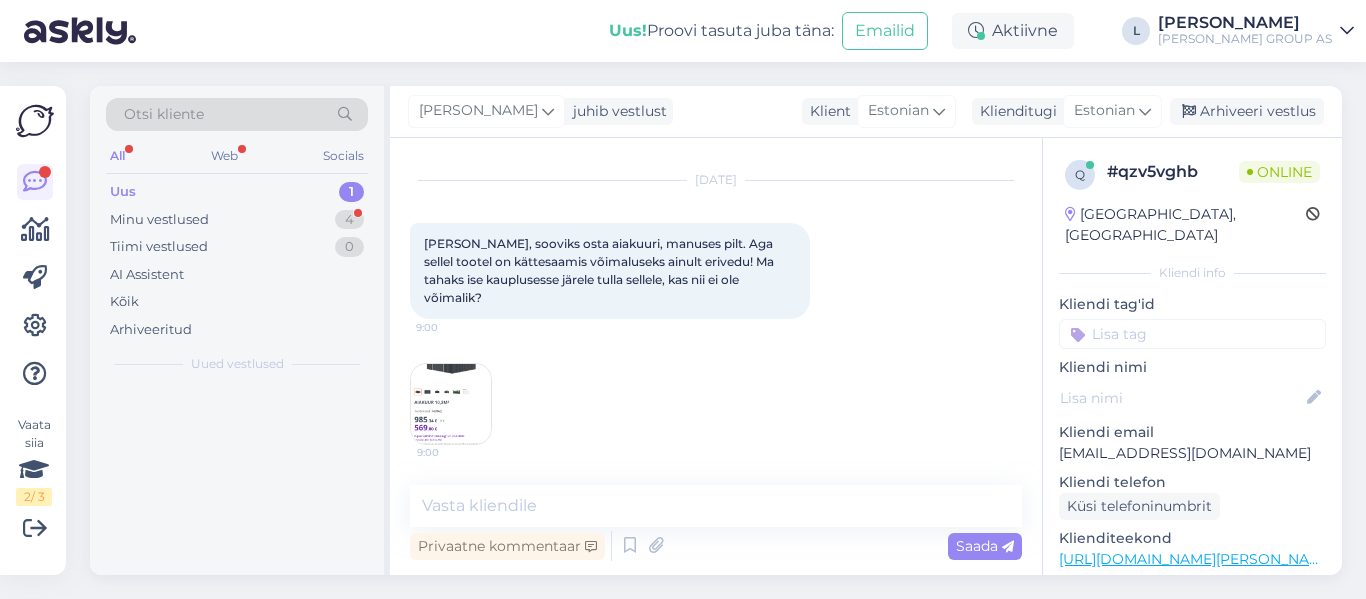 scroll, scrollTop: 23, scrollLeft: 0, axis: vertical 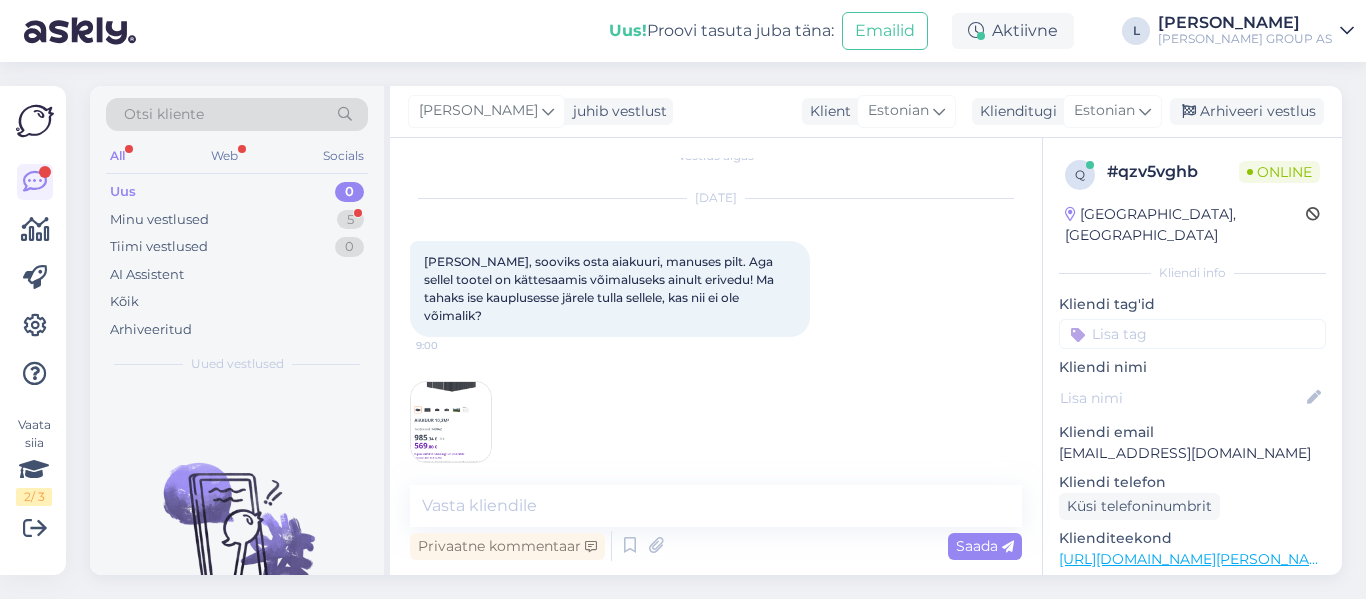click at bounding box center [451, 422] 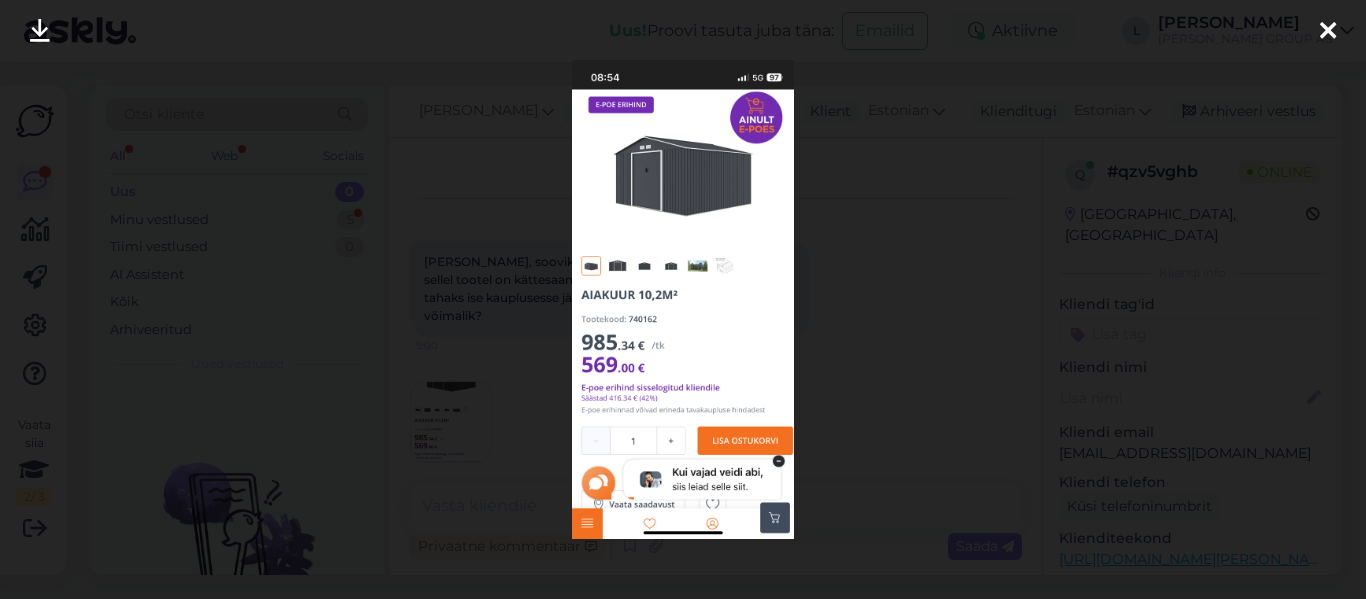 click at bounding box center (683, 299) 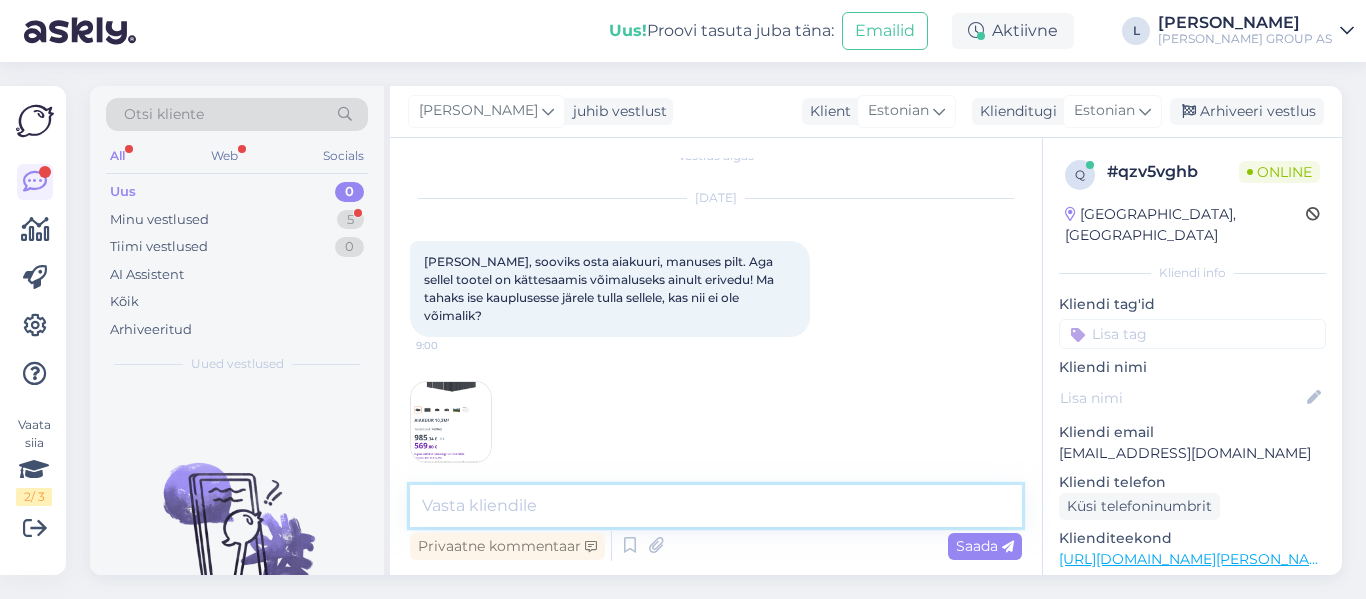 click at bounding box center (716, 506) 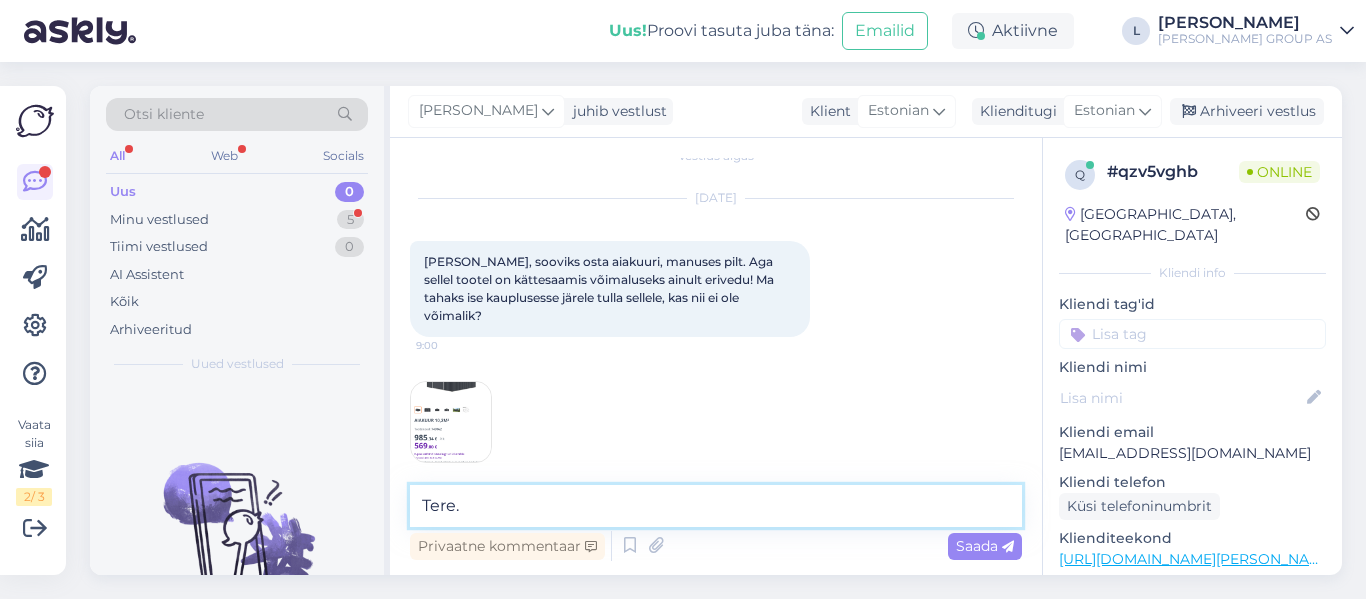 paste on "Antud toode on tellitav ainult hankija laost, mistõttu tarne kauplustesse ei ole võimalik. Toode komplekteeritakse ja saadetakse otse hankija laost kulleriga. Kaupluste ladudes see toode ei asu.
Kui soovite toodet tellida [PERSON_NAME] meetodil konkreetsesse kauplusesse, on see võimalik [PERSON_NAME] sellises koguses, mis antud hetkel selles kaupluses kohapeal olemas on." 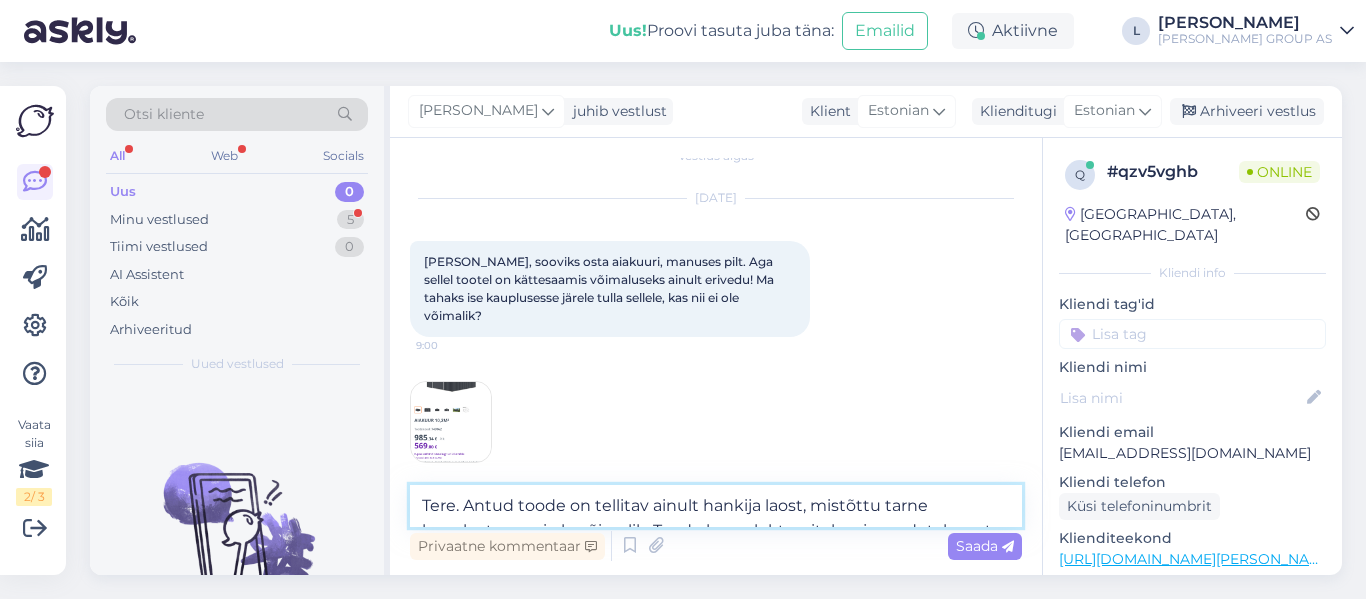 scroll, scrollTop: 25, scrollLeft: 0, axis: vertical 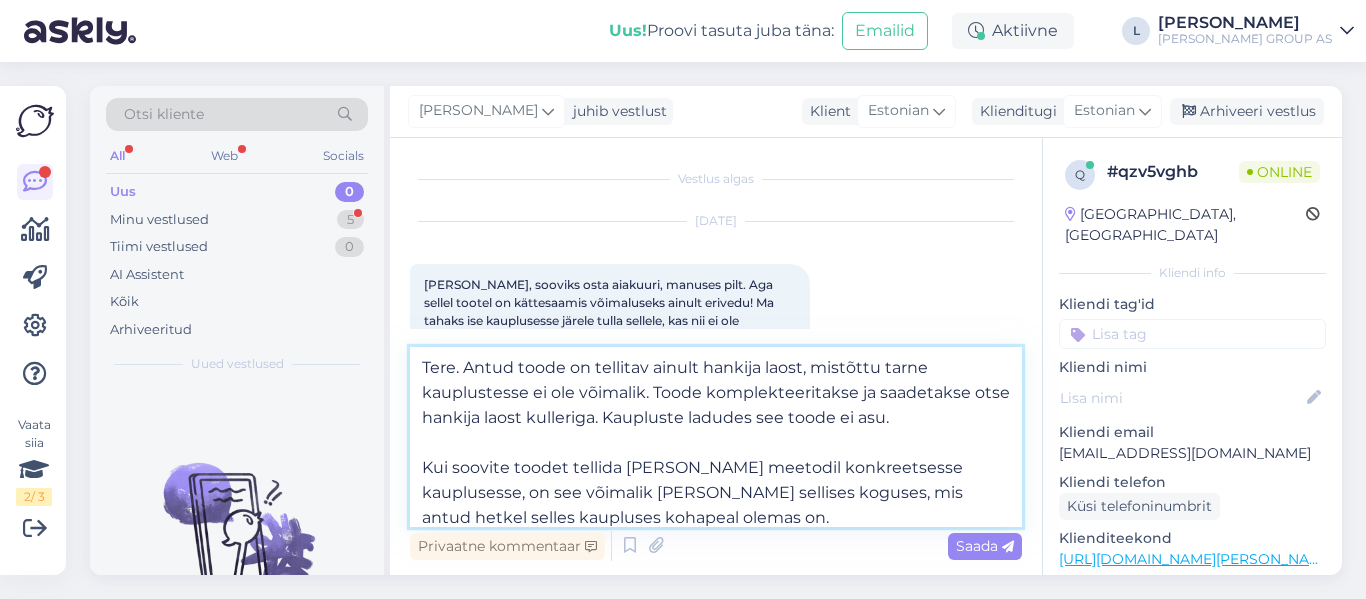 click on "Tere. Antud toode on tellitav ainult hankija laost, mistõttu tarne kauplustesse ei ole võimalik. Toode komplekteeritakse ja saadetakse otse hankija laost kulleriga. Kaupluste ladudes see toode ei asu.
Kui soovite toodet tellida [PERSON_NAME] meetodil konkreetsesse kauplusesse, on see võimalik [PERSON_NAME] sellises koguses, mis antud hetkel selles kaupluses kohapeal olemas on." at bounding box center (716, 437) 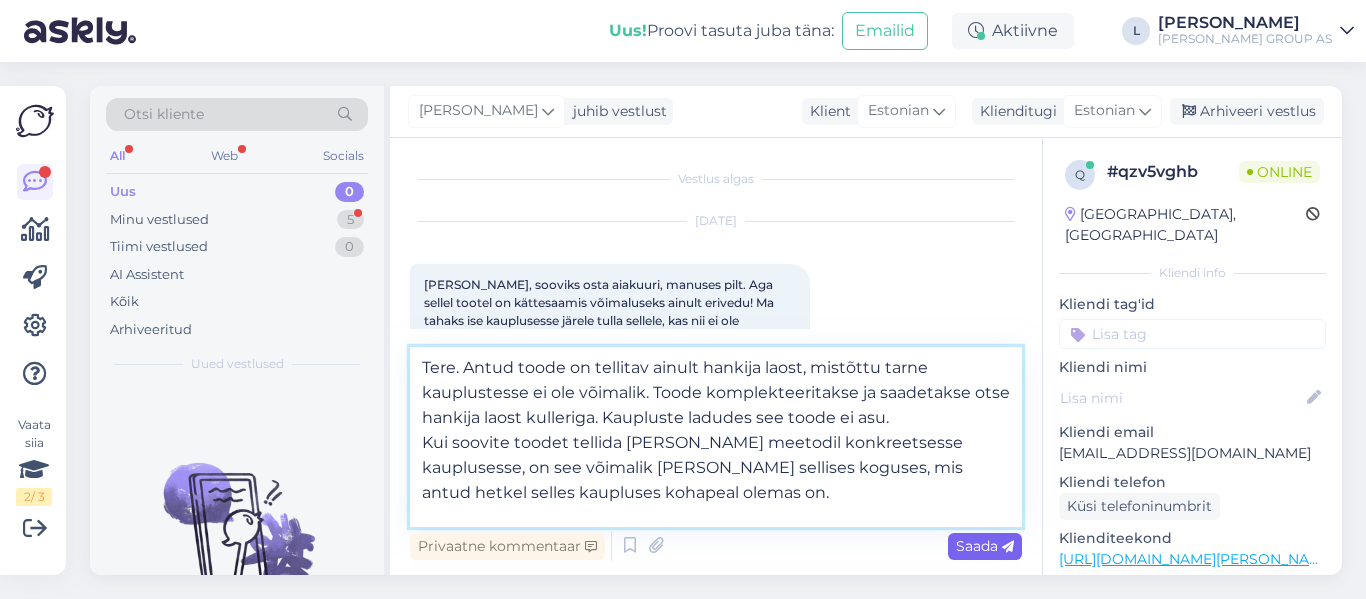 type on "Tere. Antud toode on tellitav ainult hankija laost, mistõttu tarne kauplustesse ei ole võimalik. Toode komplekteeritakse ja saadetakse otse hankija laost kulleriga. Kaupluste ladudes see toode ei asu.
Kui soovite toodet tellida [PERSON_NAME] meetodil konkreetsesse kauplusesse, on see võimalik [PERSON_NAME] sellises koguses, mis antud hetkel selles kaupluses kohapeal olemas on." 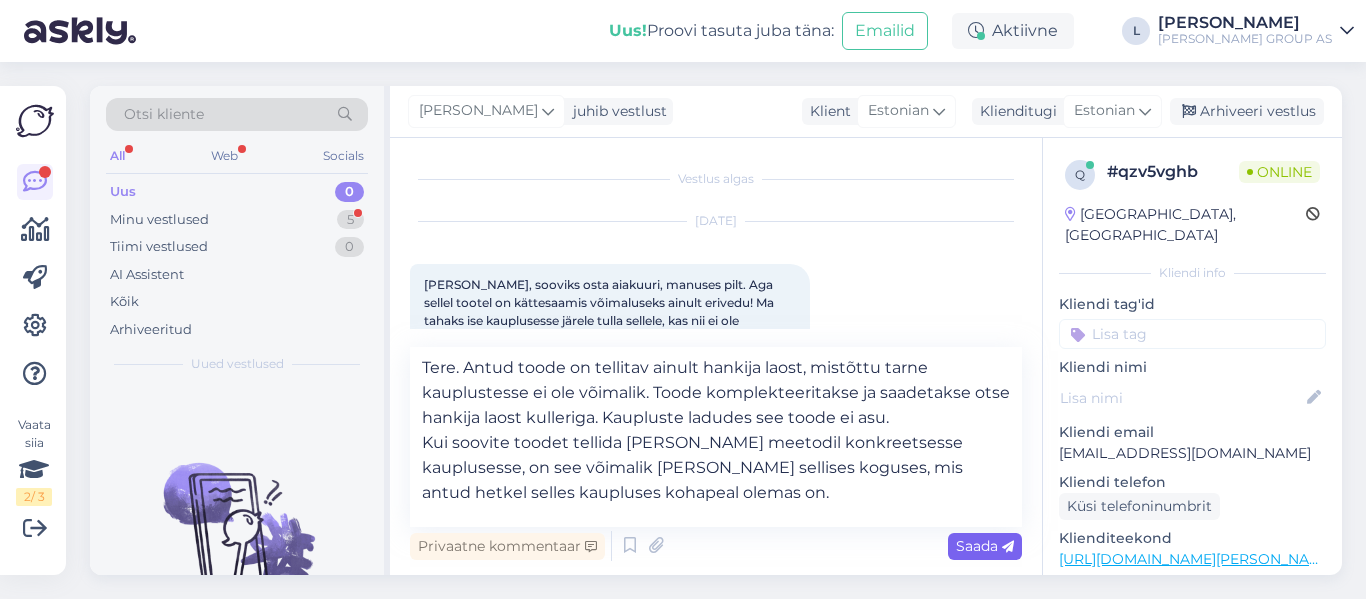 click on "Saada" at bounding box center (985, 546) 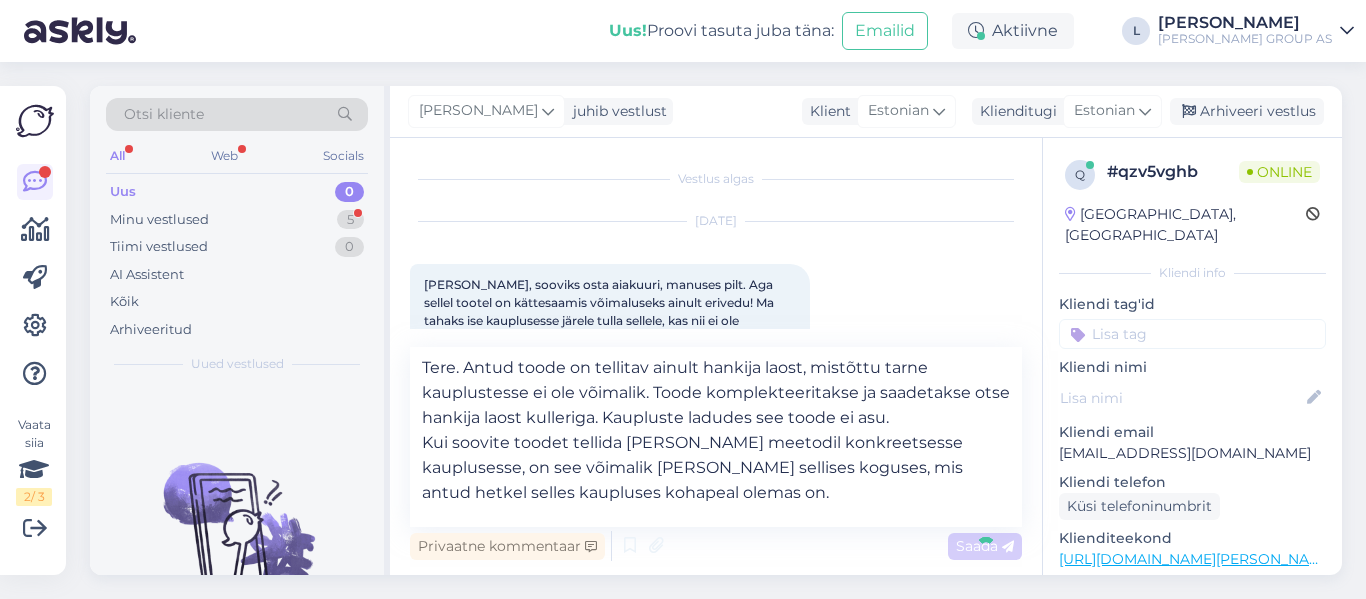 type 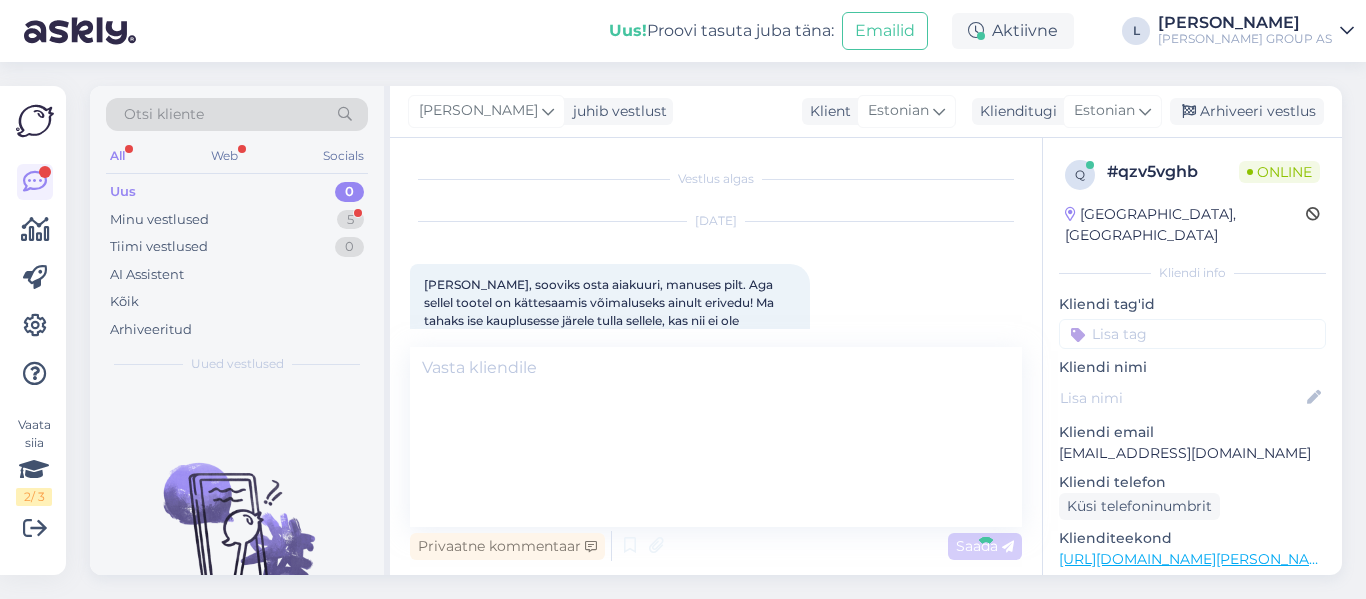 scroll, scrollTop: 217, scrollLeft: 0, axis: vertical 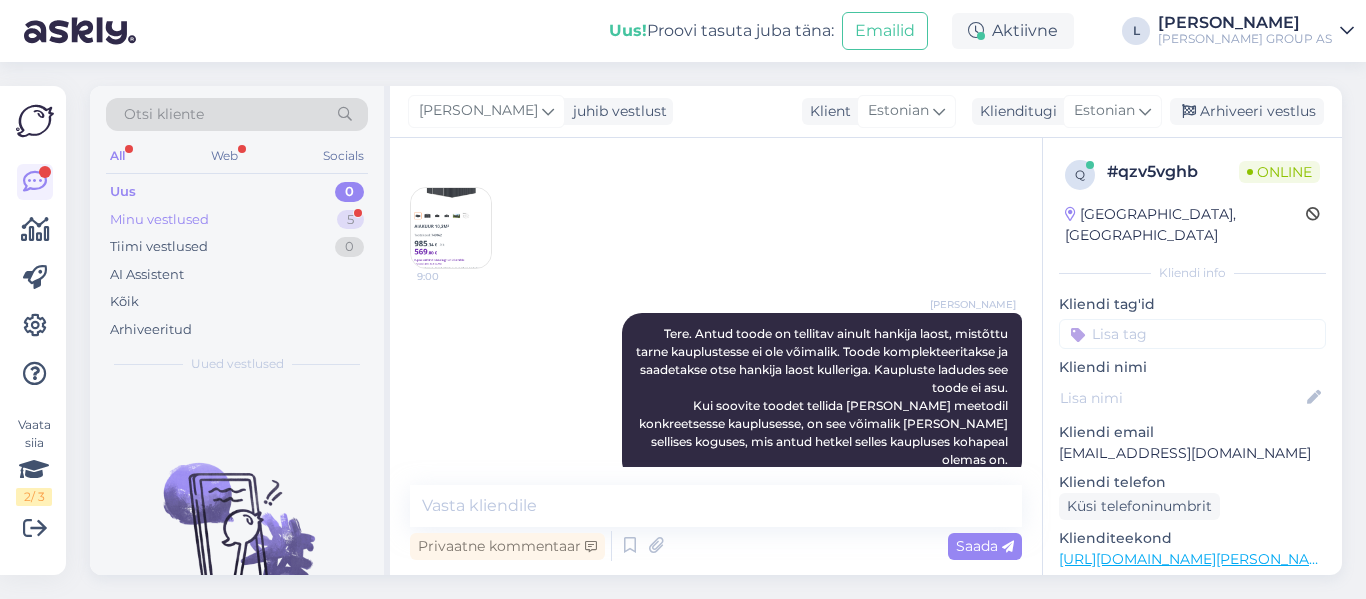 click on "Minu vestlused" at bounding box center (159, 220) 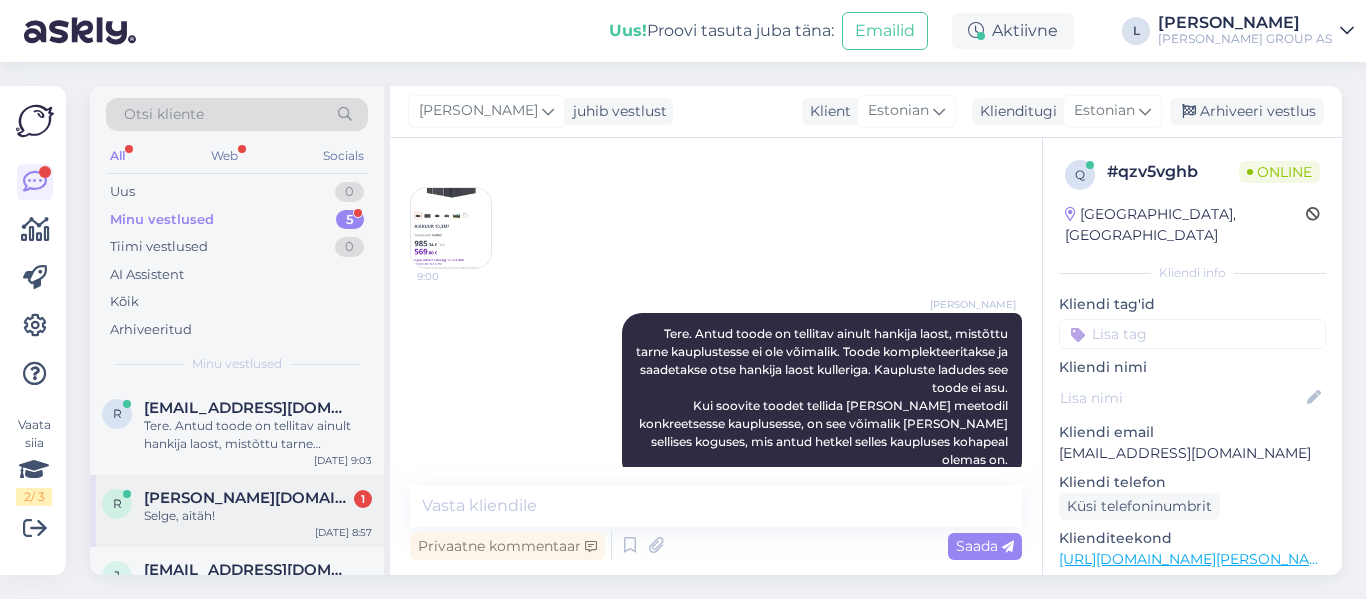 click on "r [PERSON_NAME][DOMAIN_NAME][EMAIL_ADDRESS][DOMAIN_NAME] 1 Selge, aitäh! [DATE] 8:57" at bounding box center (237, 511) 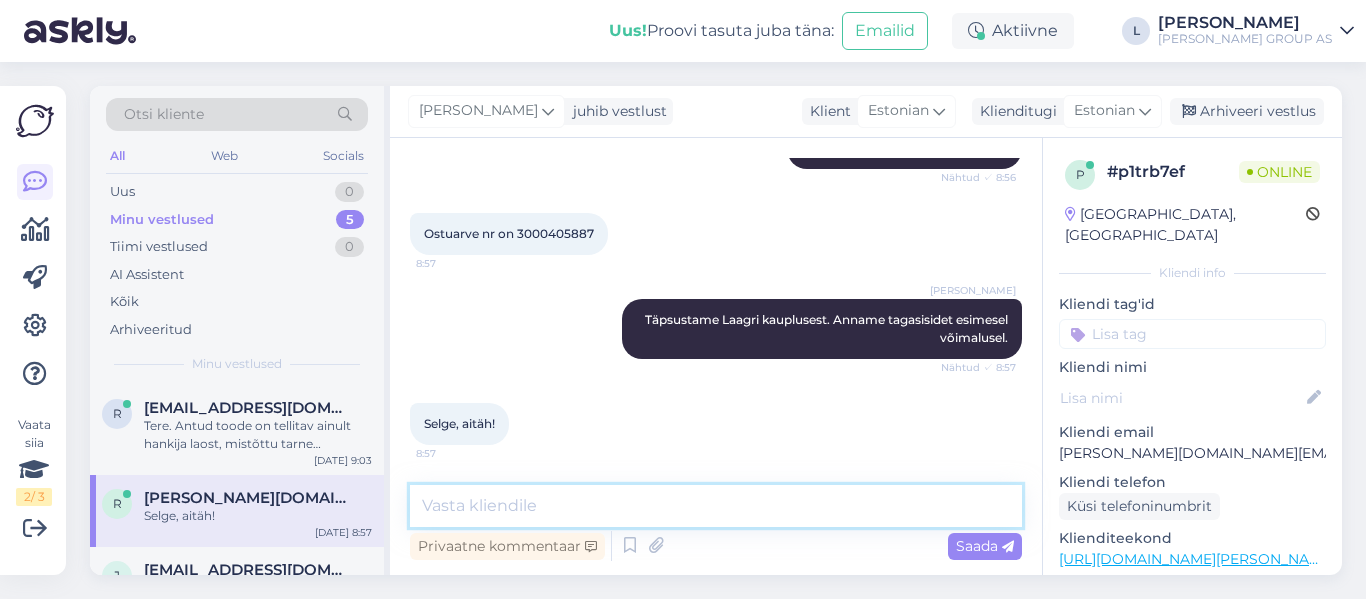 click at bounding box center [716, 506] 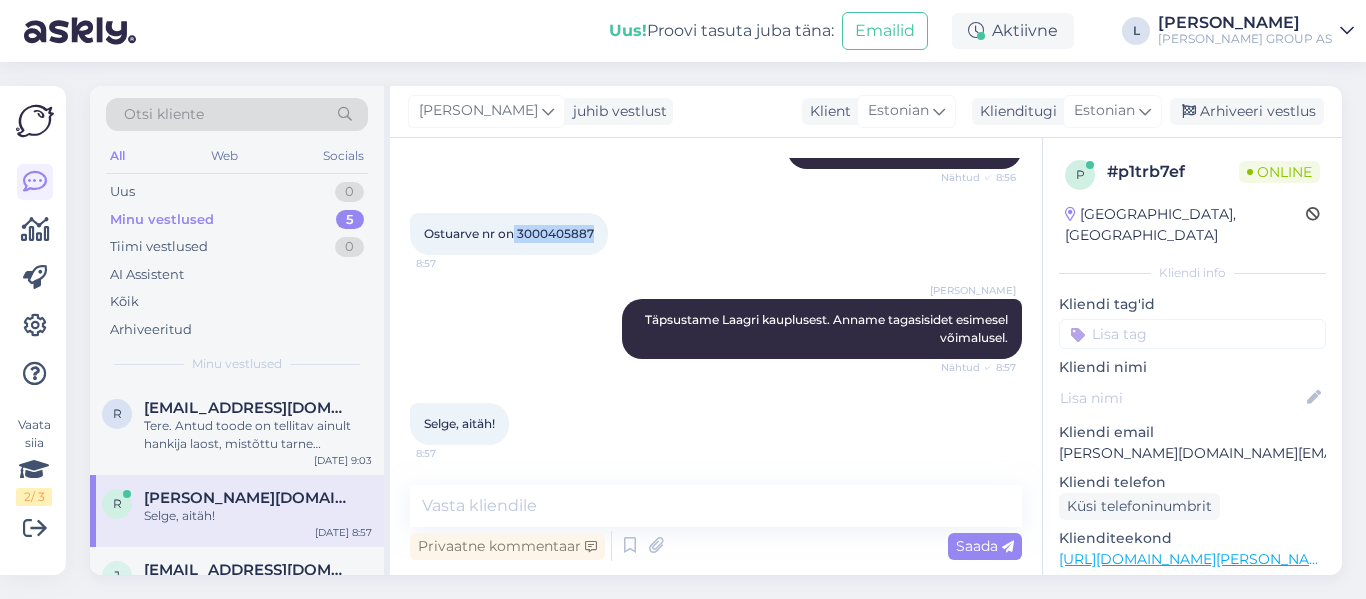 drag, startPoint x: 592, startPoint y: 233, endPoint x: 521, endPoint y: 227, distance: 71.25307 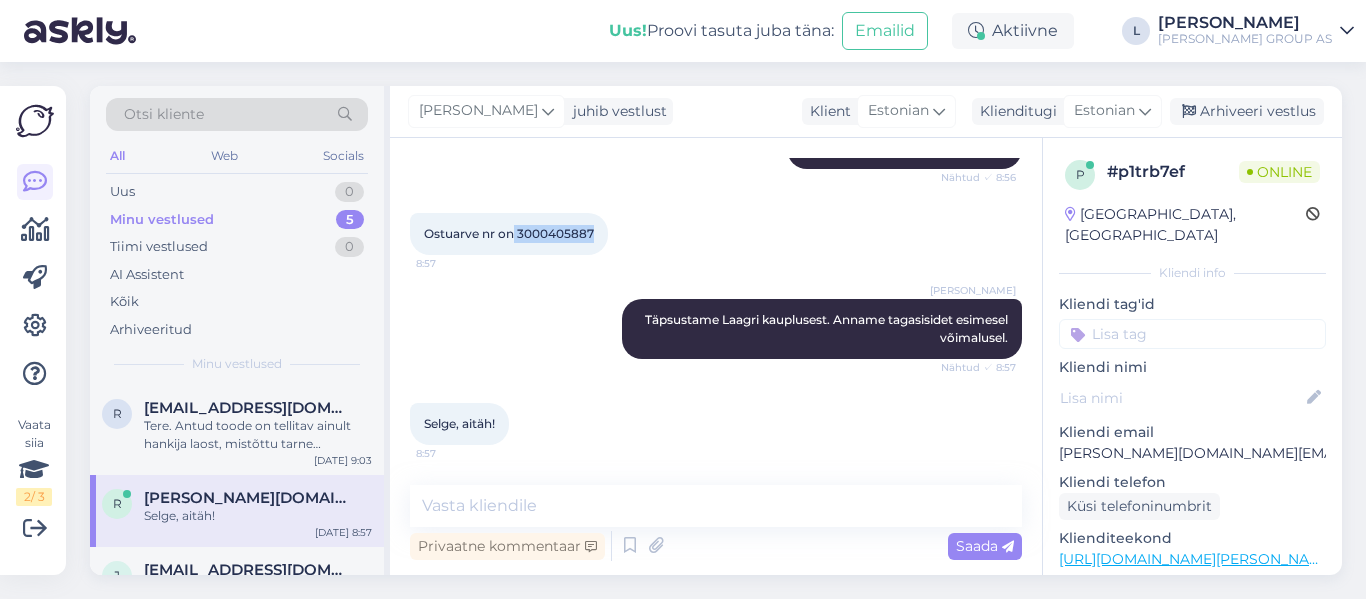 click on "Ostuarve nr on 3000405887 8:57" at bounding box center [509, 234] 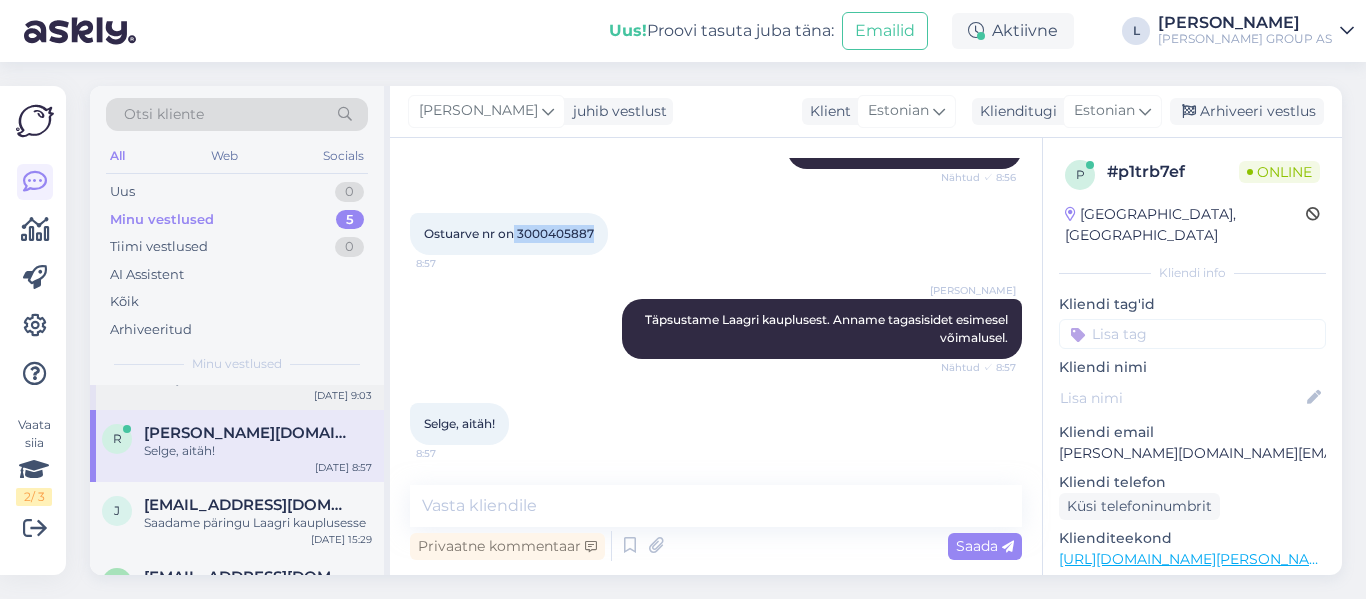scroll, scrollTop: 100, scrollLeft: 0, axis: vertical 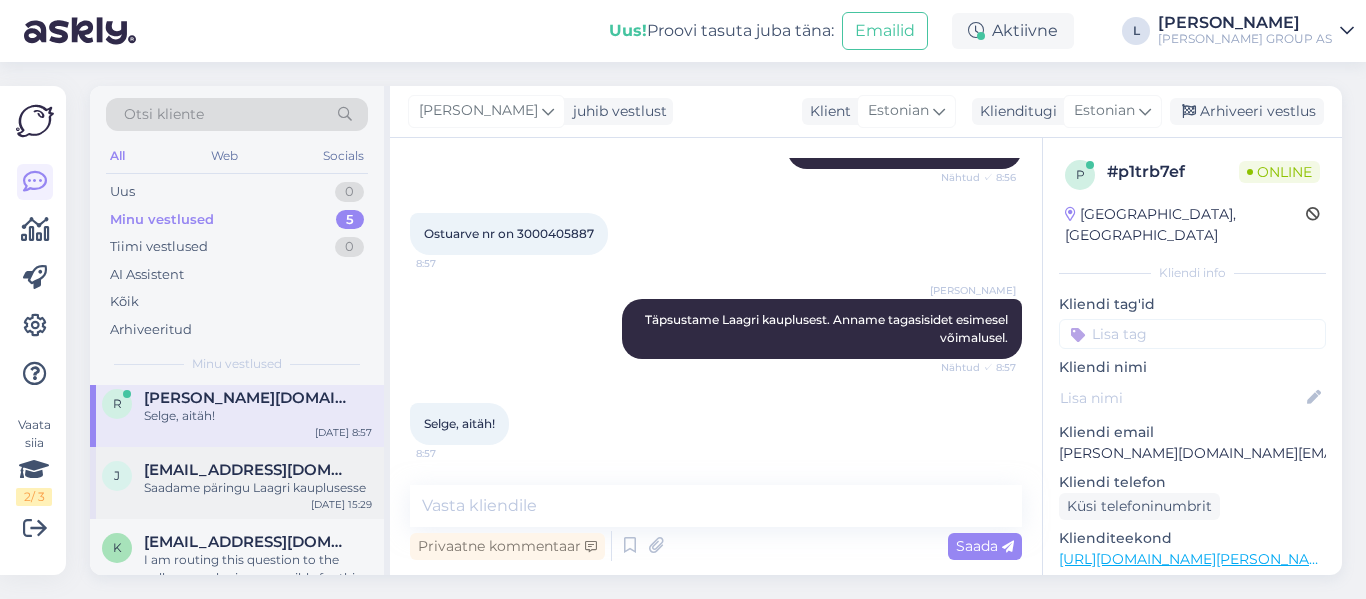 click on "[EMAIL_ADDRESS][DOMAIN_NAME]" at bounding box center (248, 470) 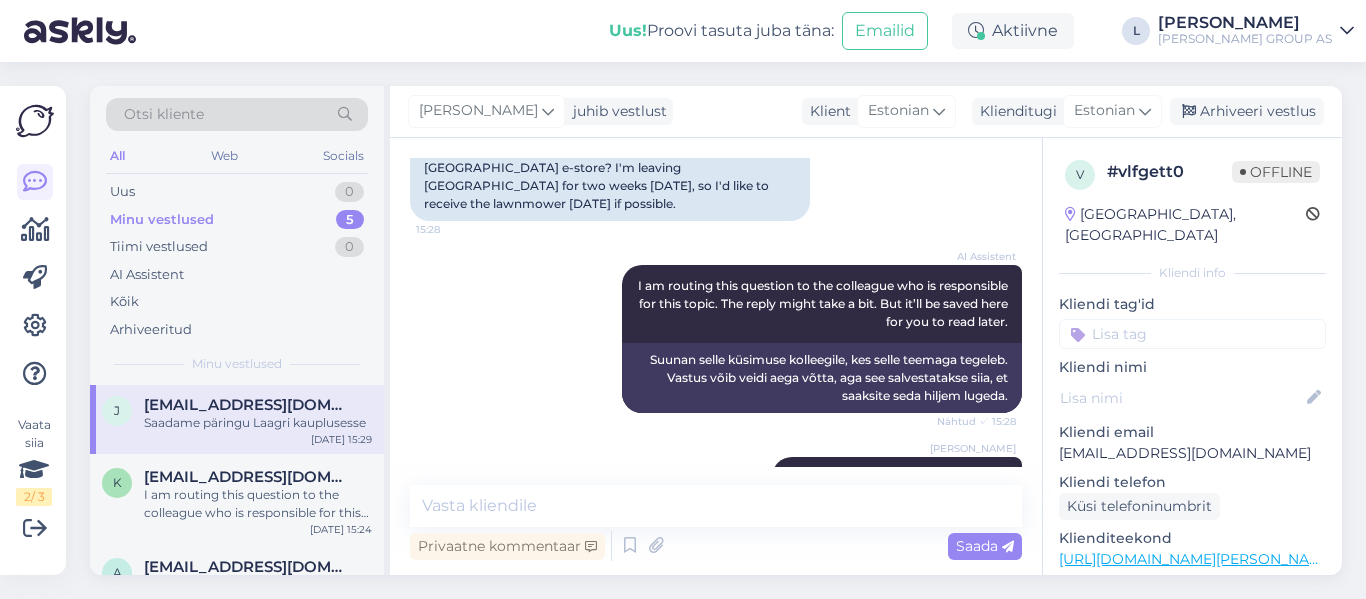 scroll, scrollTop: 200, scrollLeft: 0, axis: vertical 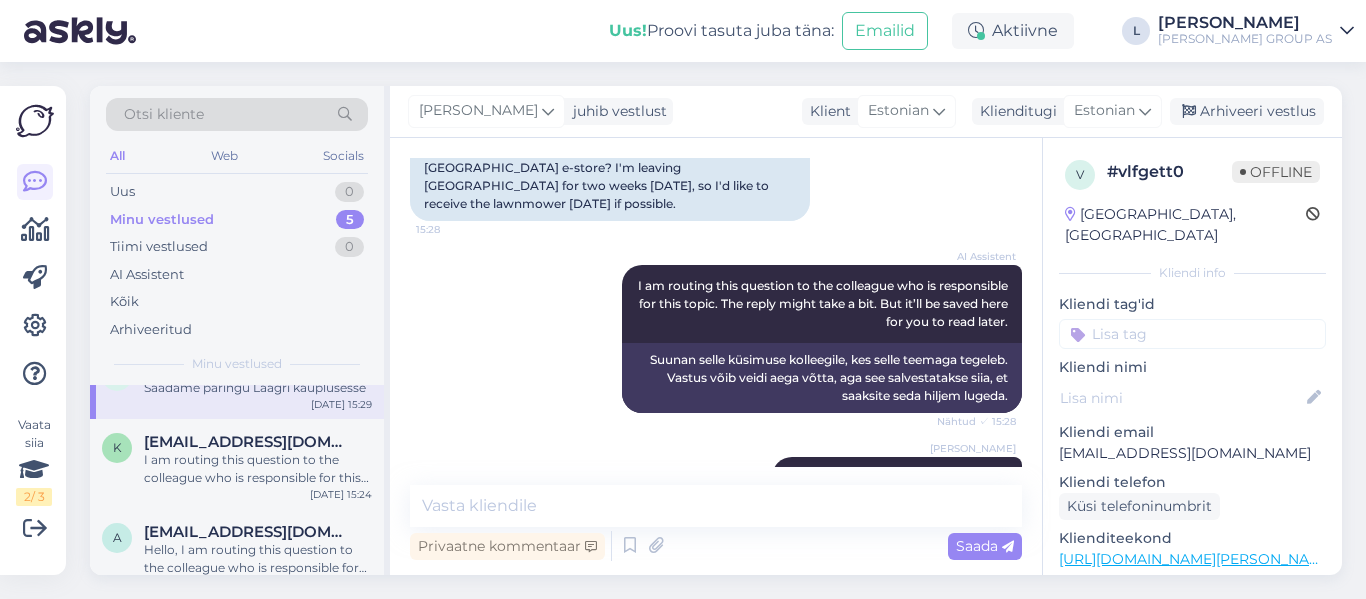 click on "I am routing this question to the colleague who is responsible for this topic. The reply might take a bit. But it’ll be saved here for you to read later." at bounding box center [258, 469] 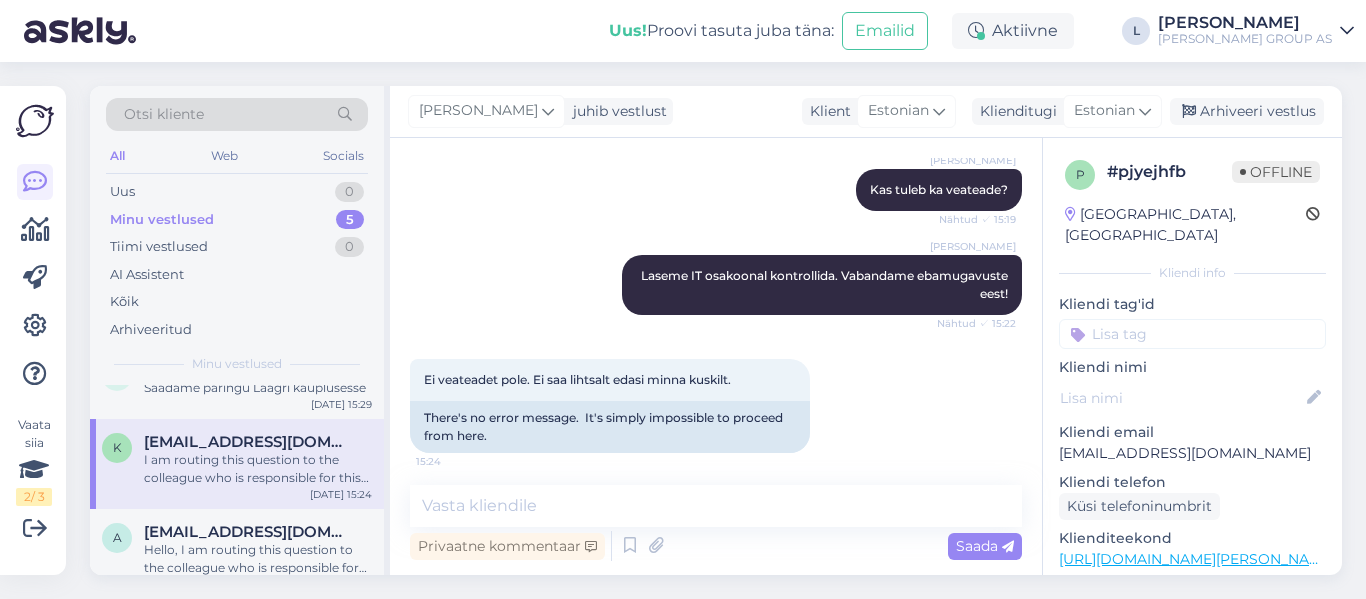 scroll, scrollTop: 1473, scrollLeft: 0, axis: vertical 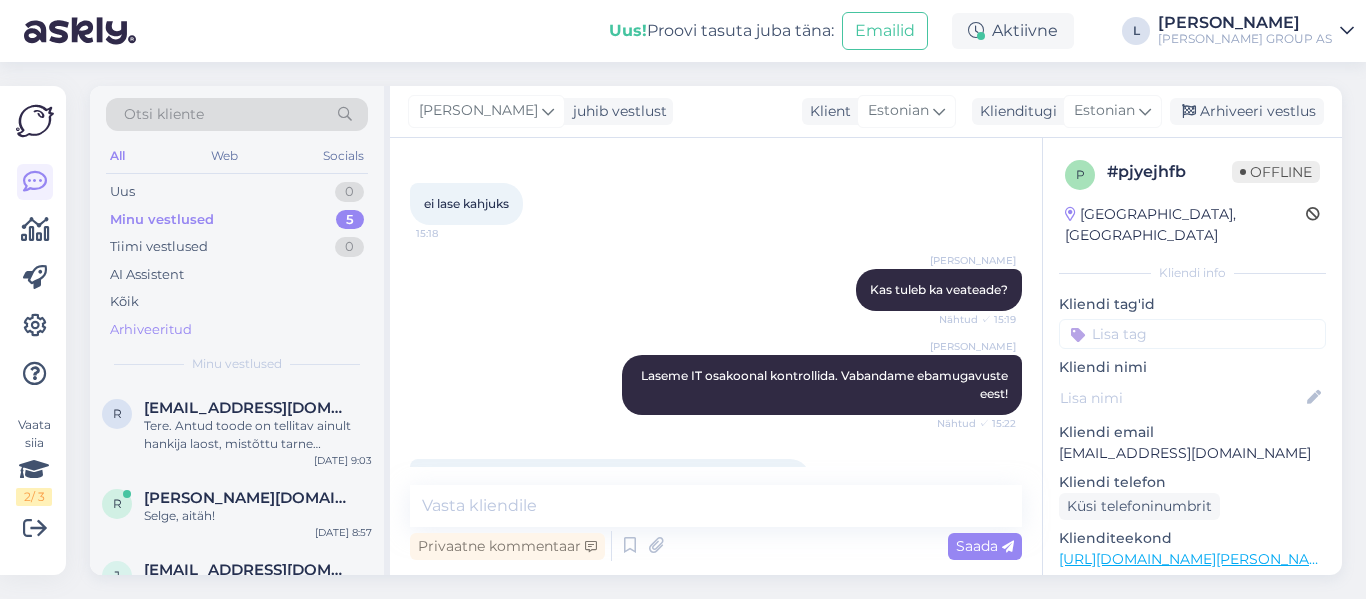 click on "Arhiveeritud" at bounding box center (151, 330) 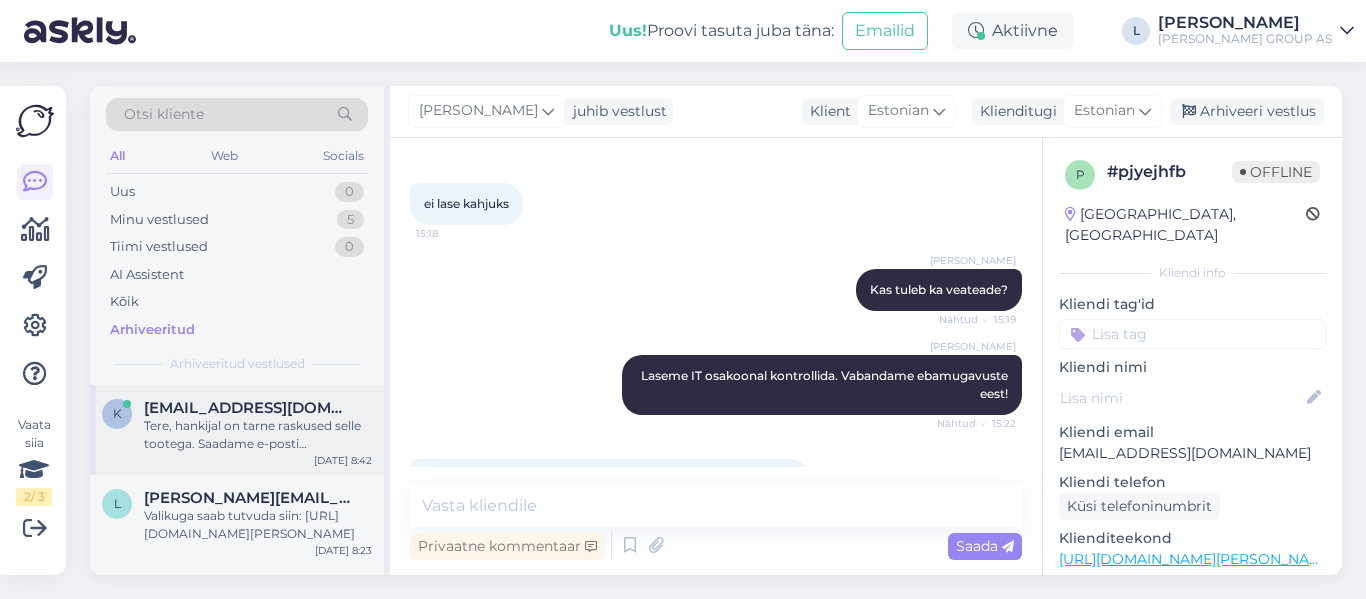 click on "[EMAIL_ADDRESS][DOMAIN_NAME]" at bounding box center (248, 408) 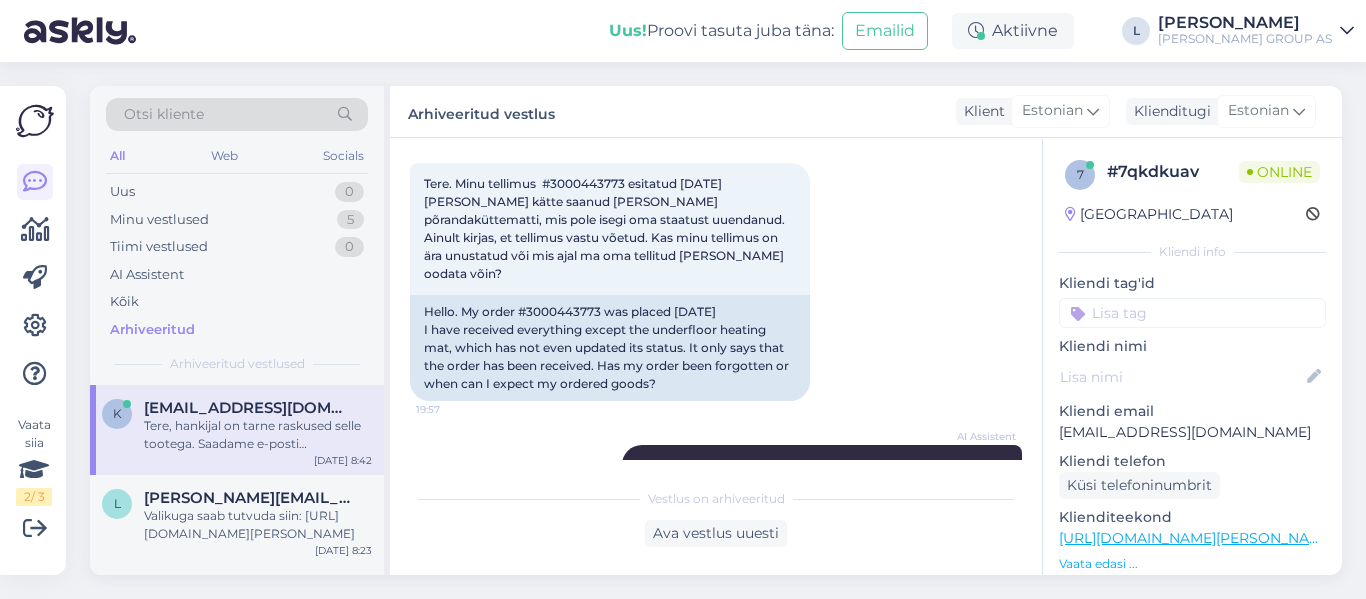scroll, scrollTop: 1296, scrollLeft: 0, axis: vertical 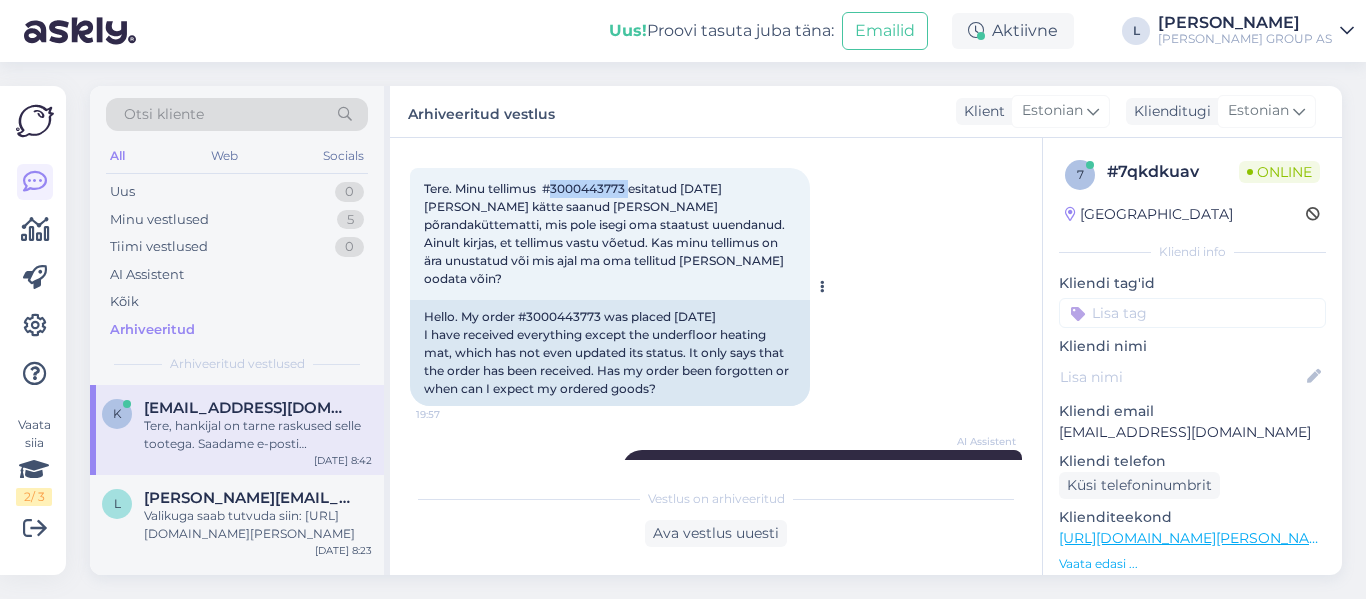 drag, startPoint x: 631, startPoint y: 186, endPoint x: 557, endPoint y: 181, distance: 74.168724 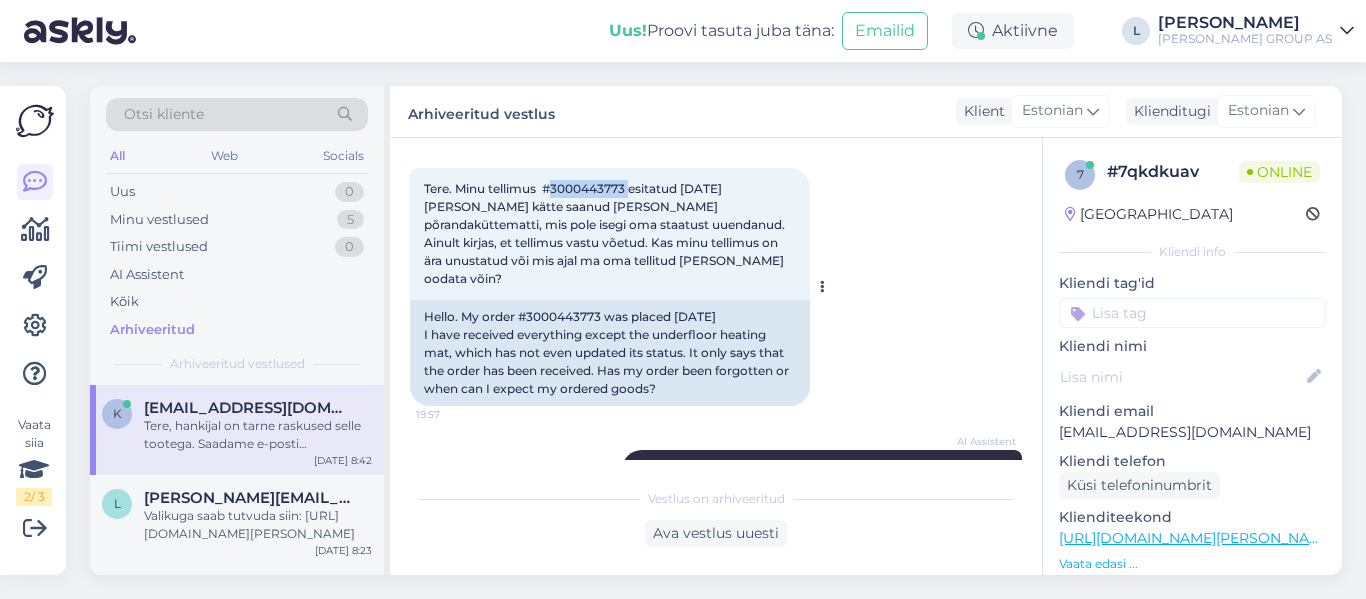 click on "Tere. Minu tellimus  #3000443773 esitatud [DATE]
[PERSON_NAME] kätte saanud [PERSON_NAME] põrandaküttematti, mis pole isegi oma staatust uuendanud. Ainult kirjas, et tellimus vastu võetud. Kas minu tellimus on ära unustatud või mis ajal ma oma tellitud [PERSON_NAME] oodata võin?" at bounding box center [606, 233] 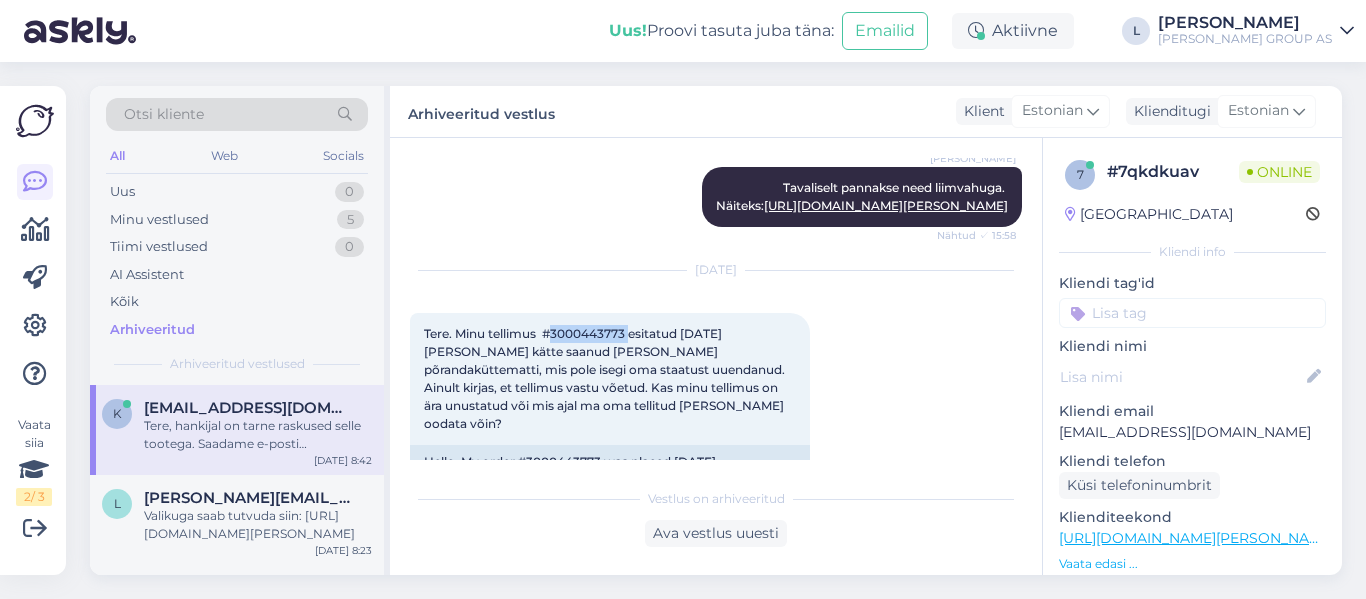 scroll, scrollTop: 996, scrollLeft: 0, axis: vertical 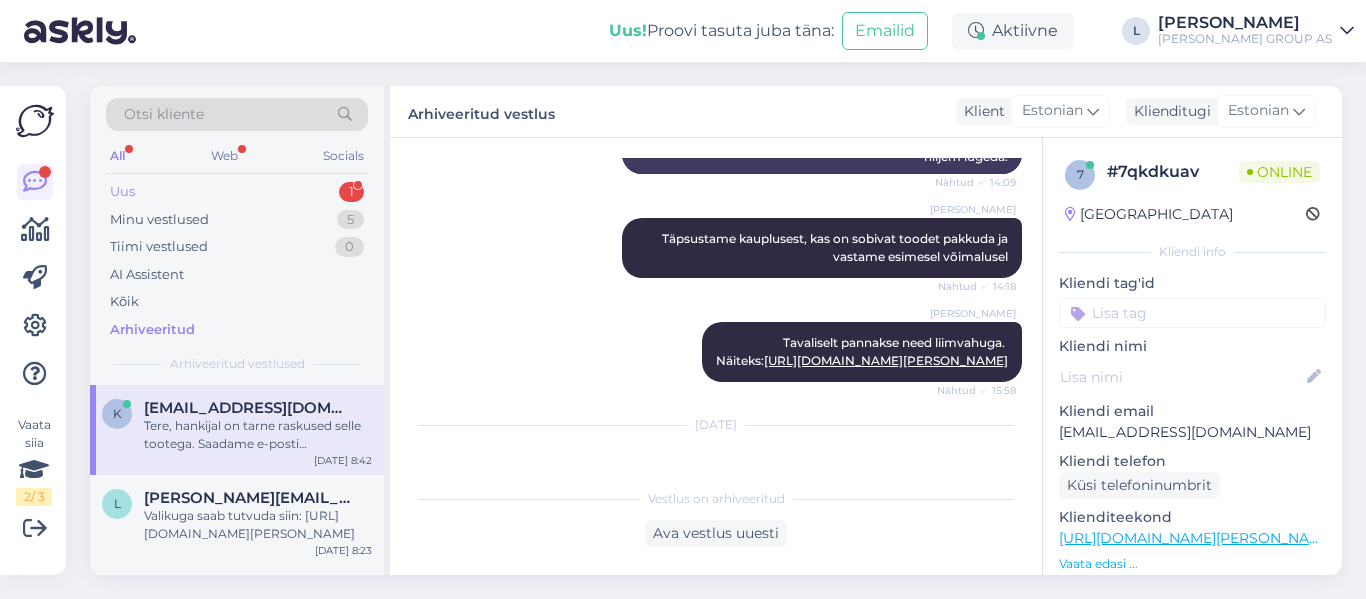 click on "Uus 1" at bounding box center [237, 192] 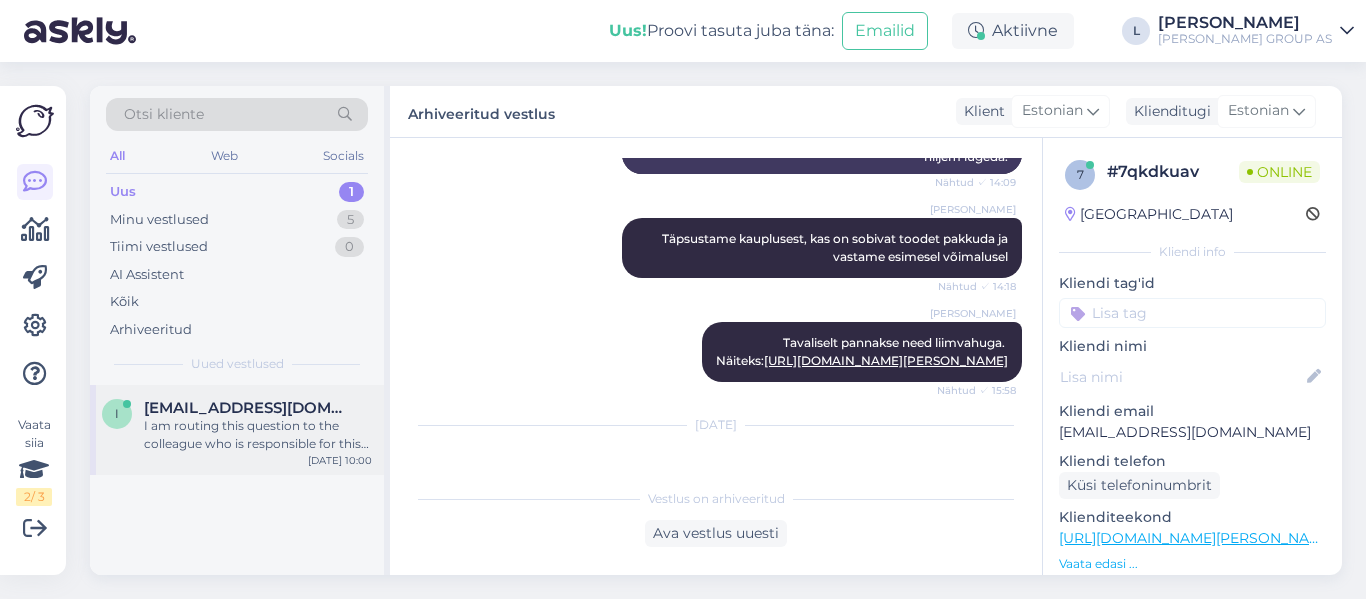 click on "I am routing this question to the colleague who is responsible for this topic. The reply might take a bit. But it’ll be saved here for you to read later." at bounding box center (258, 435) 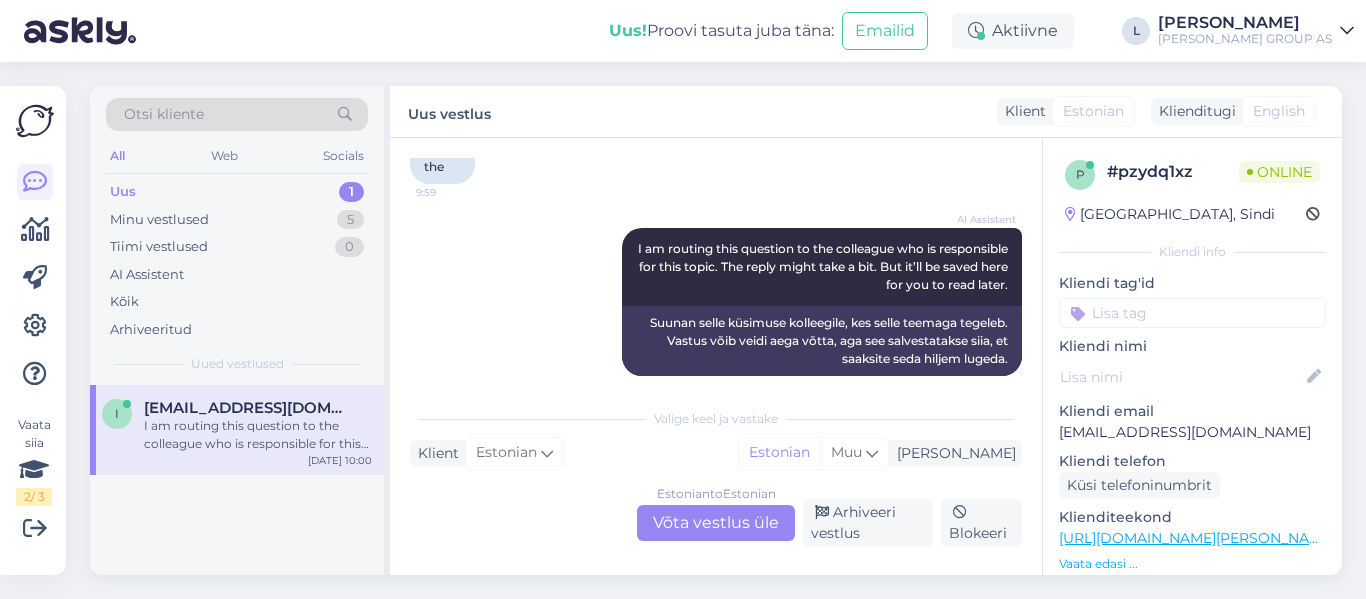 click on "Estonian  to  Estonian Võta vestlus üle" at bounding box center [716, 523] 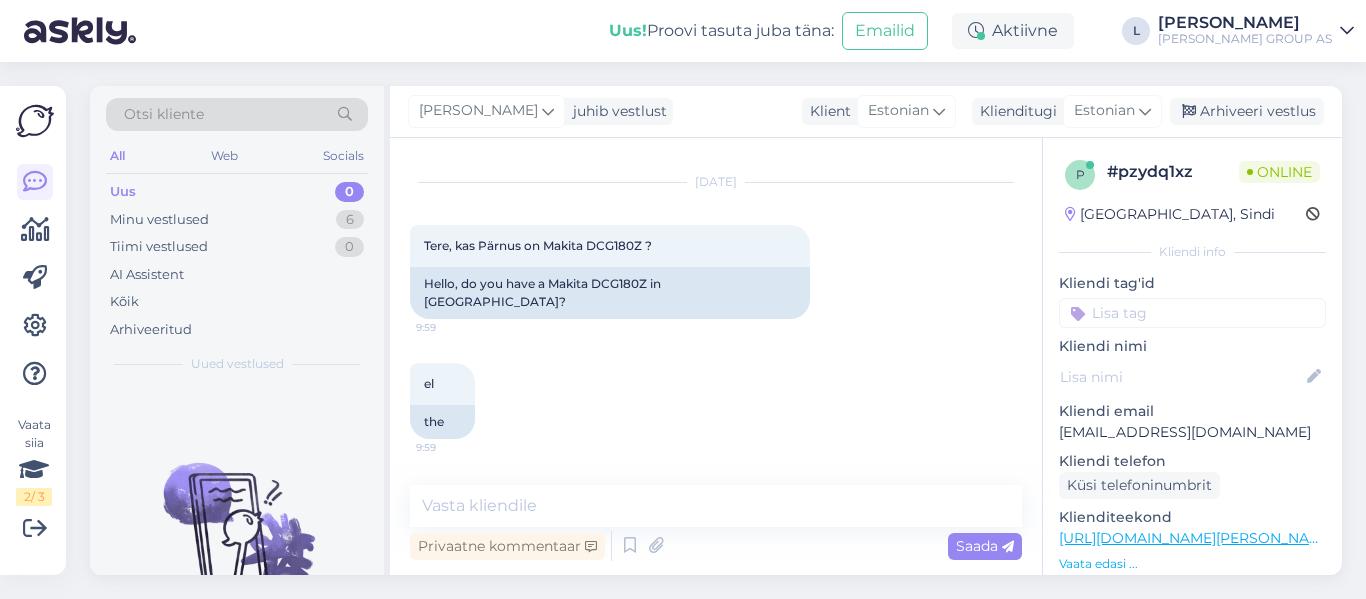 scroll, scrollTop: 7, scrollLeft: 0, axis: vertical 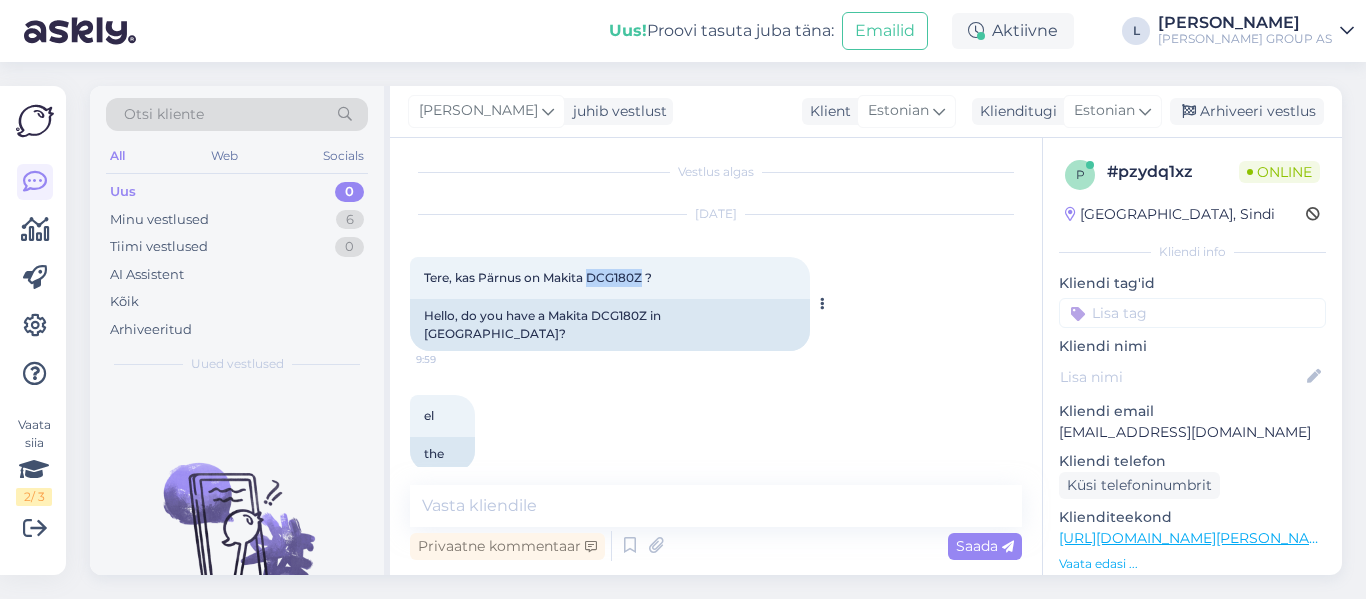 drag, startPoint x: 645, startPoint y: 280, endPoint x: 591, endPoint y: 275, distance: 54.230988 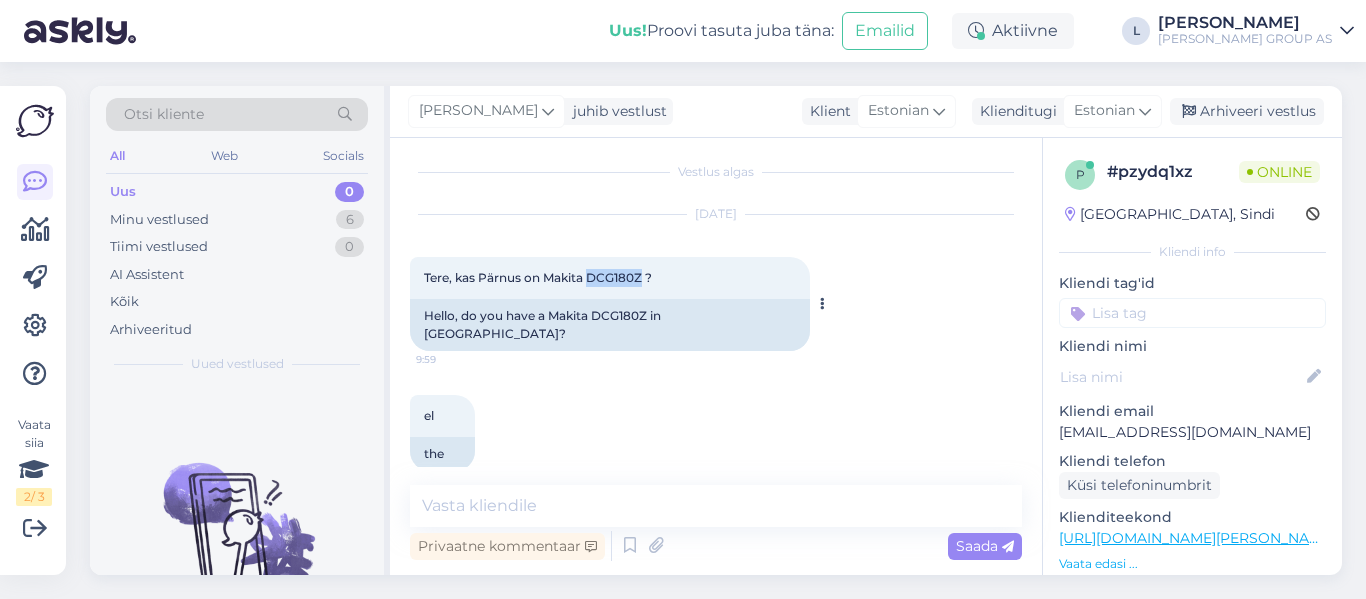 click on "Tere, kas Pärnus on Makita DCG180Z ?" at bounding box center [538, 277] 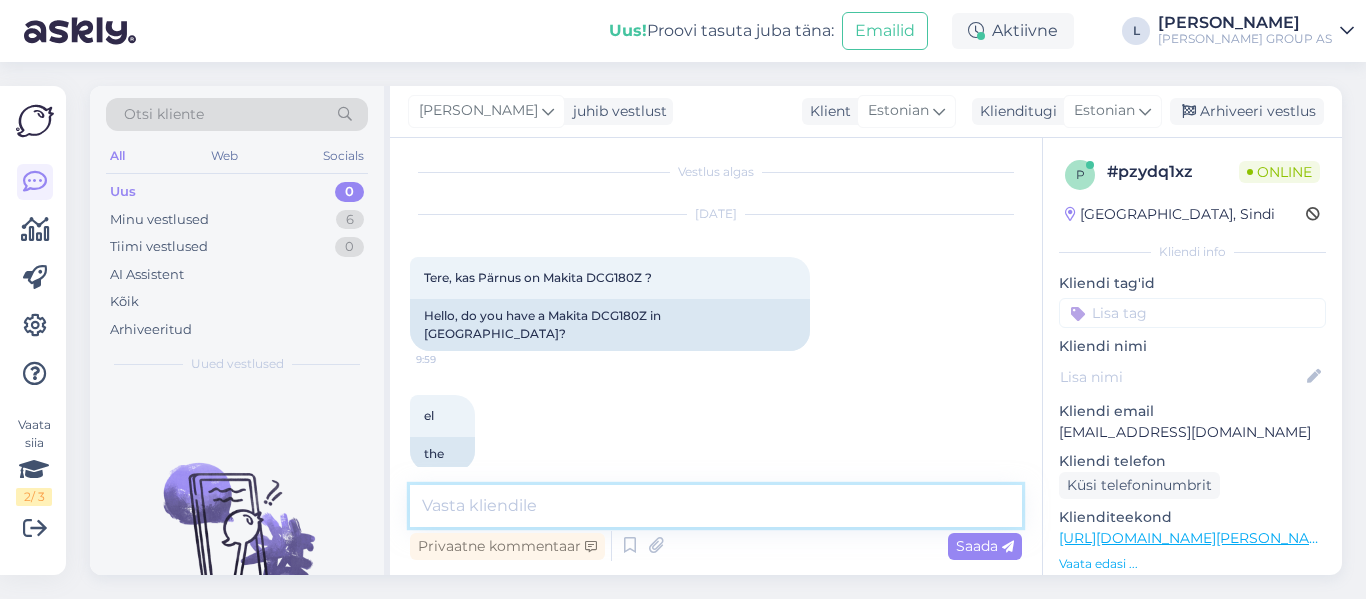 click at bounding box center (716, 506) 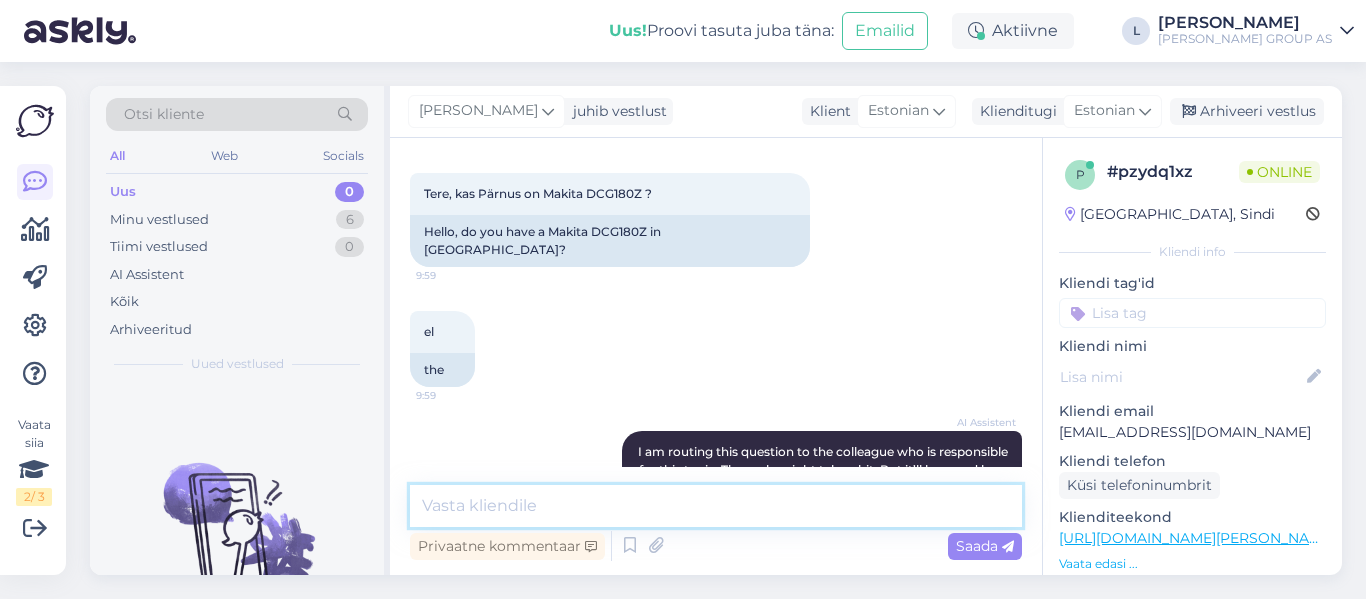scroll, scrollTop: 207, scrollLeft: 0, axis: vertical 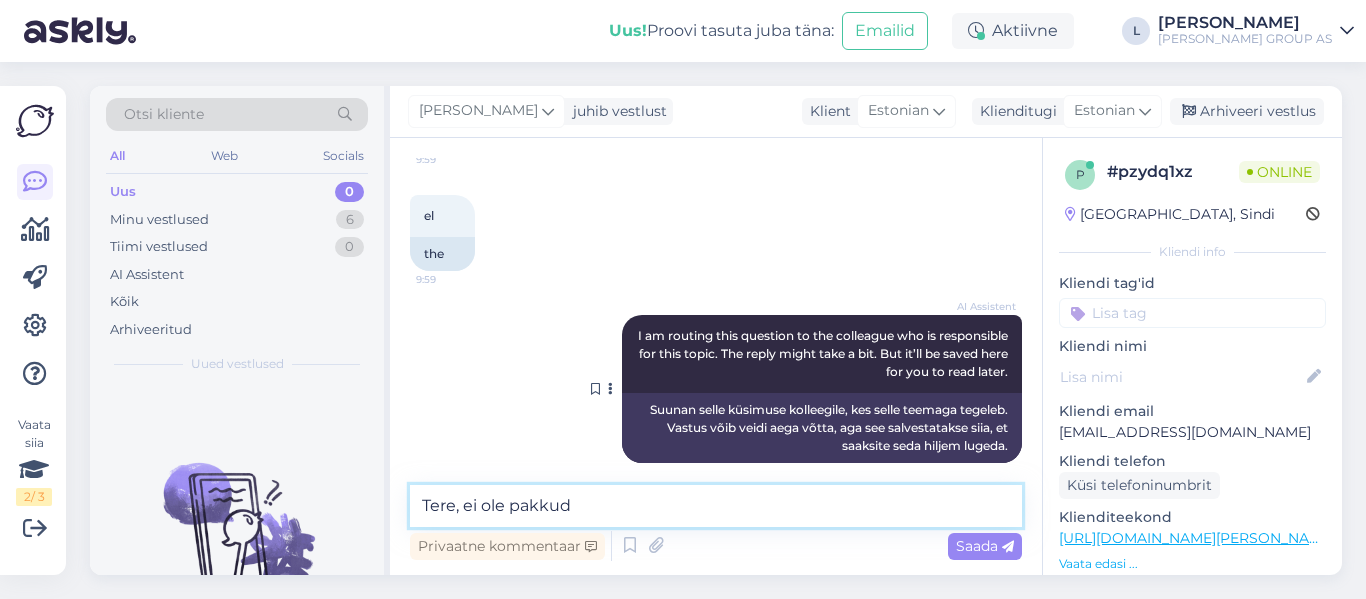 type on "Tere, ei ole pakkuda" 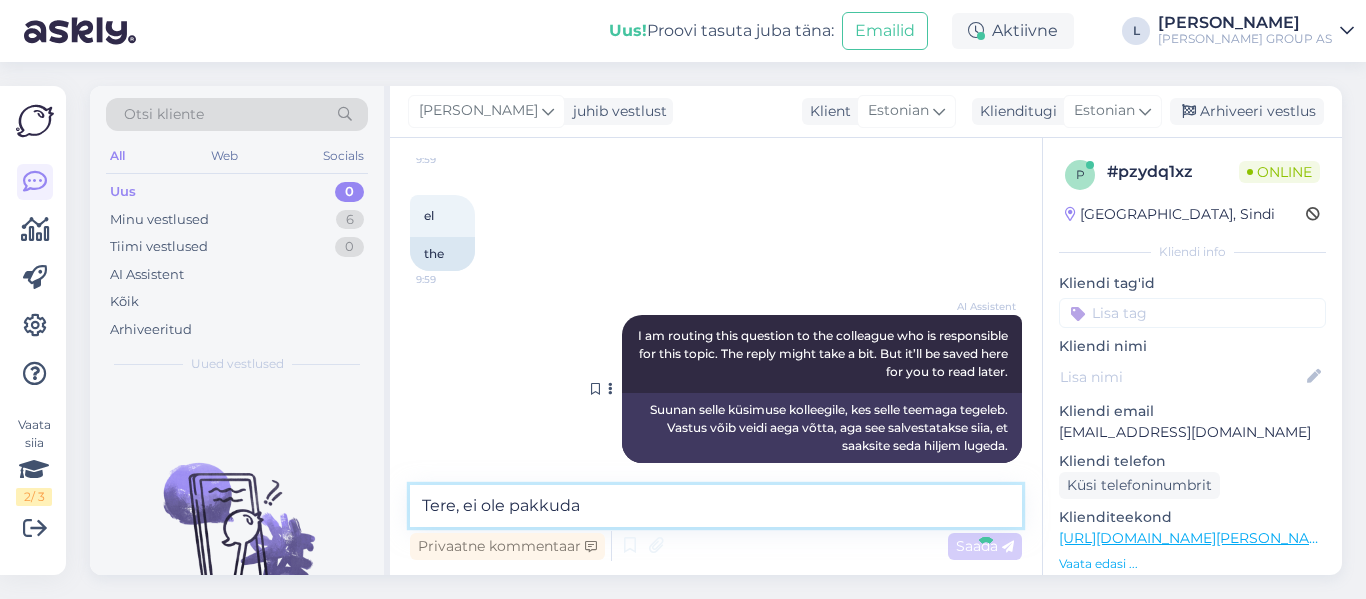 type 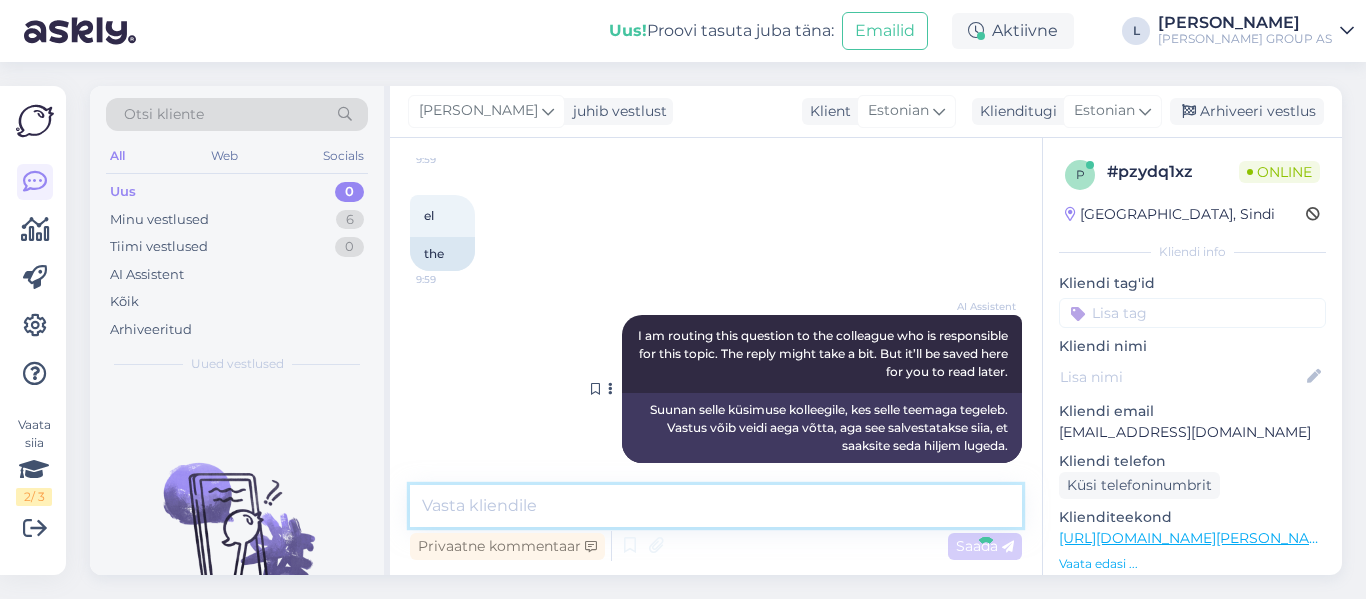 scroll, scrollTop: 293, scrollLeft: 0, axis: vertical 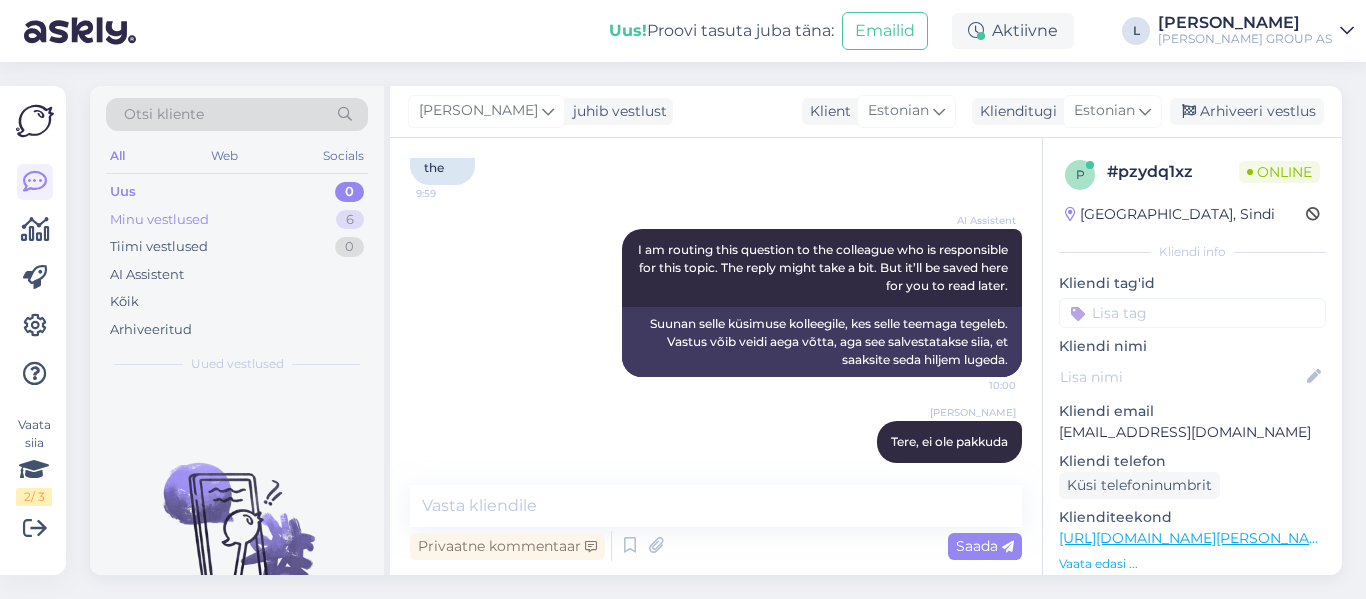 click on "Minu vestlused" at bounding box center [159, 220] 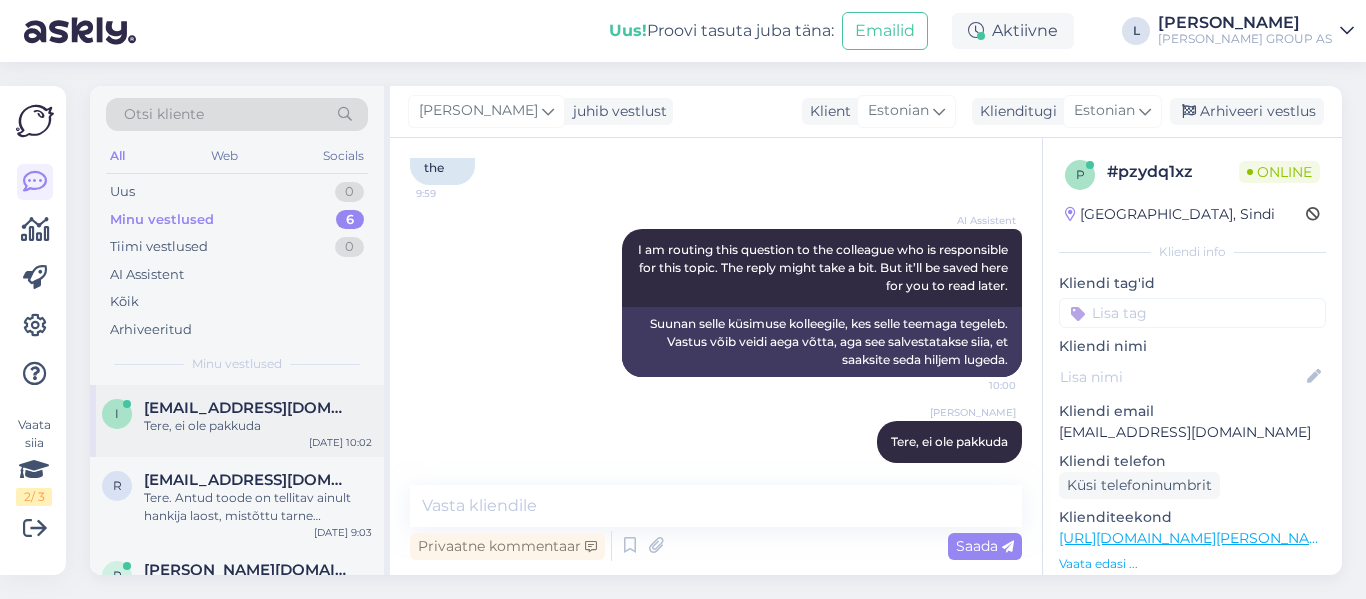 scroll, scrollTop: 100, scrollLeft: 0, axis: vertical 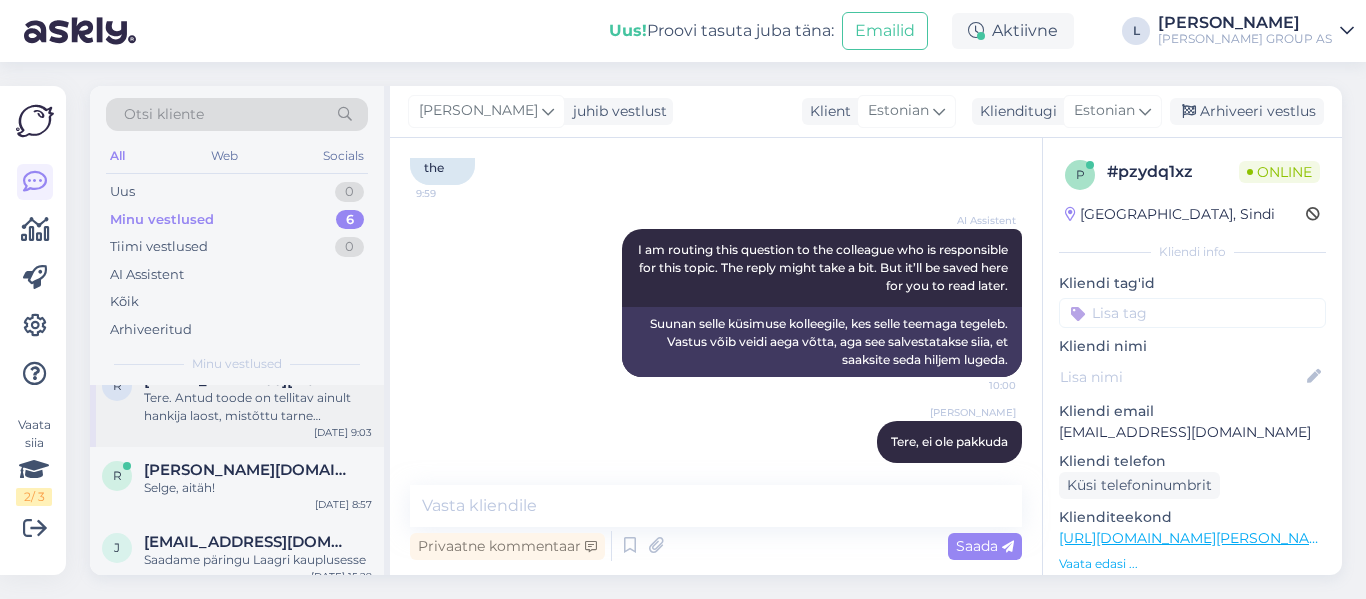click on "Tere. Antud toode on tellitav ainult hankija laost, mistõttu tarne kauplustesse ei ole võimalik. Toode komplekteeritakse ja saadetakse otse hankija laost kulleriga. Kaupluste ladudes see toode ei asu.
Kui soovite toodet tellida [PERSON_NAME] meetodil konkreetsesse kauplusesse, on see võimalik [PERSON_NAME] sellises koguses, mis antud hetkel selles kaupluses kohapeal olemas on." at bounding box center [258, 407] 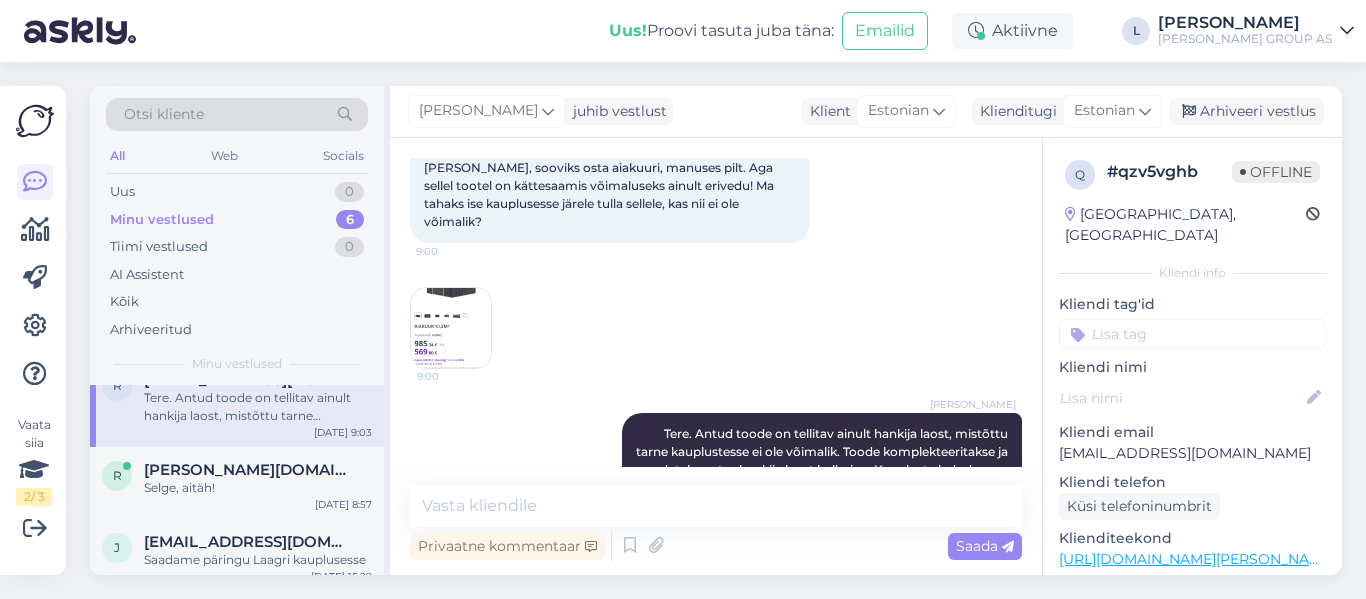 scroll, scrollTop: 217, scrollLeft: 0, axis: vertical 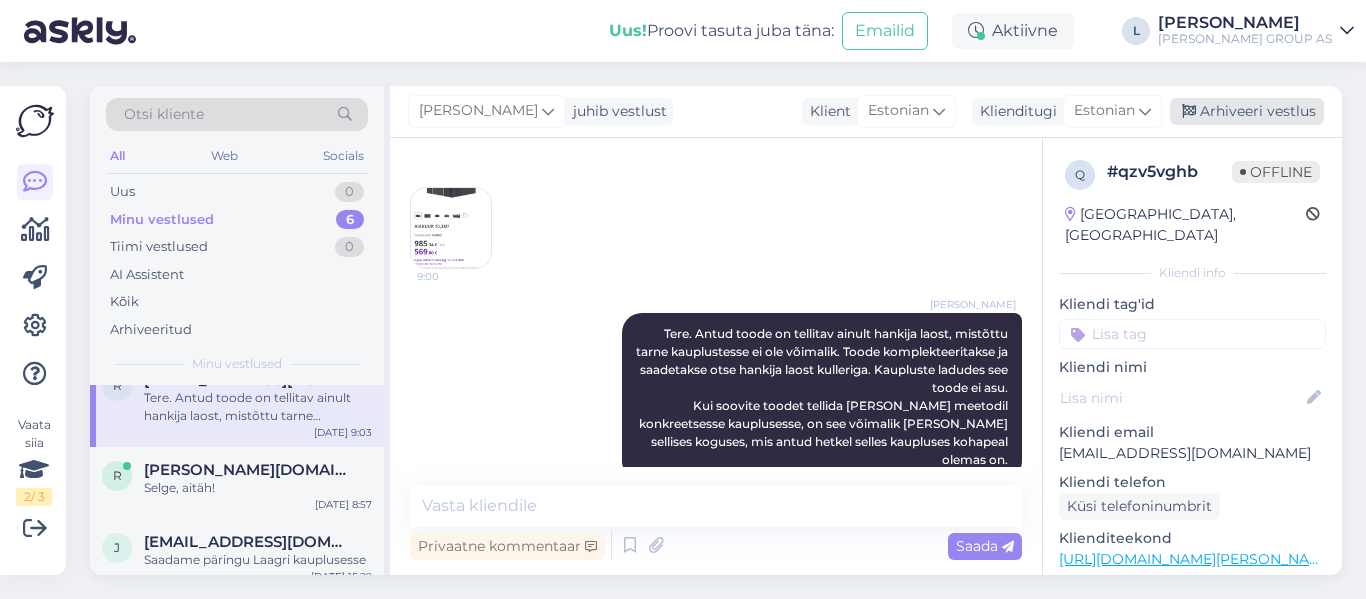 click on "Arhiveeri vestlus" at bounding box center [1247, 111] 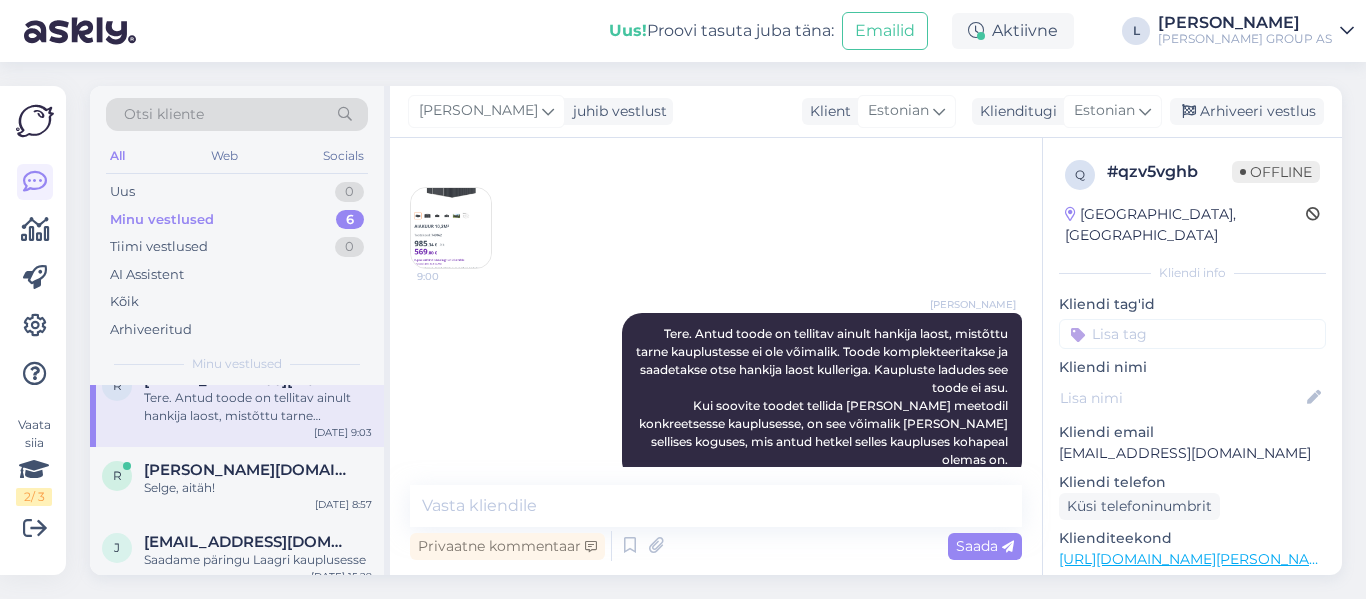 scroll, scrollTop: 0, scrollLeft: 0, axis: both 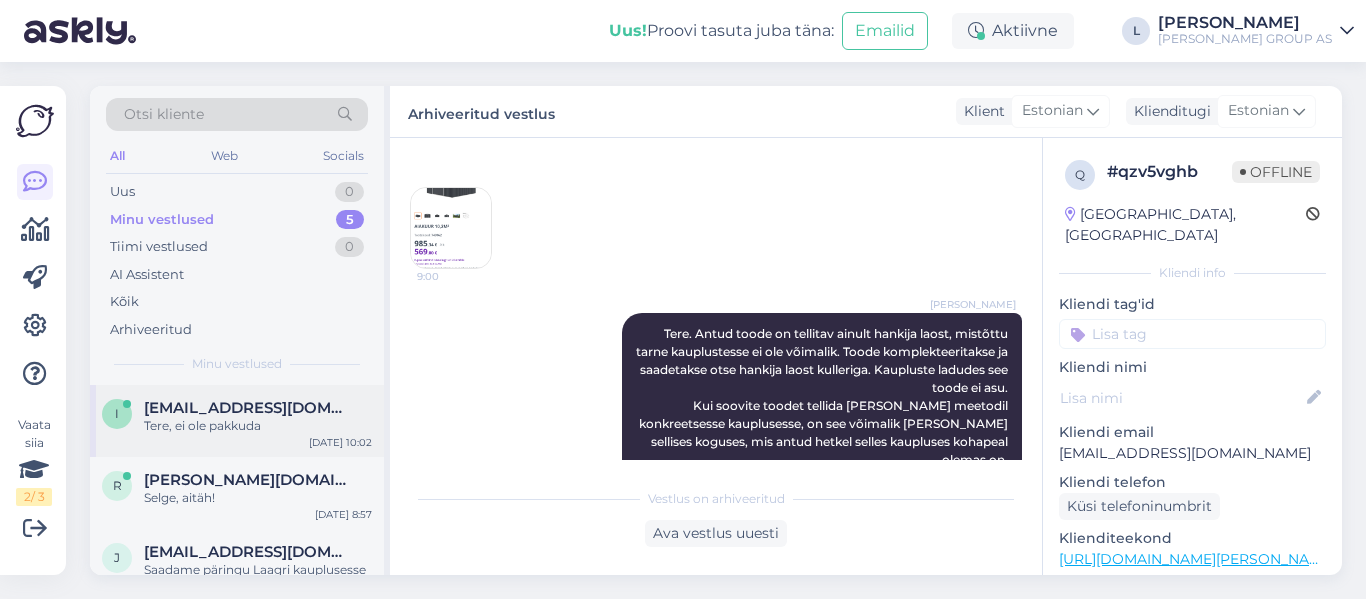 click on "Tere, ei ole pakkuda" at bounding box center [258, 426] 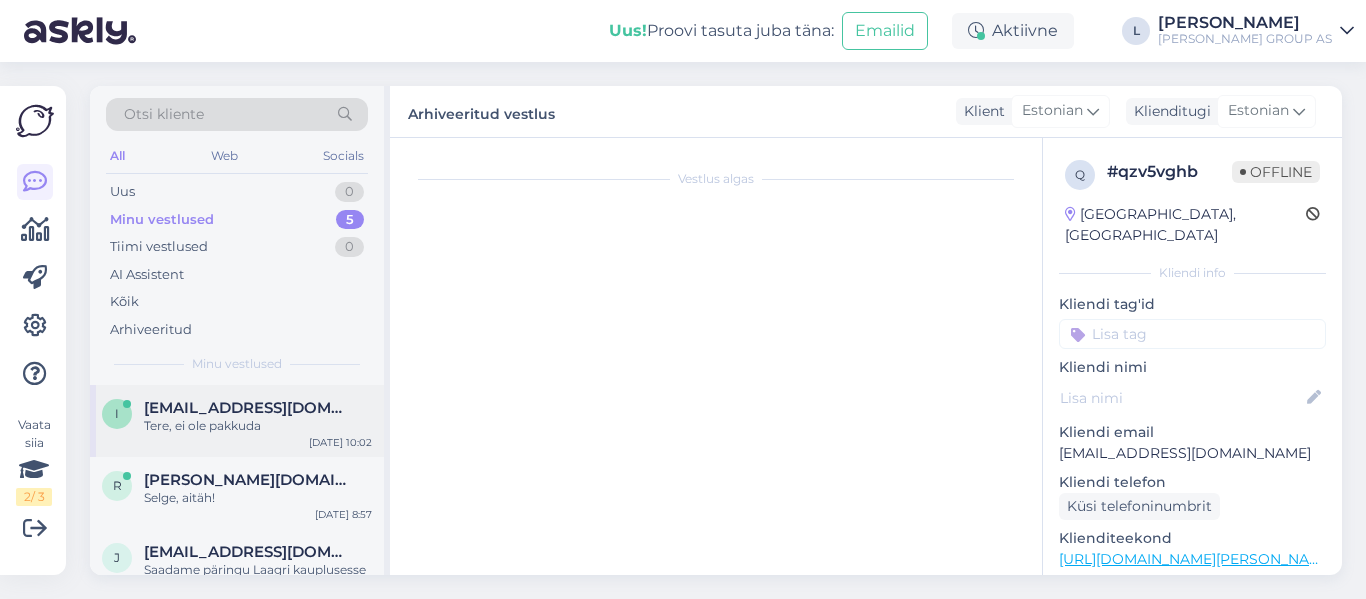 scroll, scrollTop: 293, scrollLeft: 0, axis: vertical 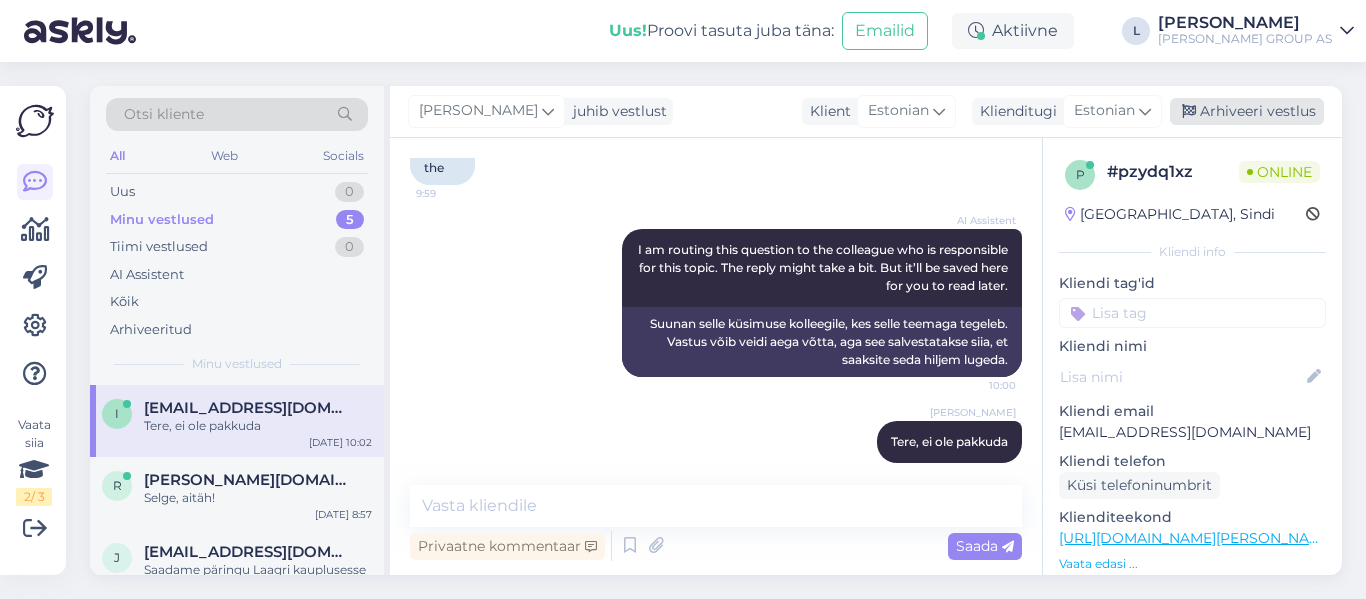 click on "Arhiveeri vestlus" at bounding box center (1247, 111) 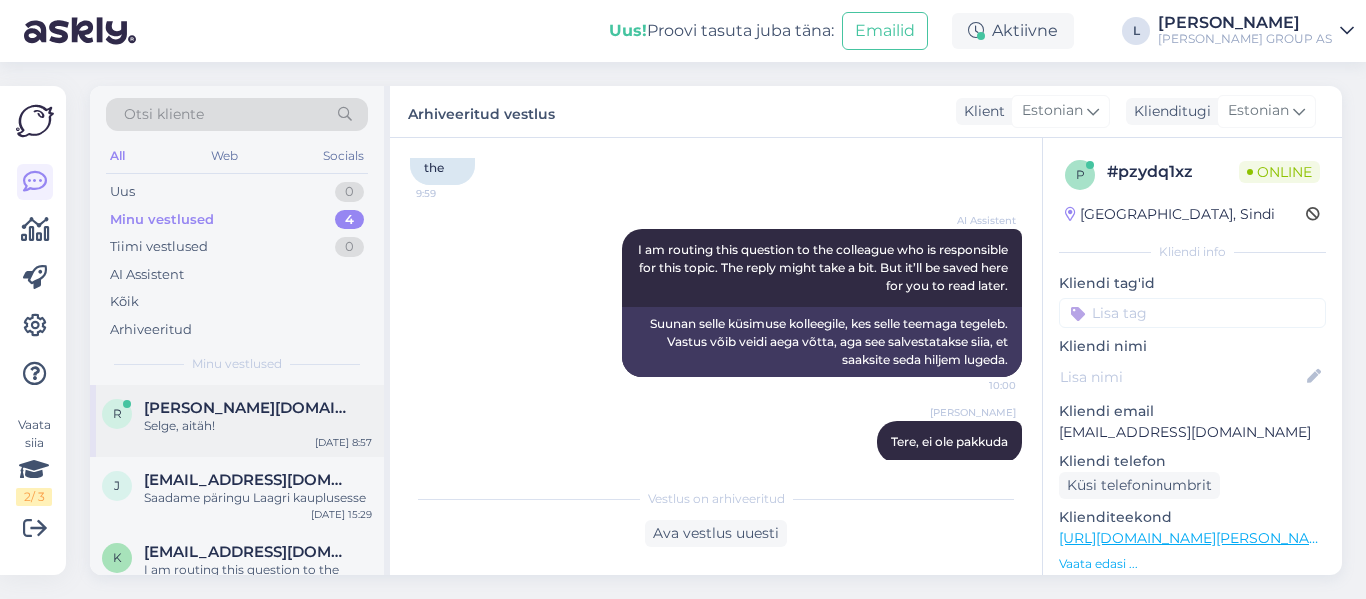 click on "[PERSON_NAME][DOMAIN_NAME][EMAIL_ADDRESS][DOMAIN_NAME]" at bounding box center [248, 408] 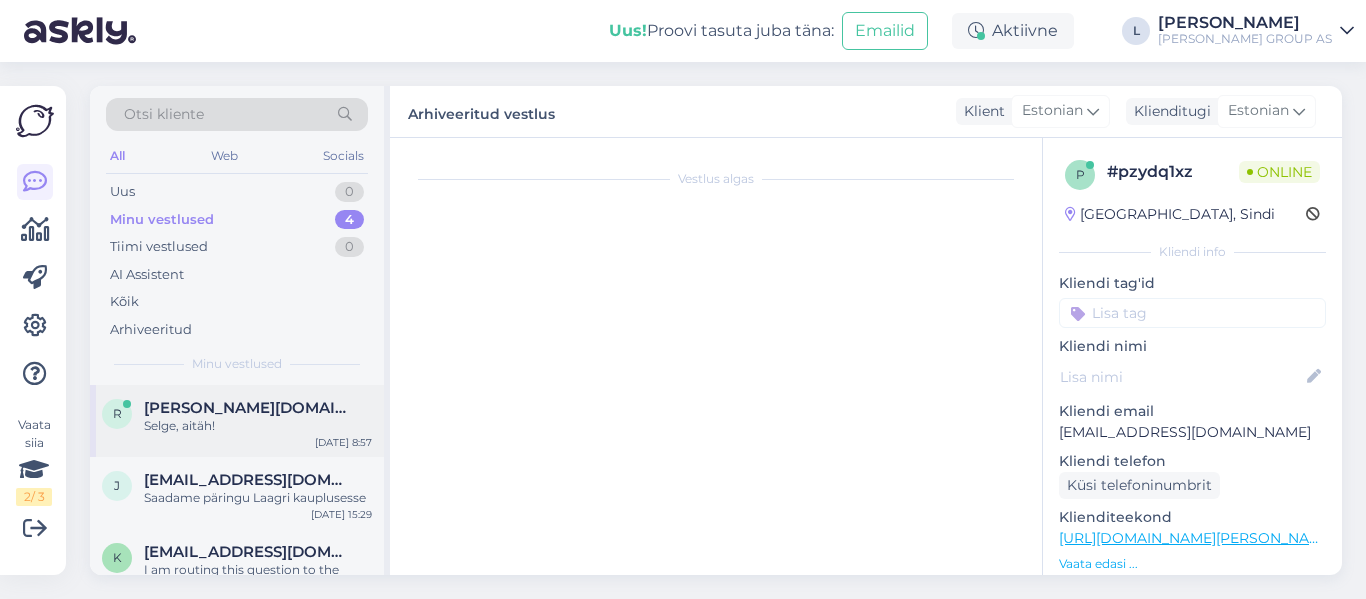 scroll, scrollTop: 503, scrollLeft: 0, axis: vertical 